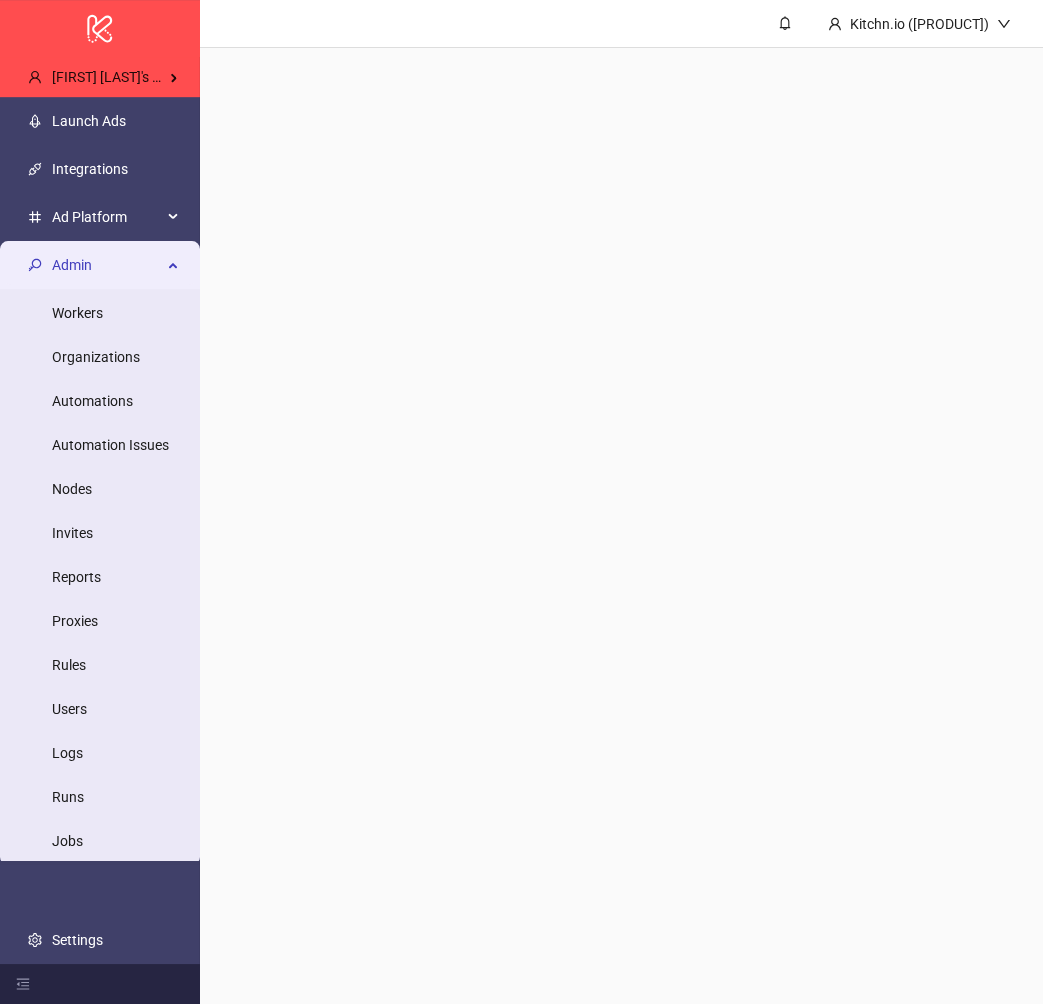 scroll, scrollTop: 0, scrollLeft: 0, axis: both 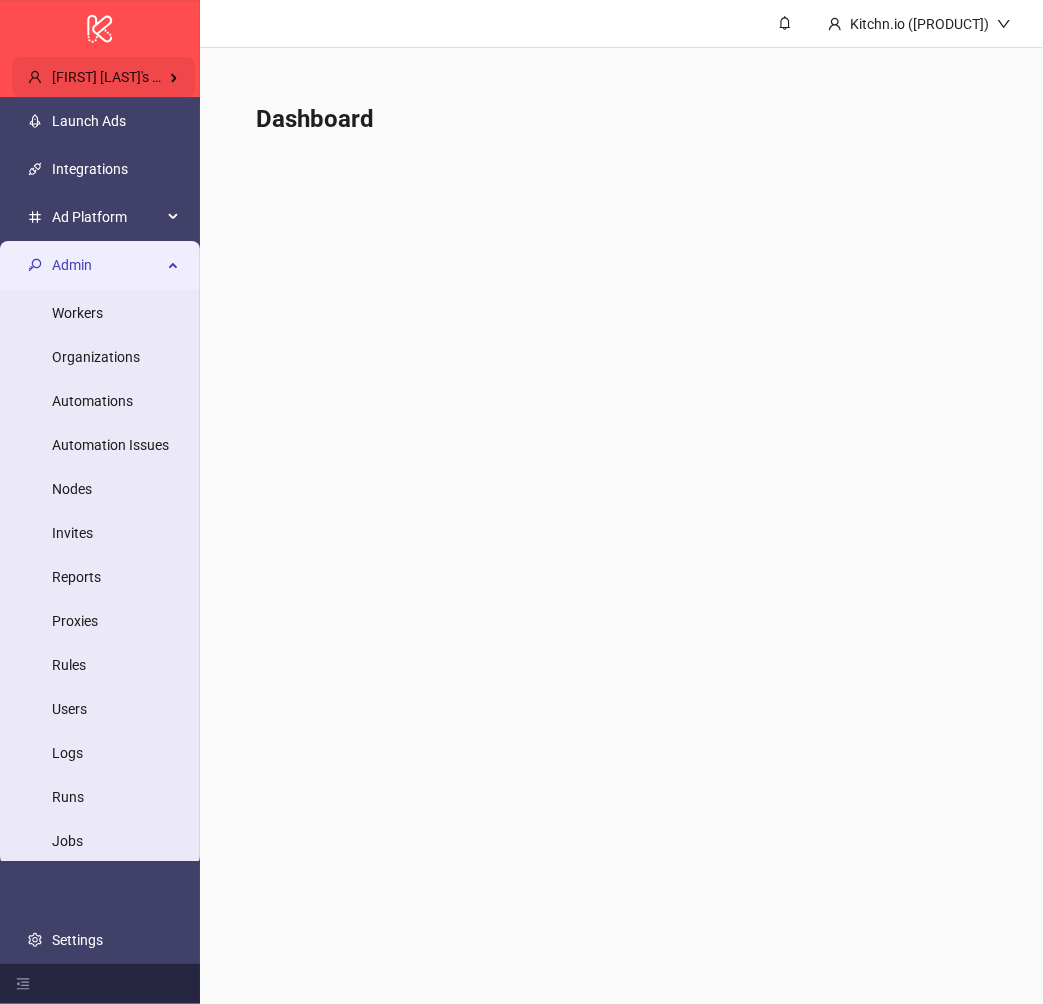 click on "[FIRST] [LAST]'s Kitchn" at bounding box center (103, 77) 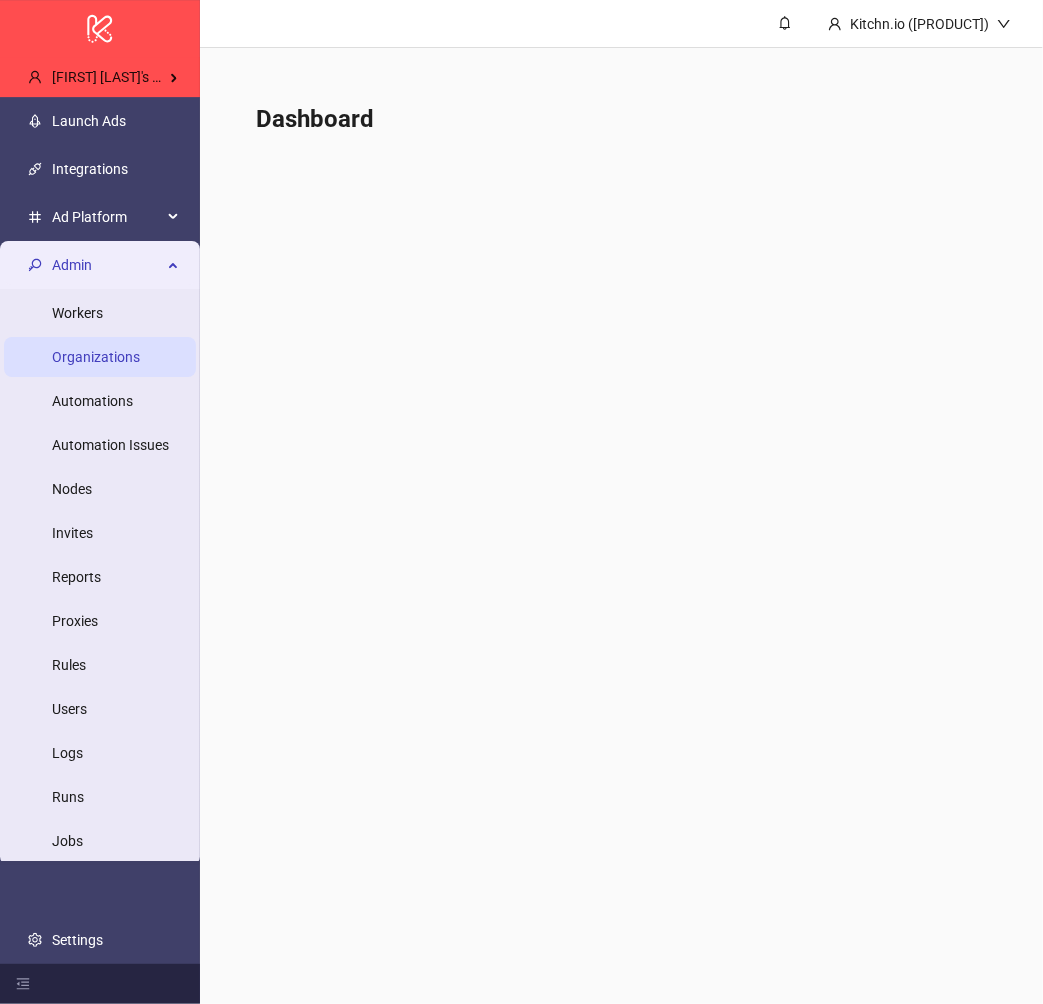 click on "Organizations" at bounding box center [96, 357] 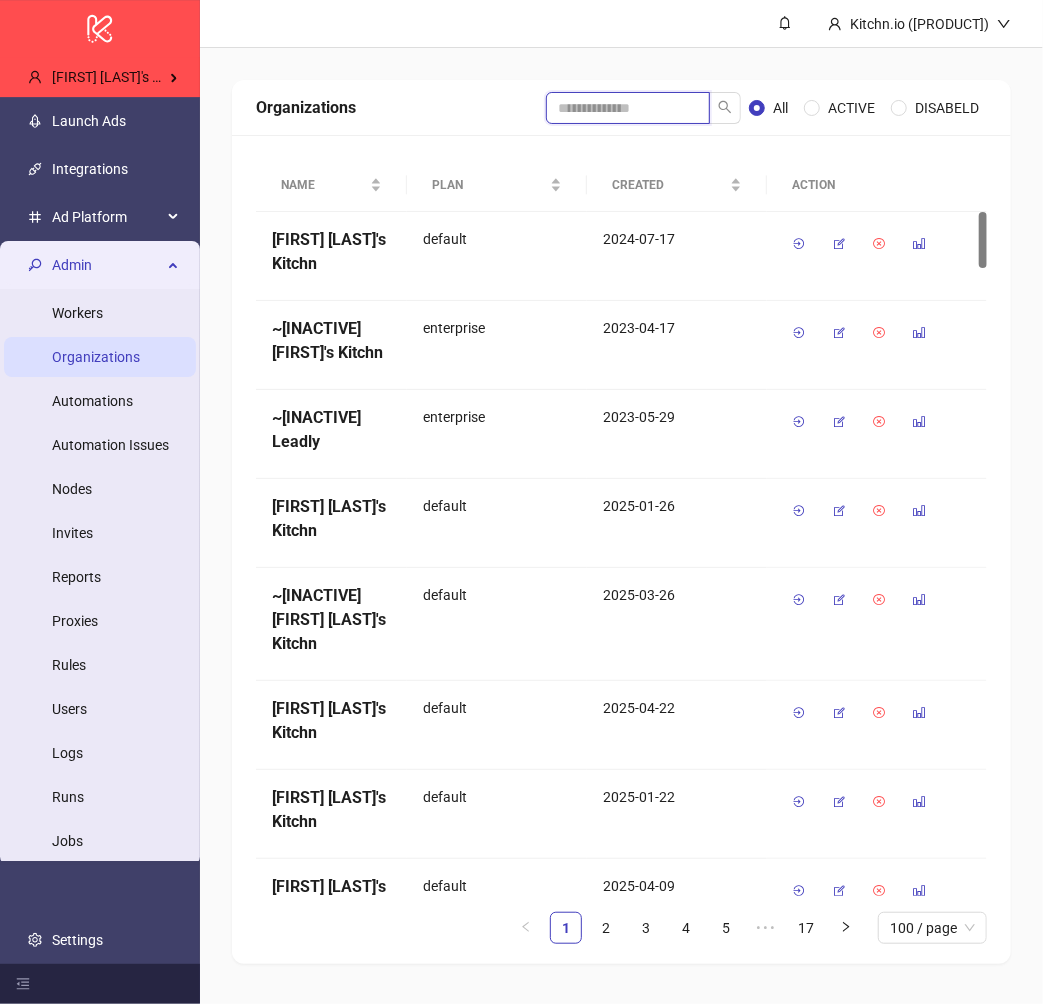 click at bounding box center (628, 108) 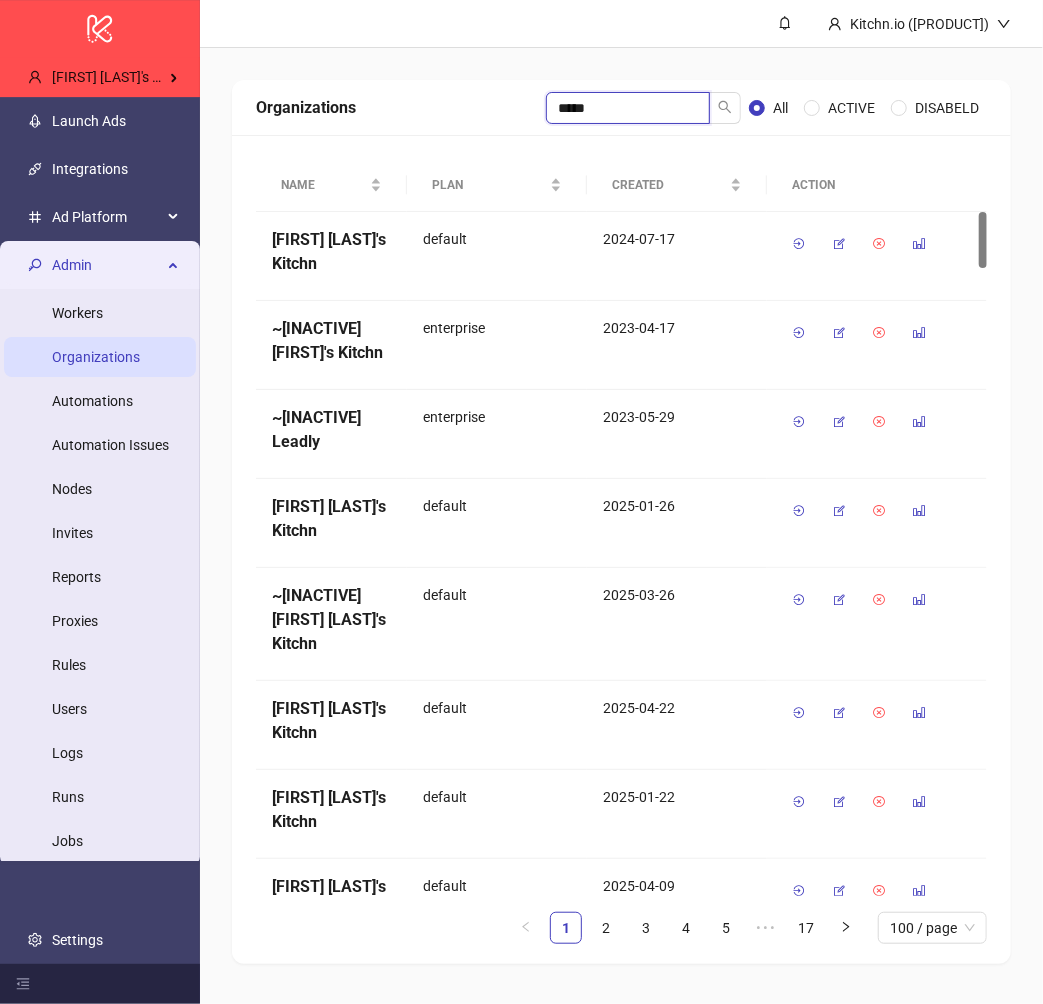 type on "*****" 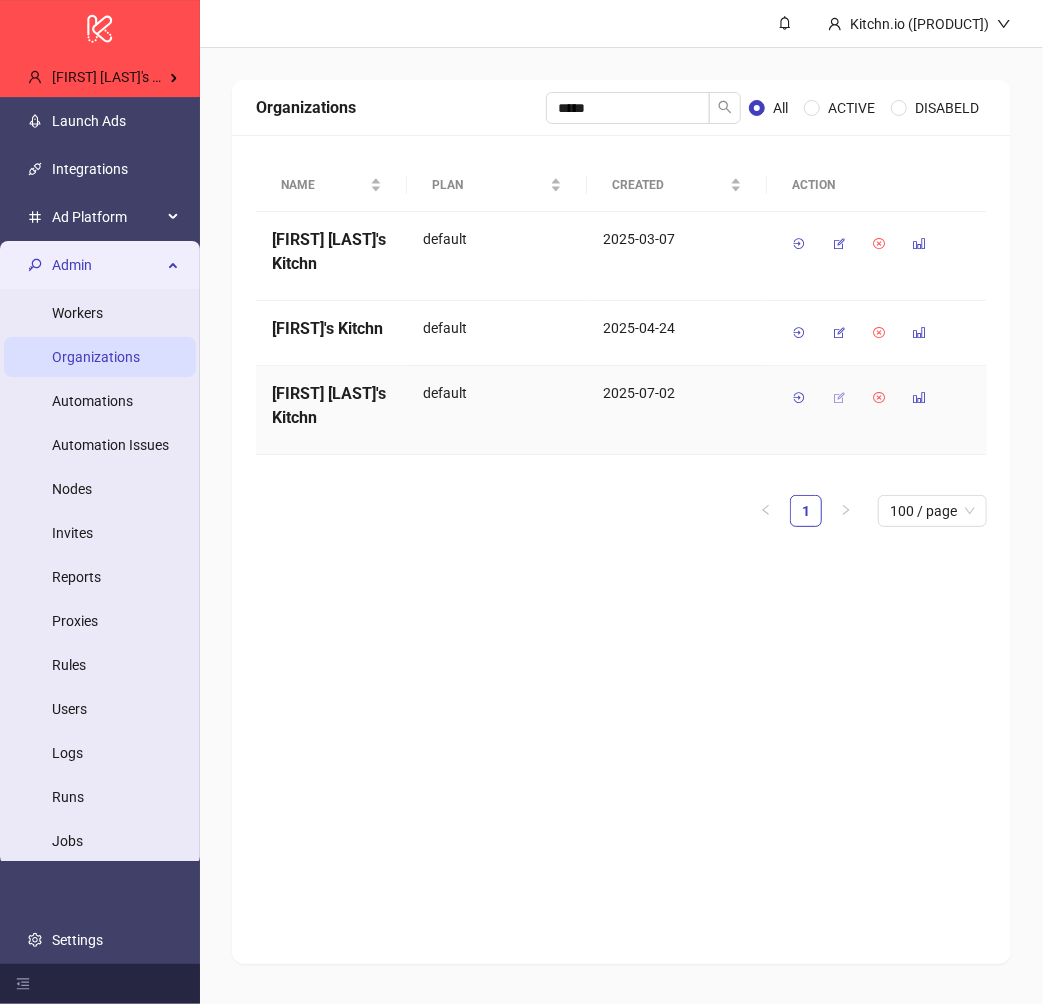 click at bounding box center [799, 398] 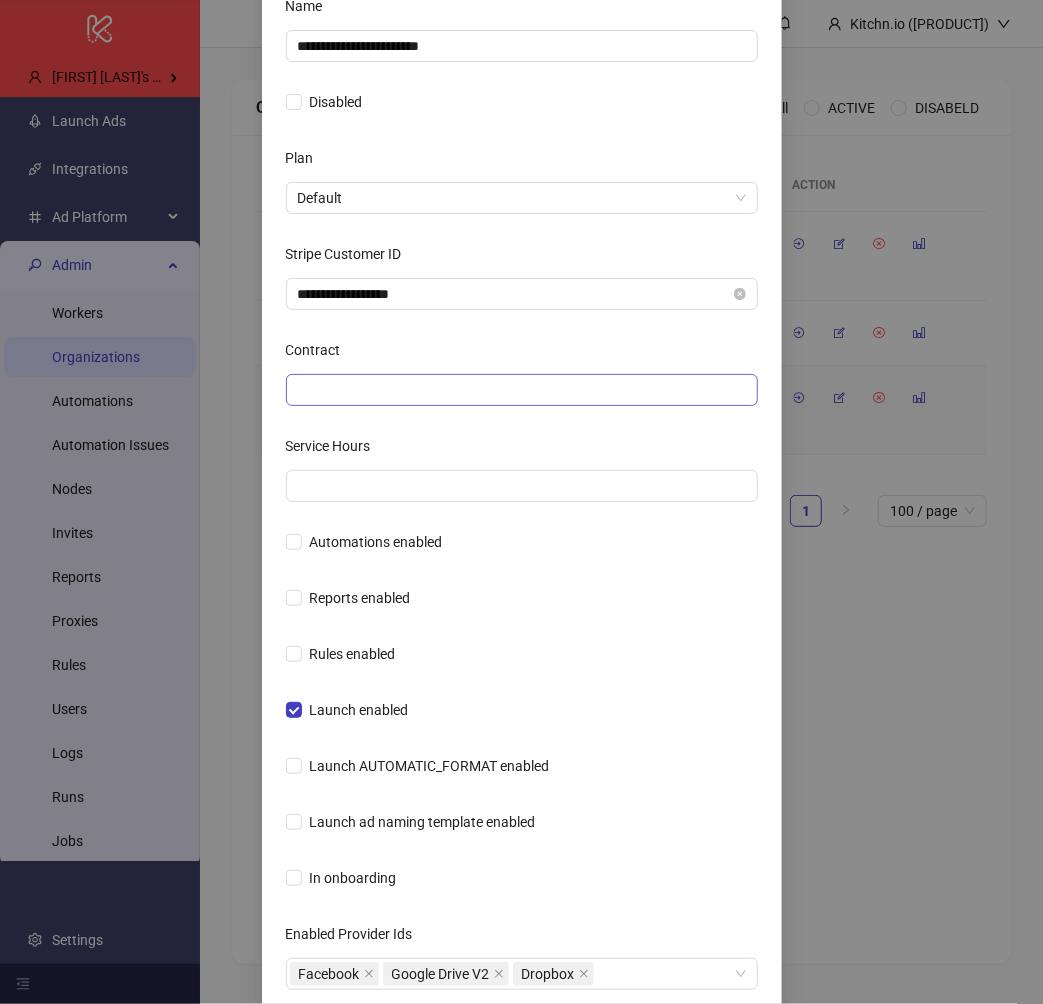 scroll, scrollTop: 535, scrollLeft: 0, axis: vertical 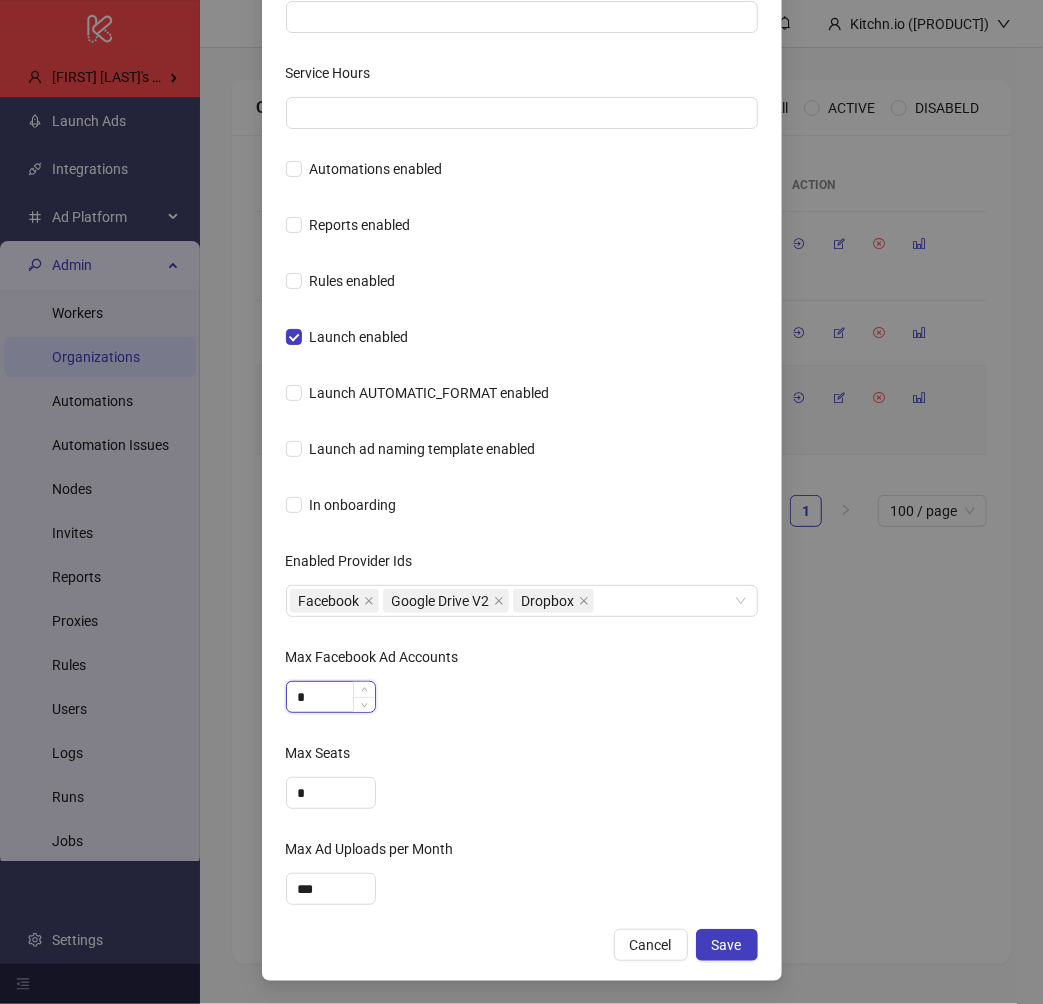 click on "*" at bounding box center [331, 697] 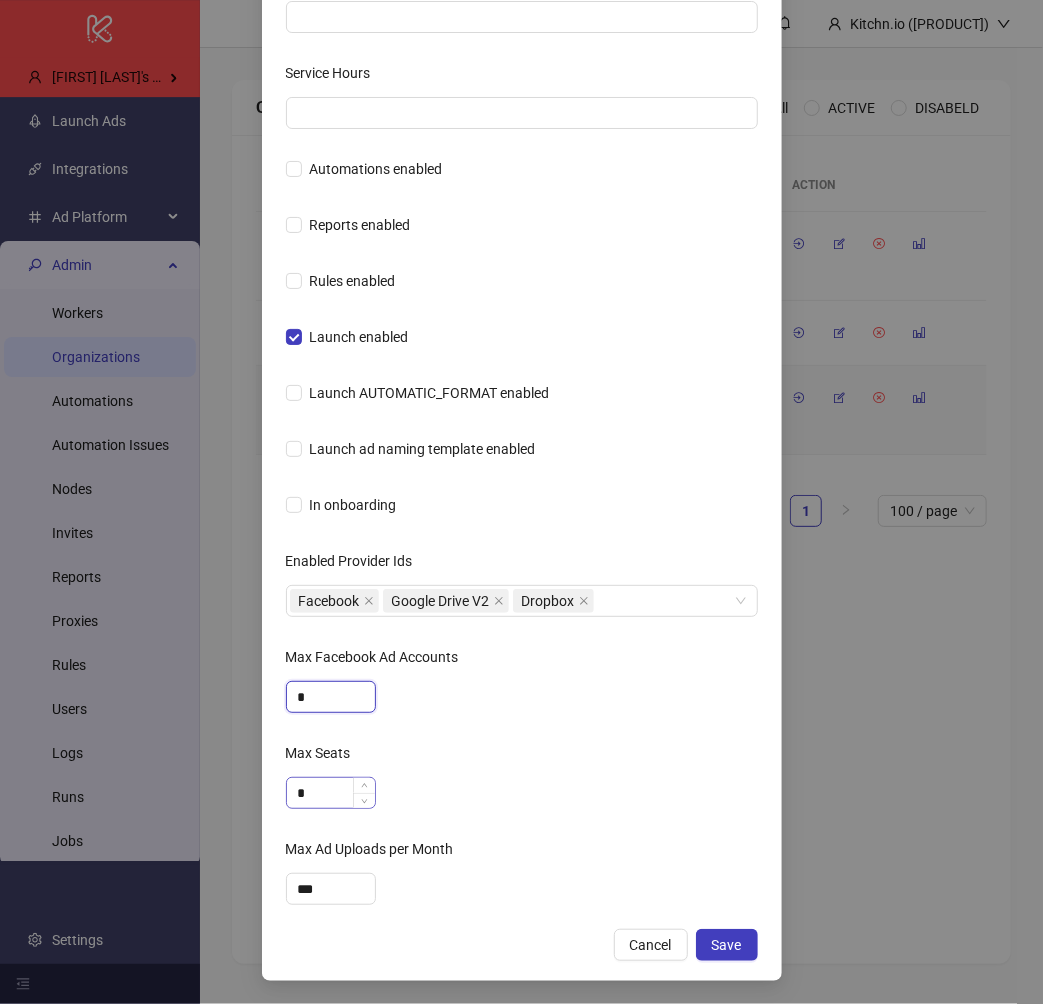 type on "*" 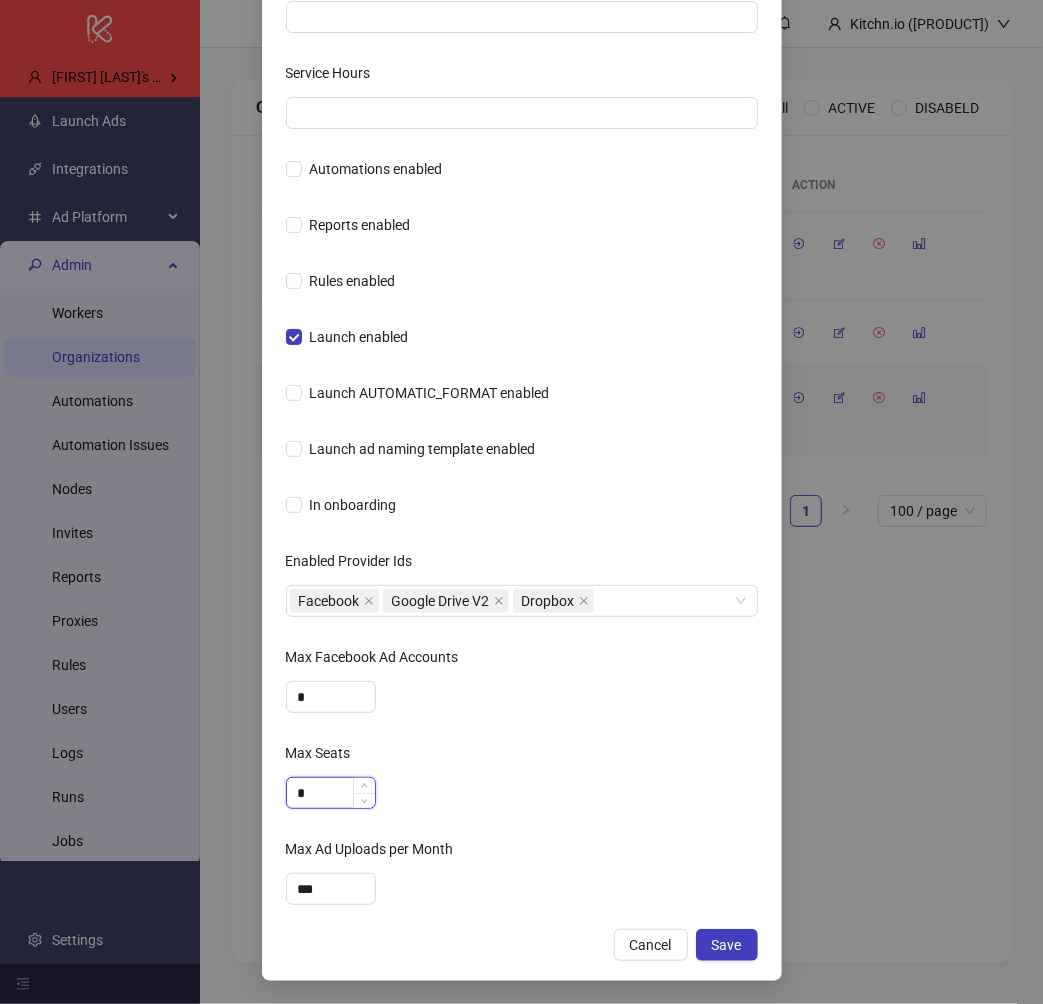 click on "*" at bounding box center (331, 793) 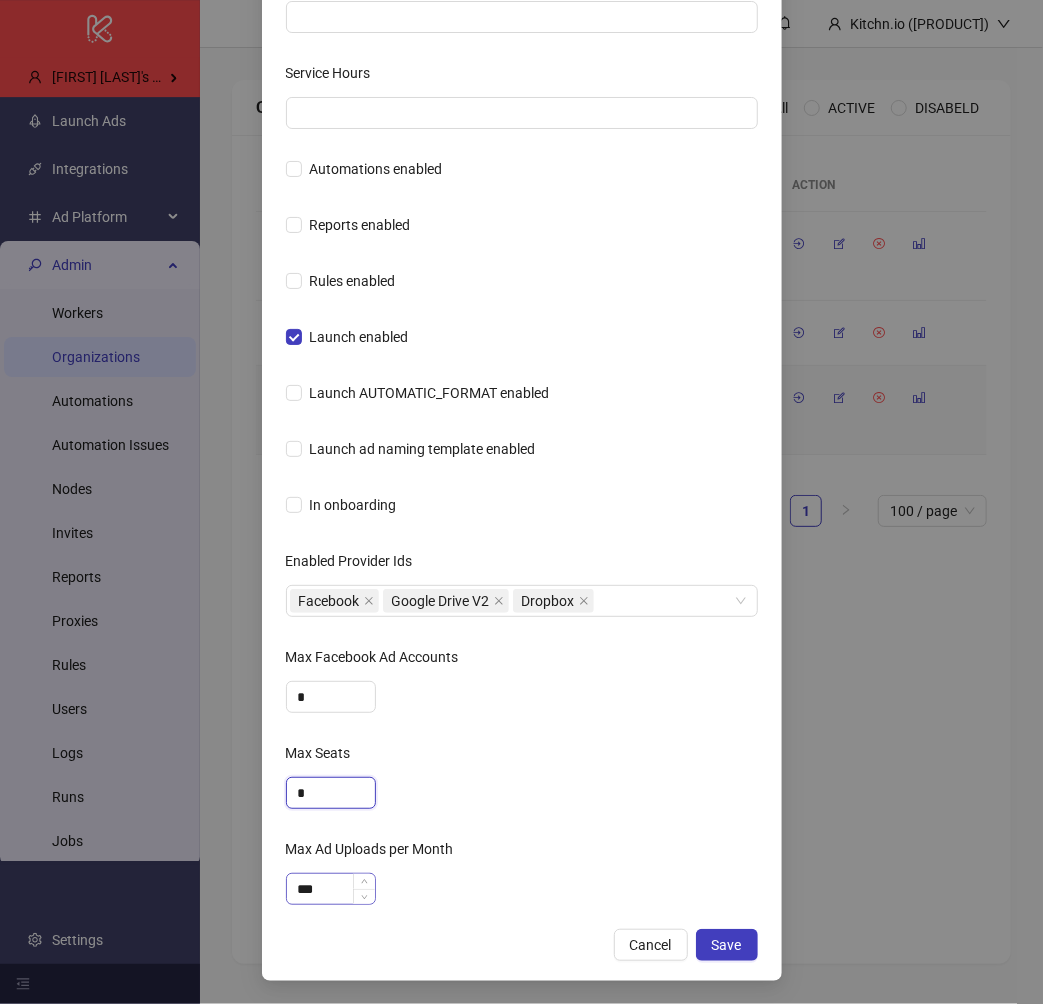 type on "*" 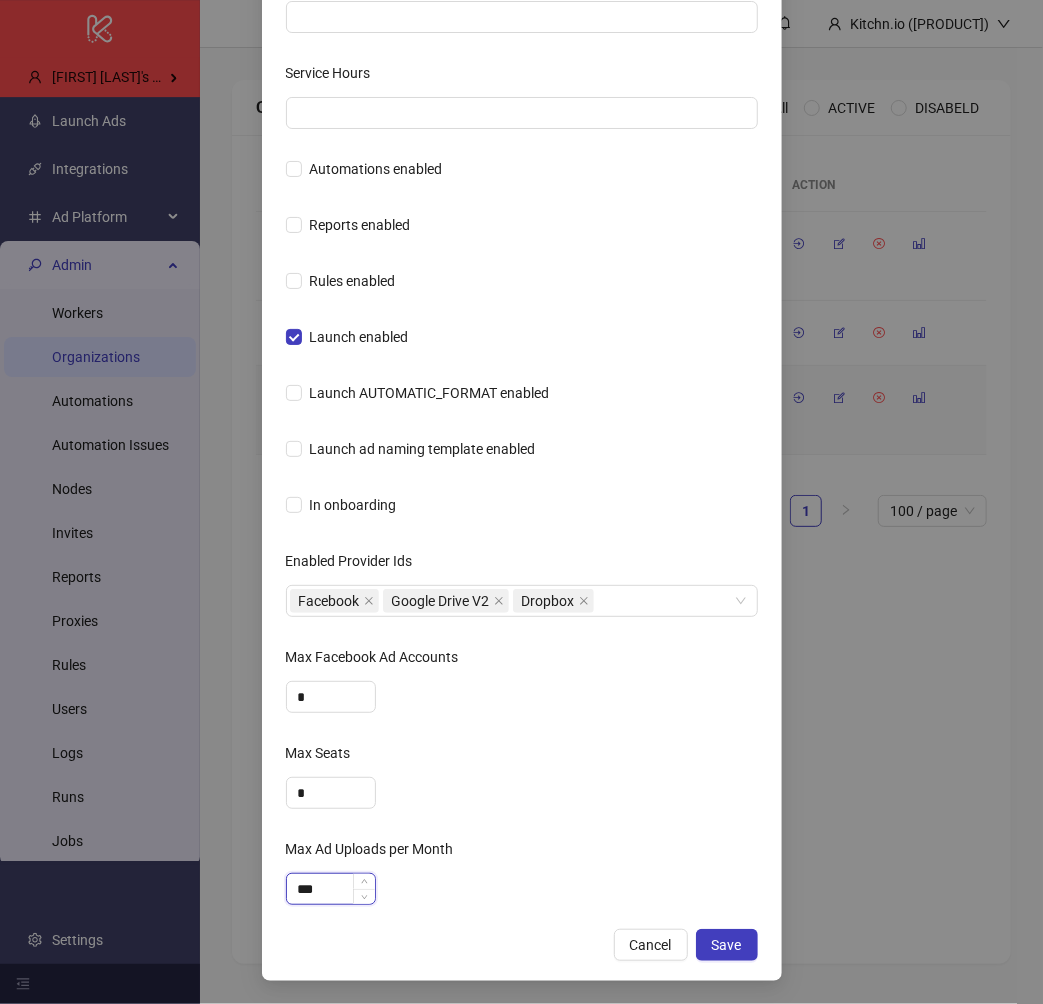 click on "***" at bounding box center (331, 889) 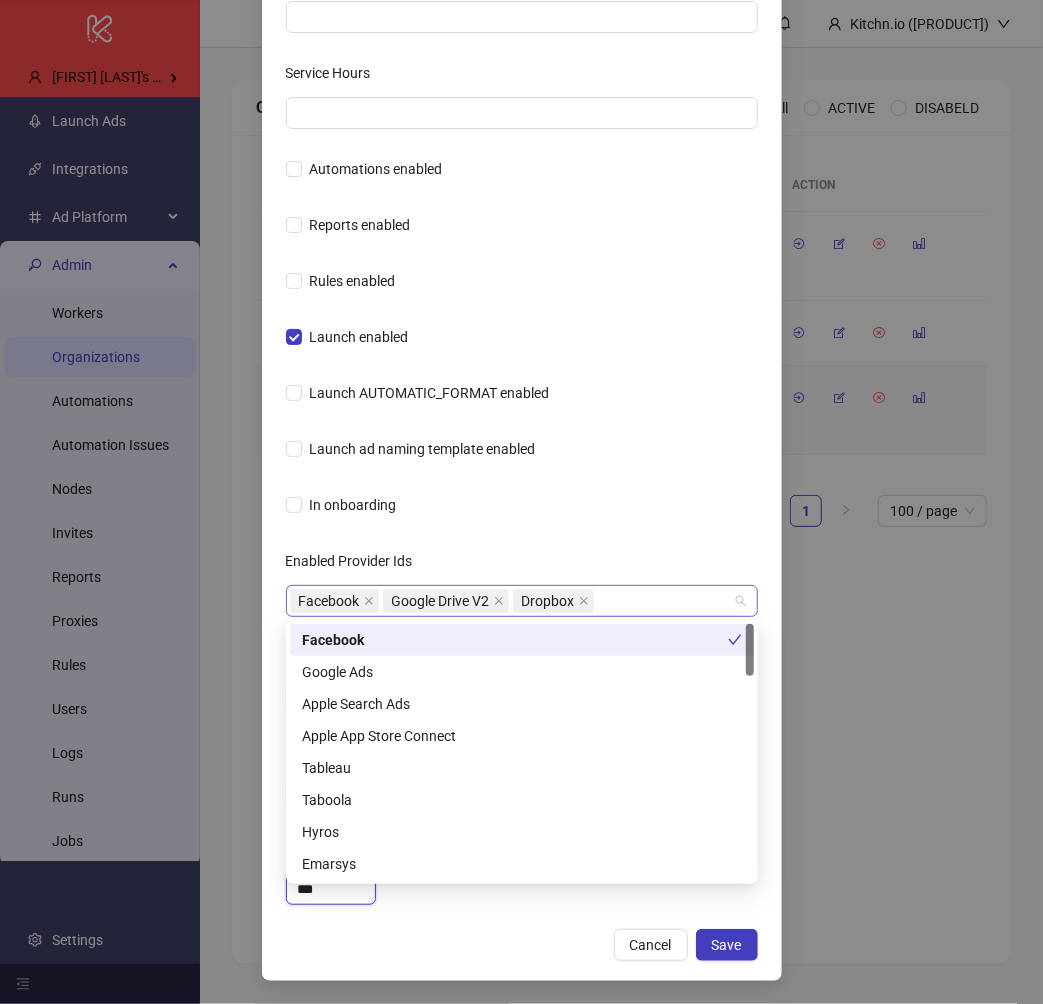 click on "Facebook Google Drive V2 Dropbox" at bounding box center [511, 601] 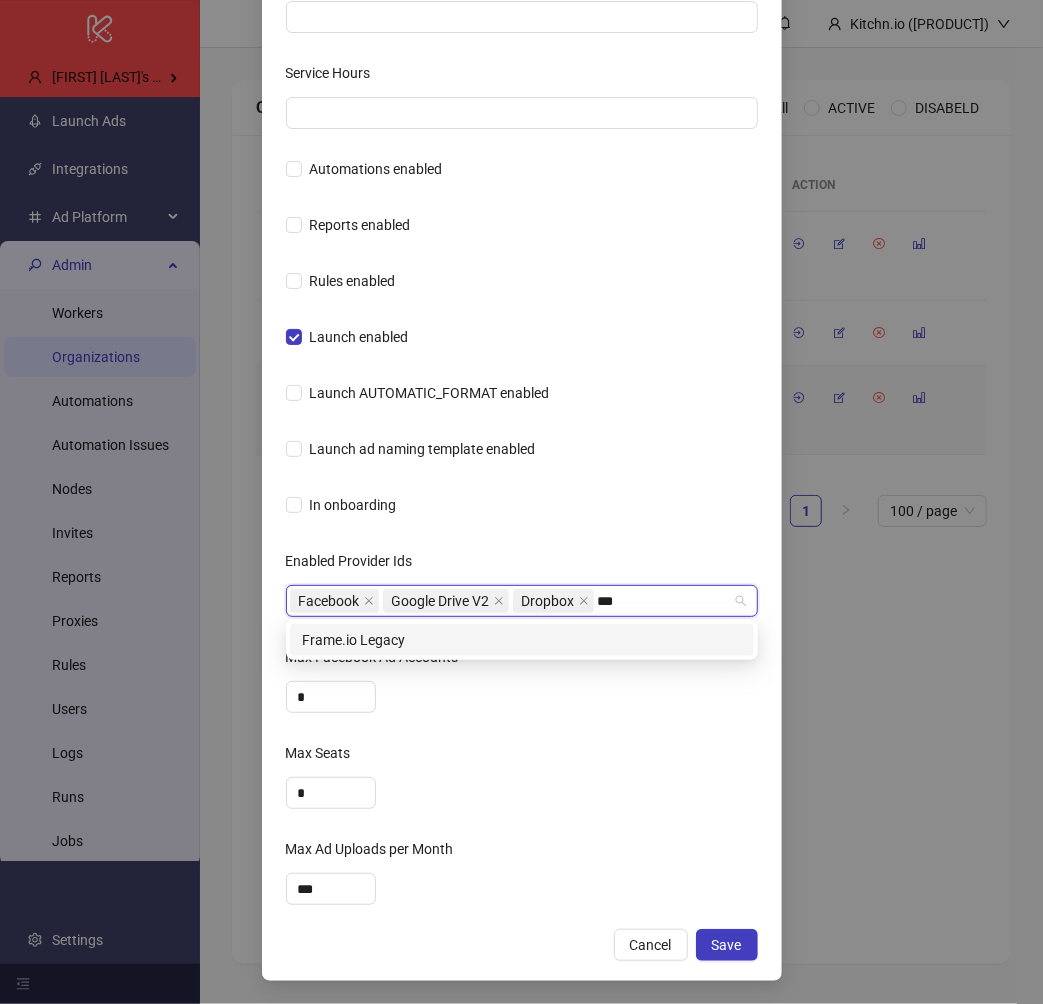 click on "Frame.io Legacy" at bounding box center (522, 640) 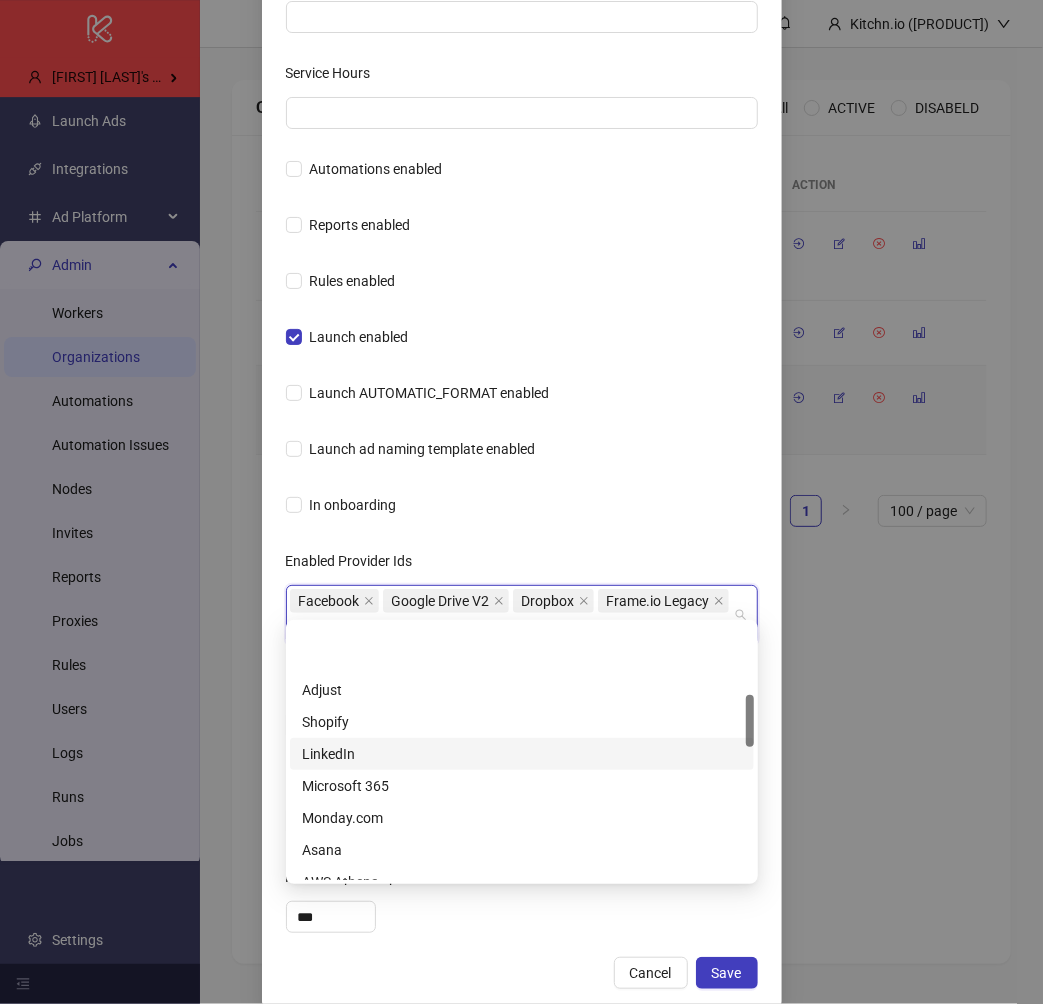 scroll, scrollTop: 343, scrollLeft: 0, axis: vertical 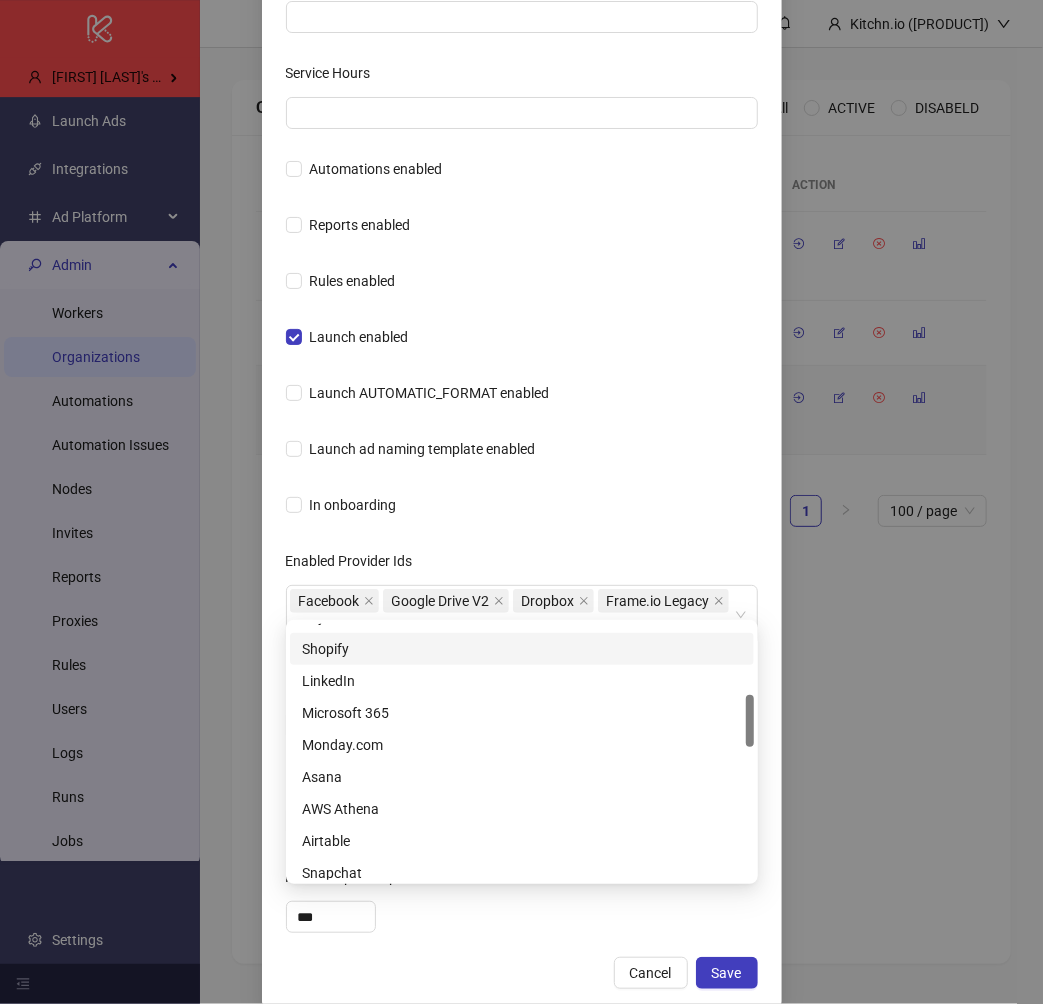 click on "**********" at bounding box center (522, 275) 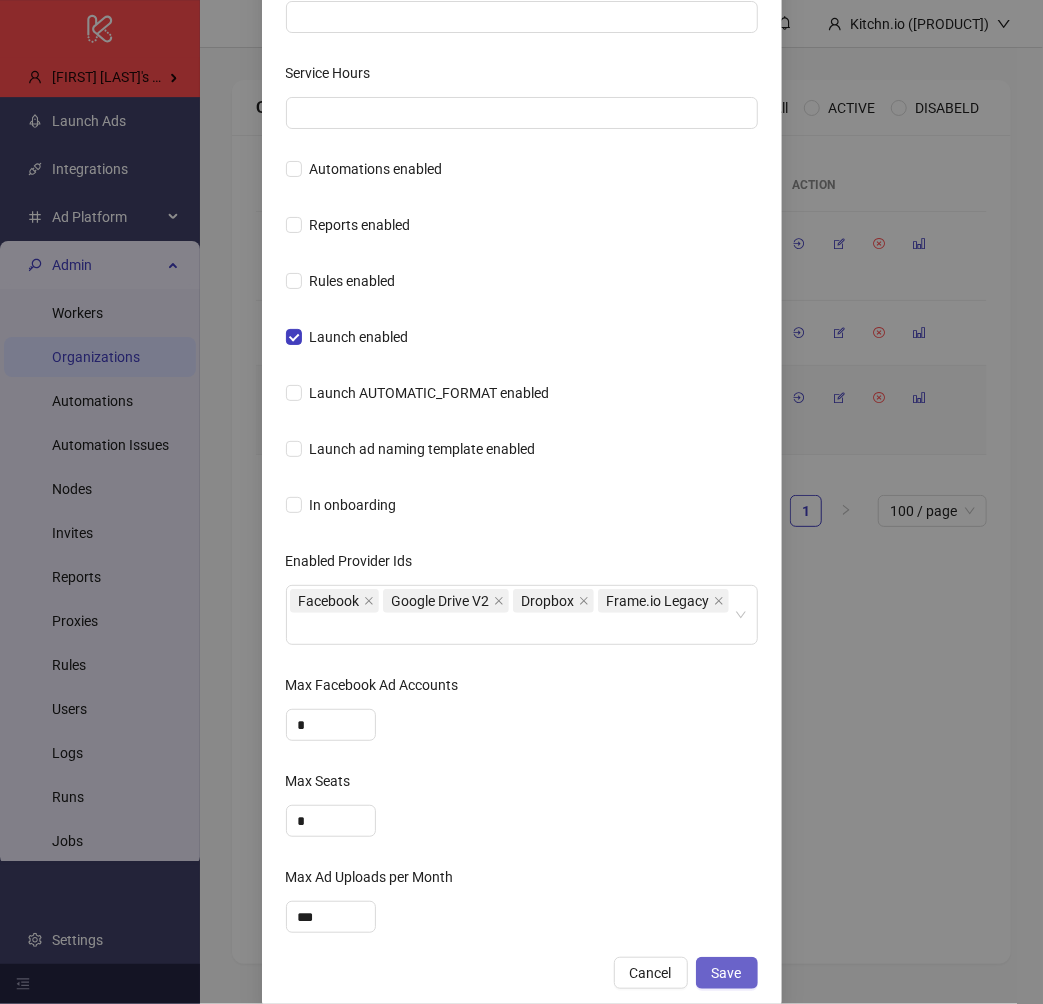 click on "Save" at bounding box center (727, 973) 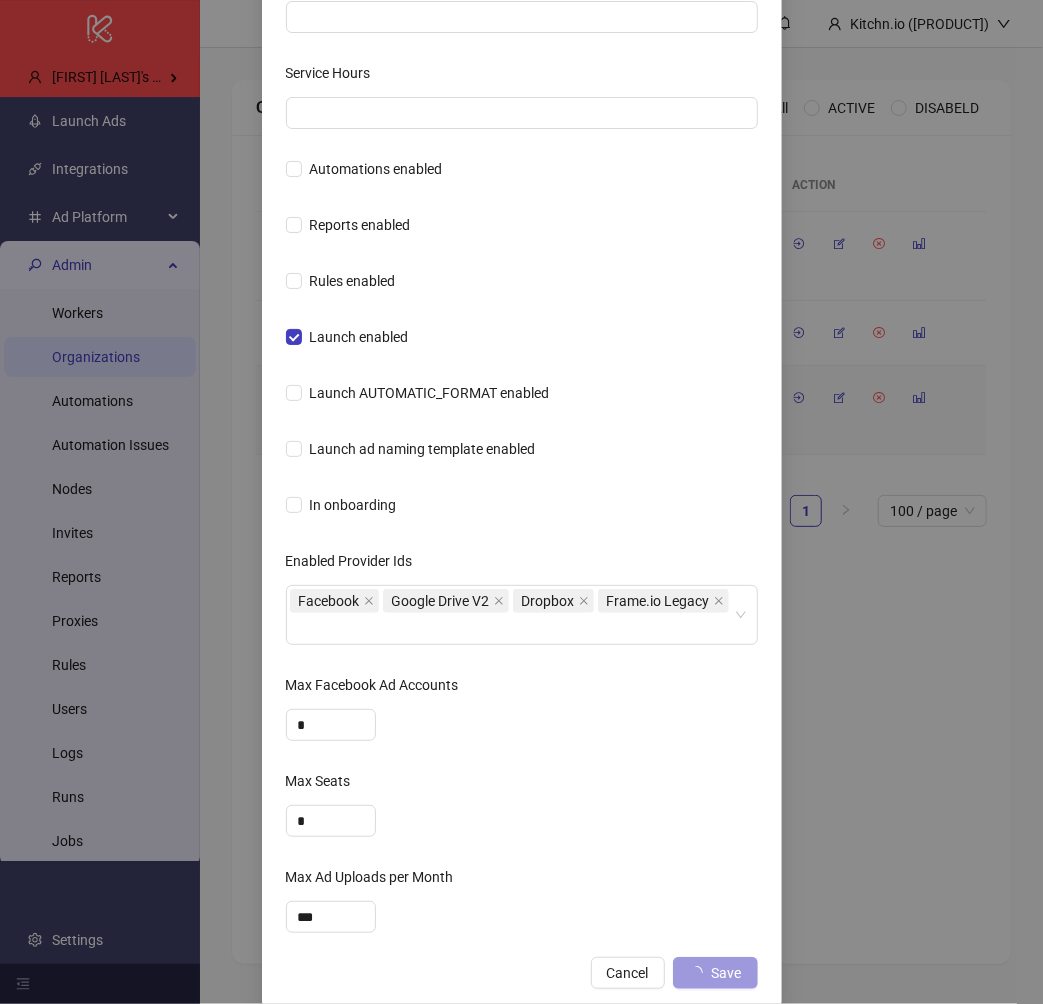 scroll, scrollTop: 435, scrollLeft: 0, axis: vertical 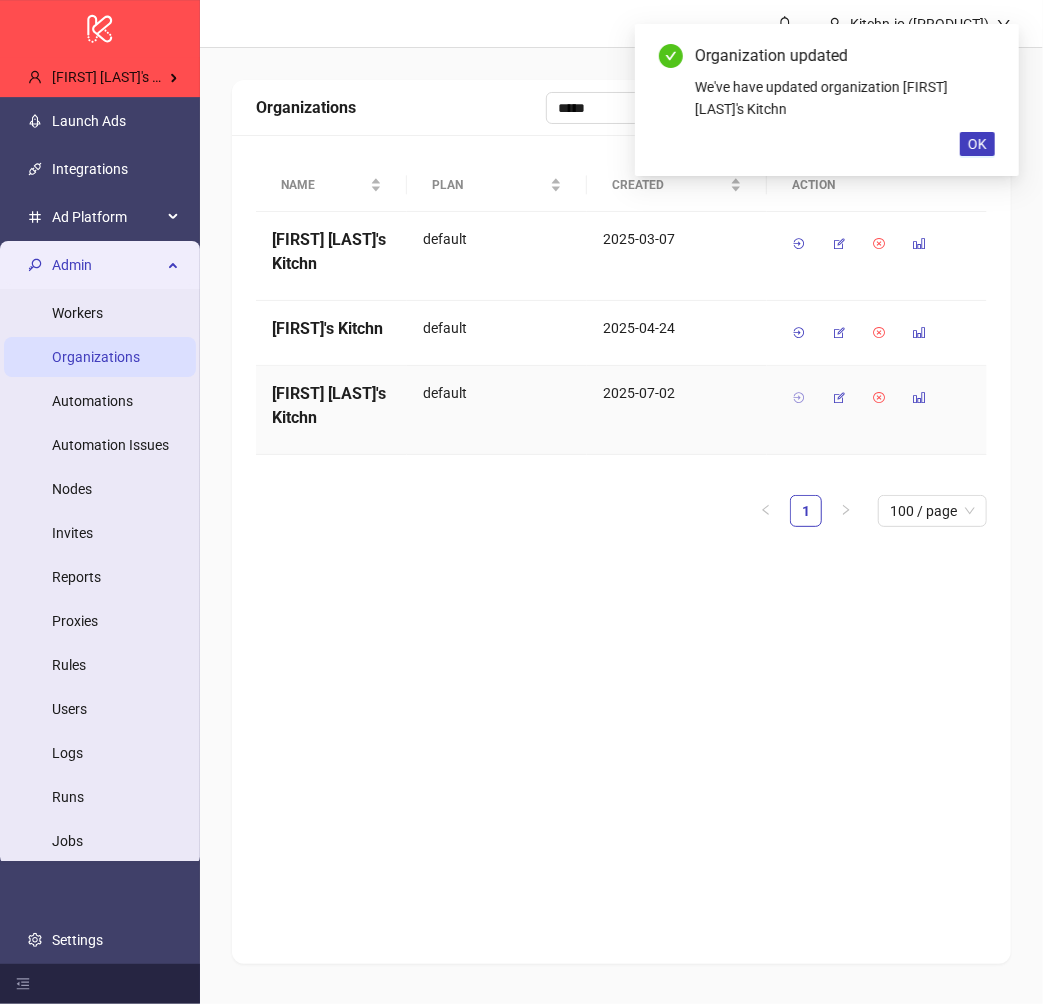 click at bounding box center (799, 398) 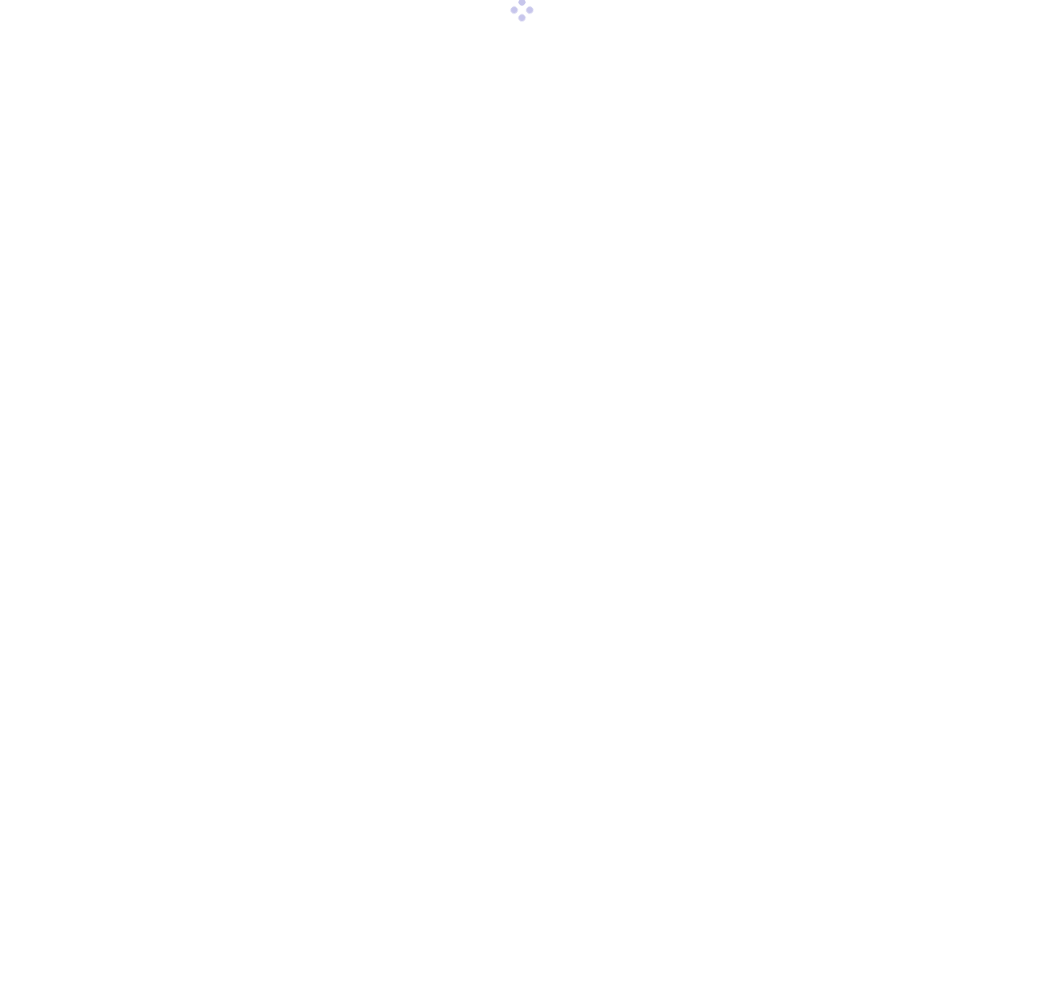 scroll, scrollTop: 0, scrollLeft: 0, axis: both 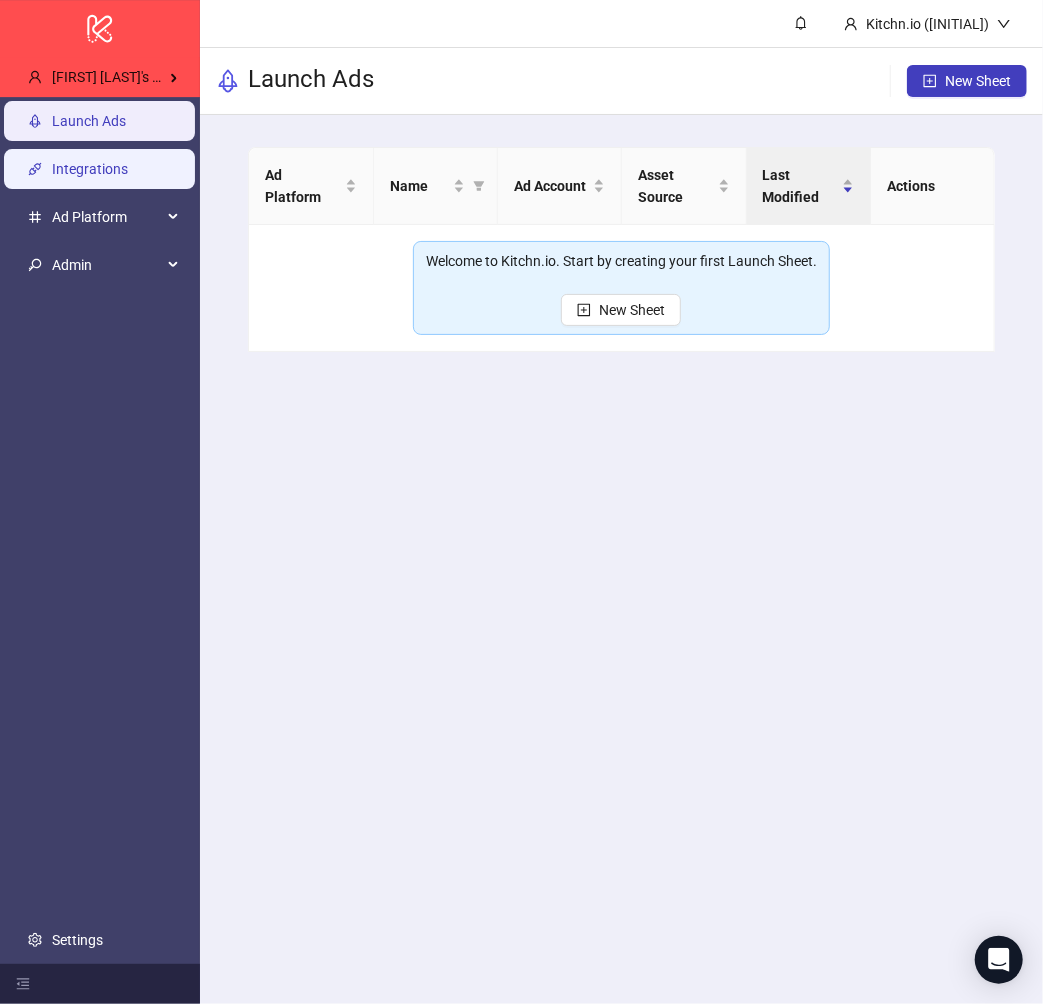 click on "Integrations" at bounding box center [90, 169] 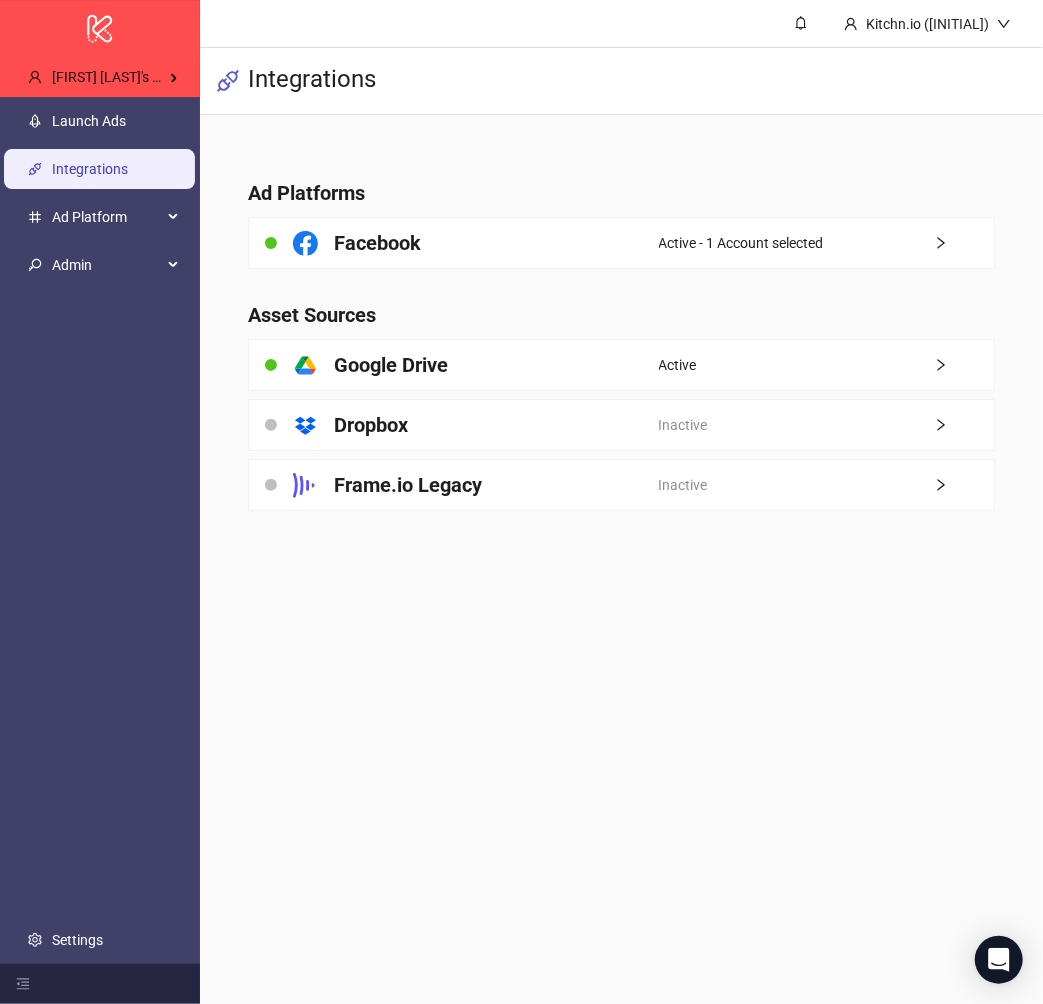 click on "Frame.io Legacy" at bounding box center [453, 485] 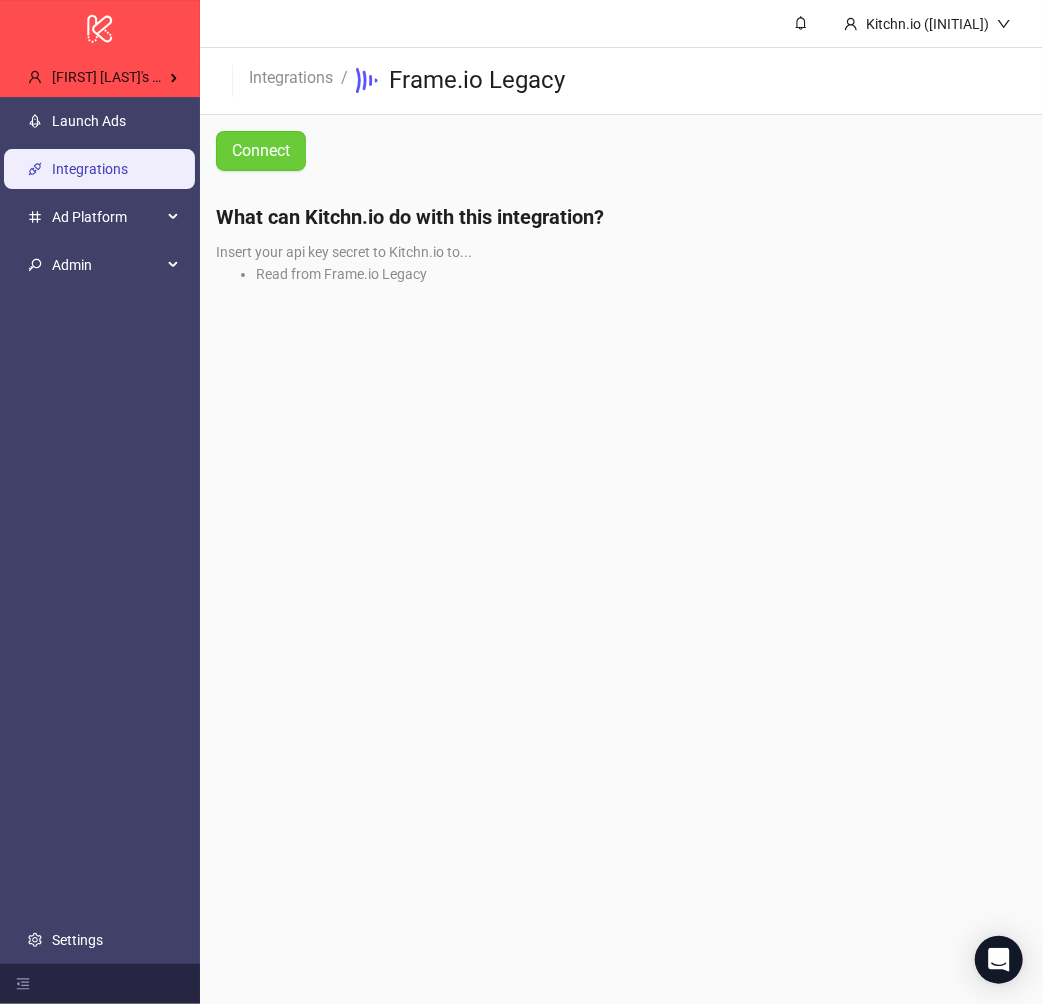 click on "Connect" at bounding box center [261, 151] 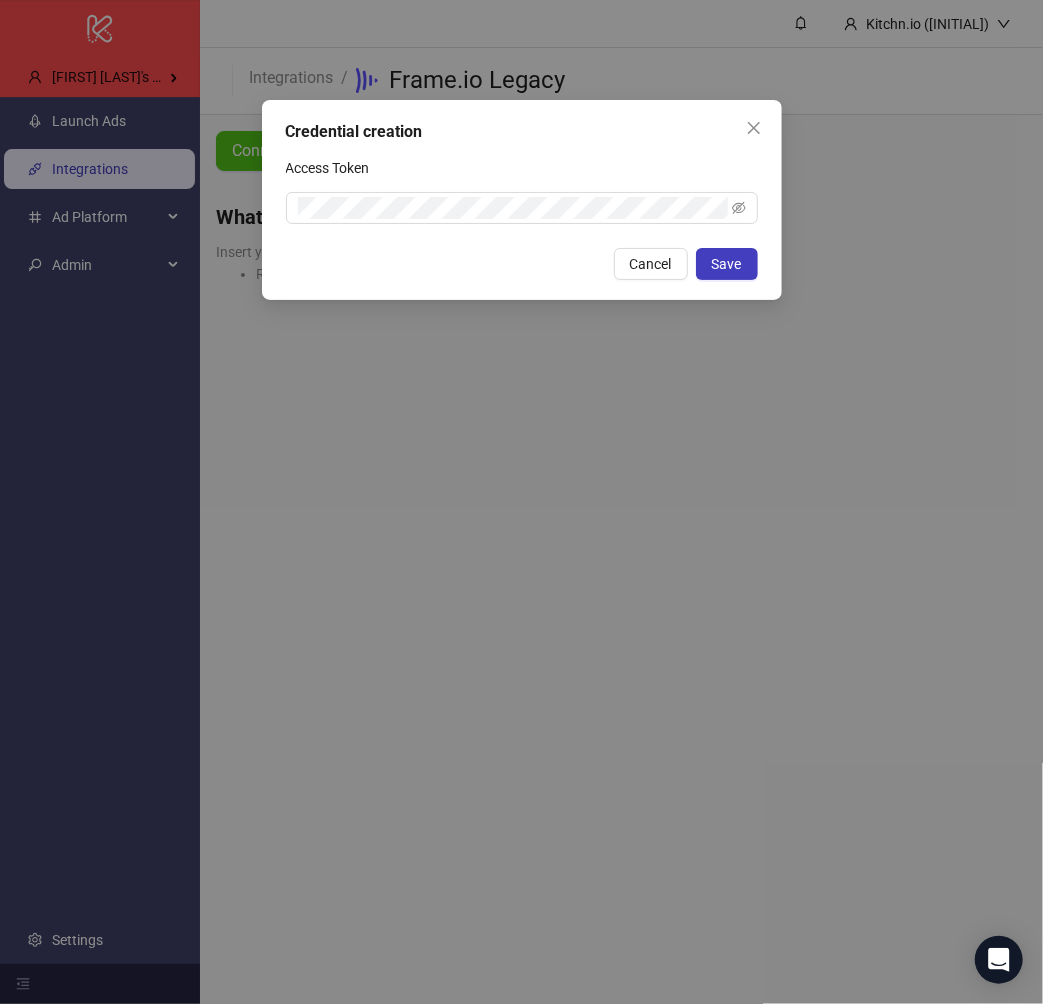 click on "Access Token" at bounding box center [522, 172] 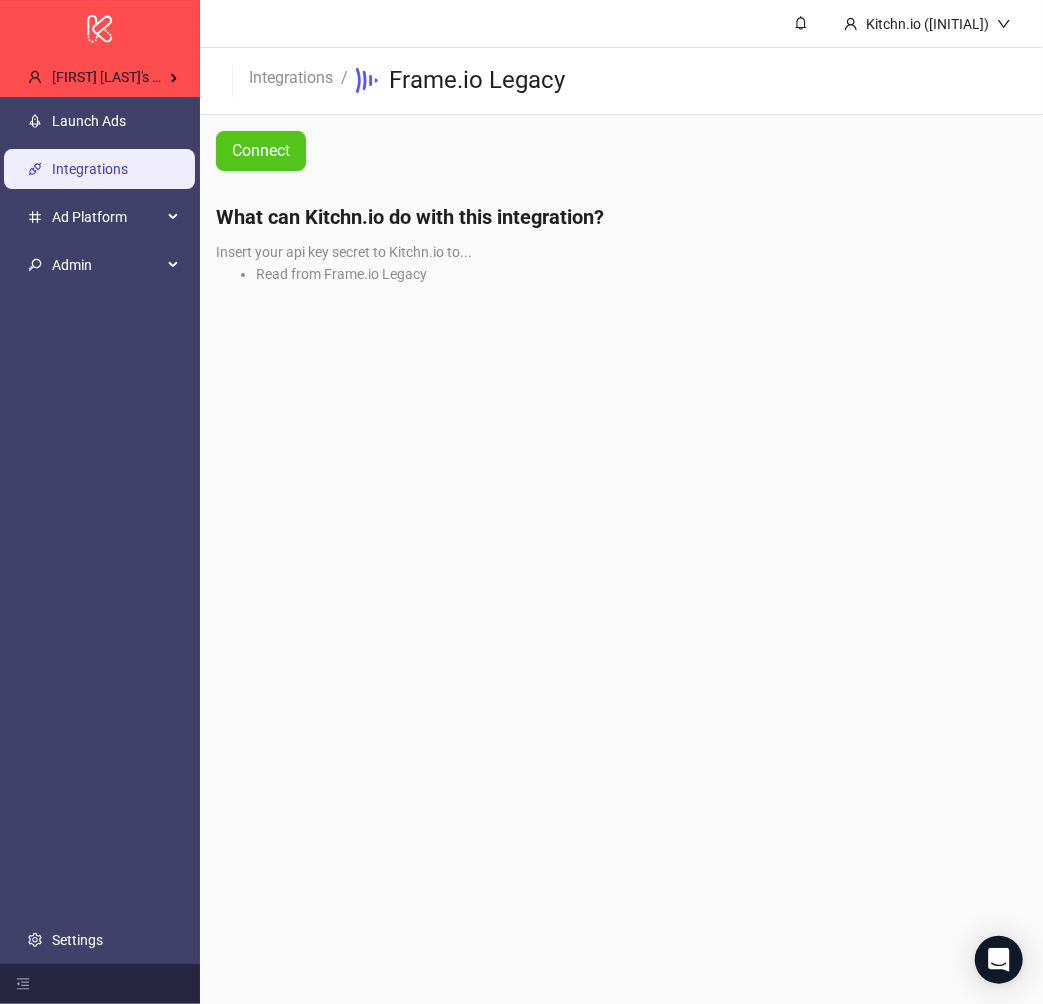 type 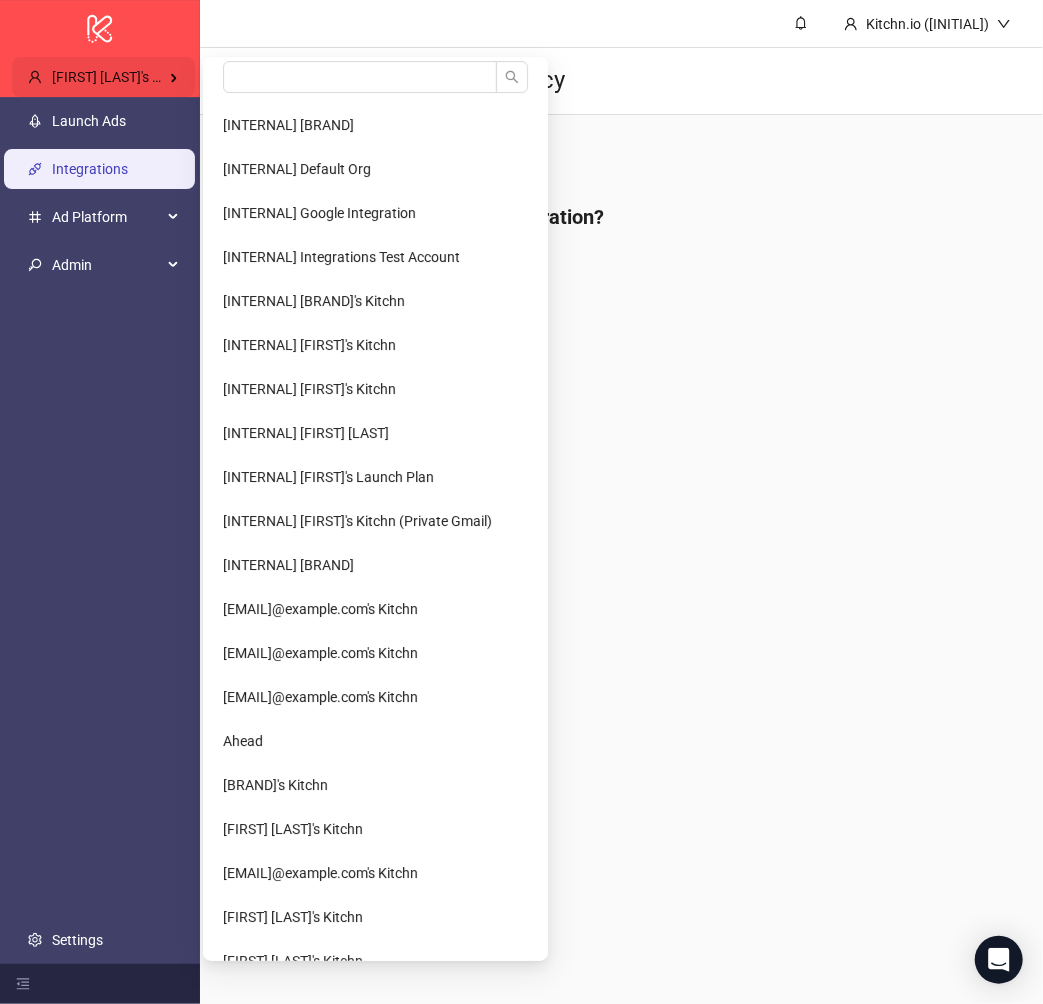 click on "[FIRST] [LAST]'s Kitchn" at bounding box center (122, 77) 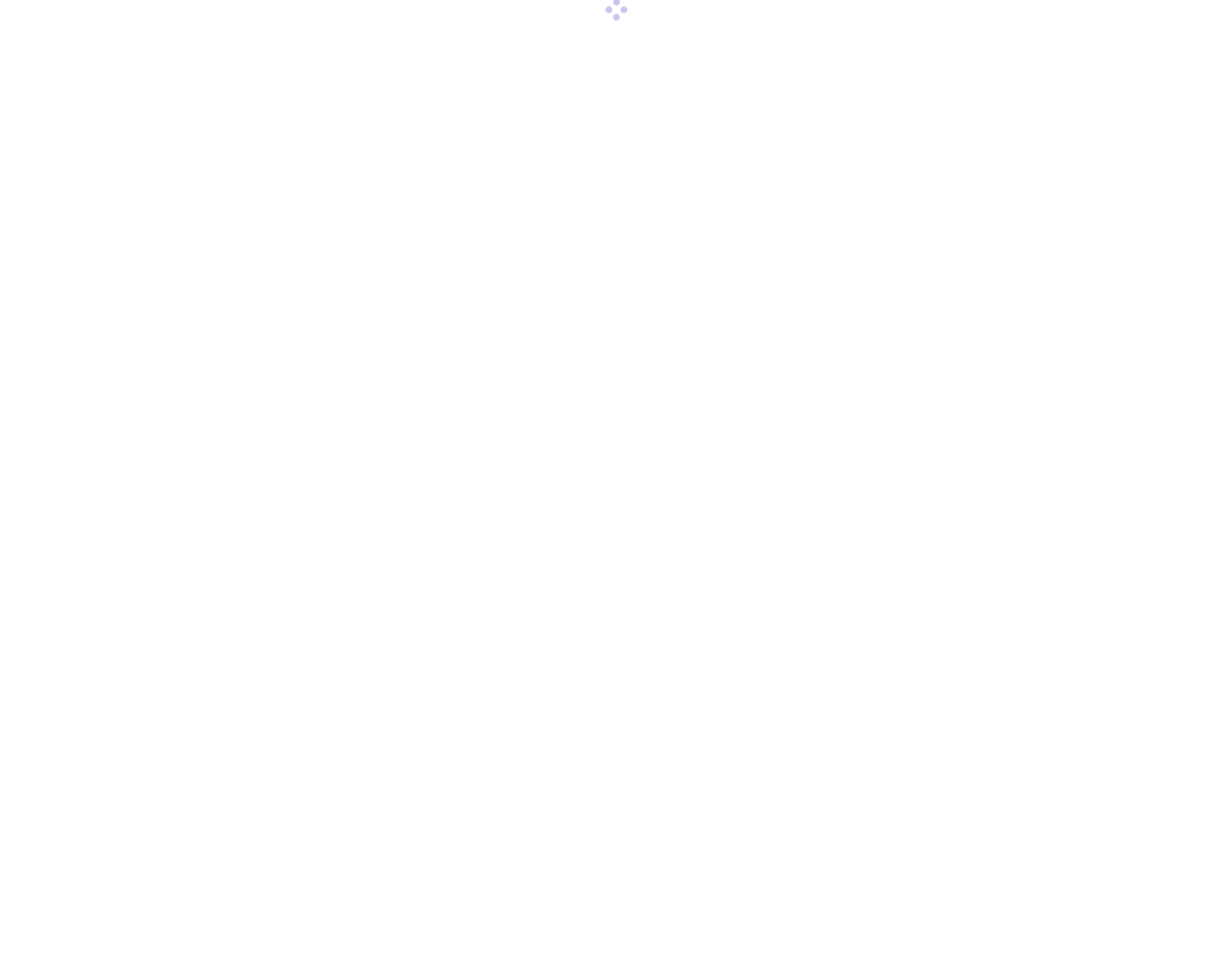 scroll, scrollTop: 0, scrollLeft: 0, axis: both 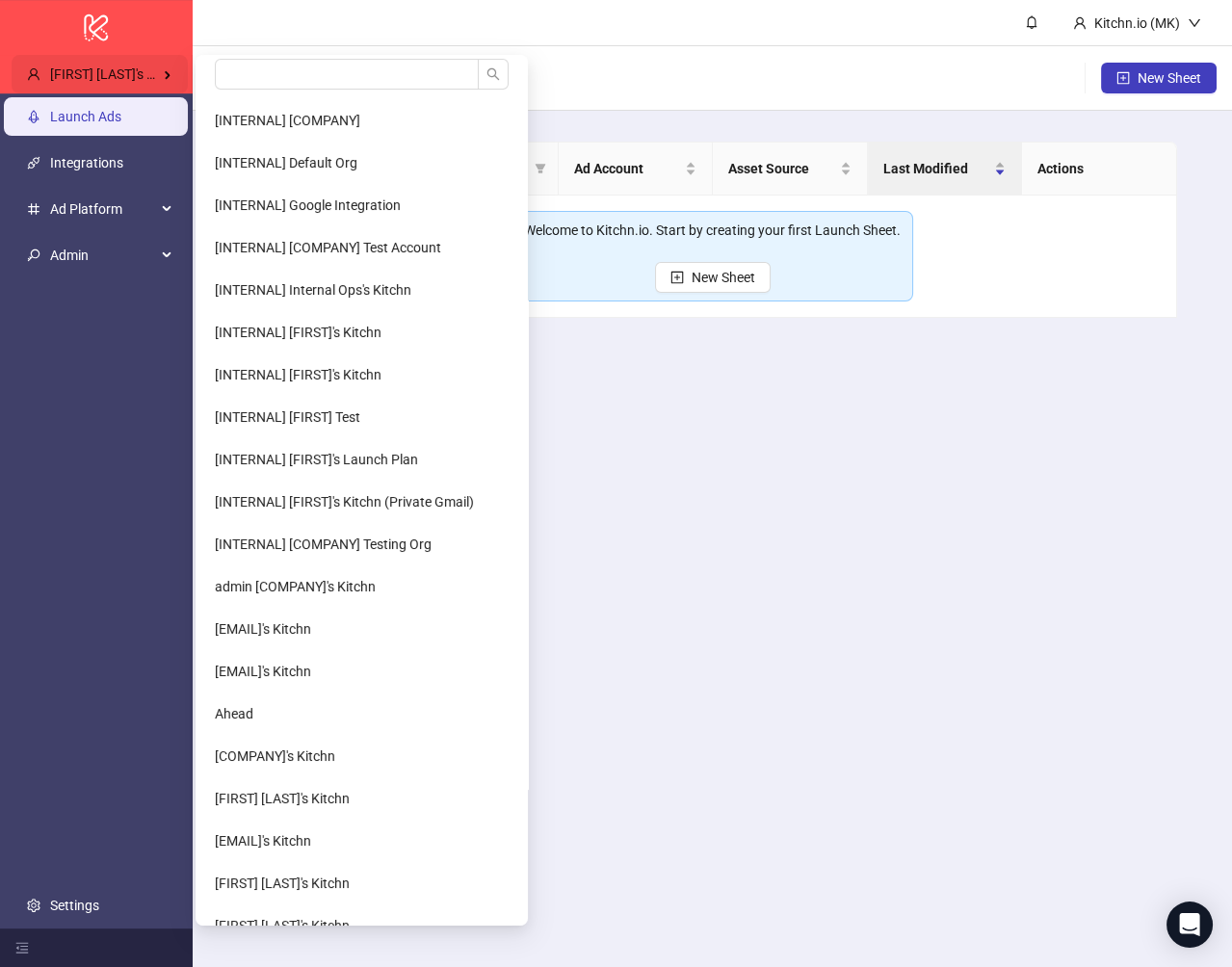 click on "[FIRST] [LAST]'s Kitchn" at bounding box center (118, 74) 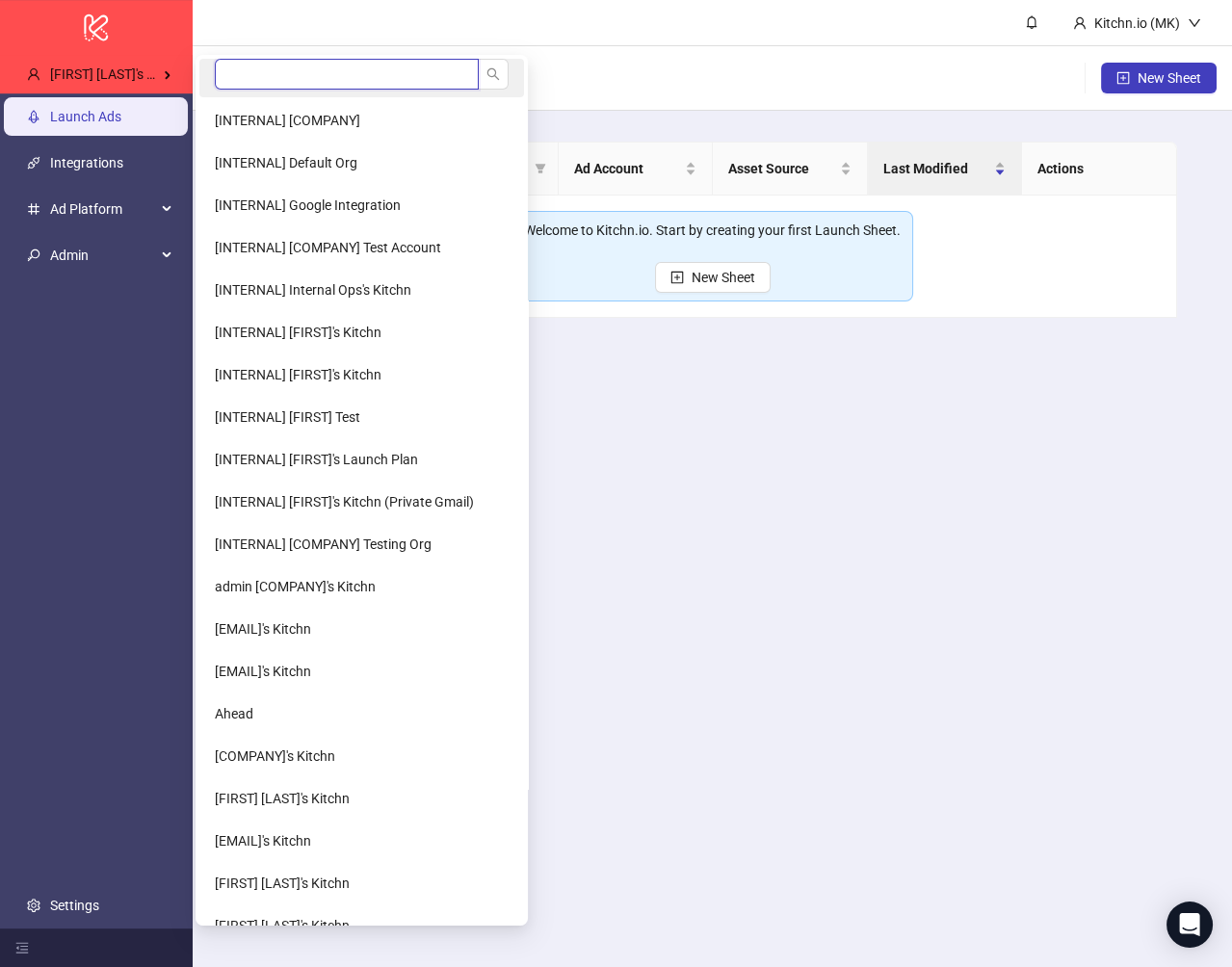 click at bounding box center (347, 74) 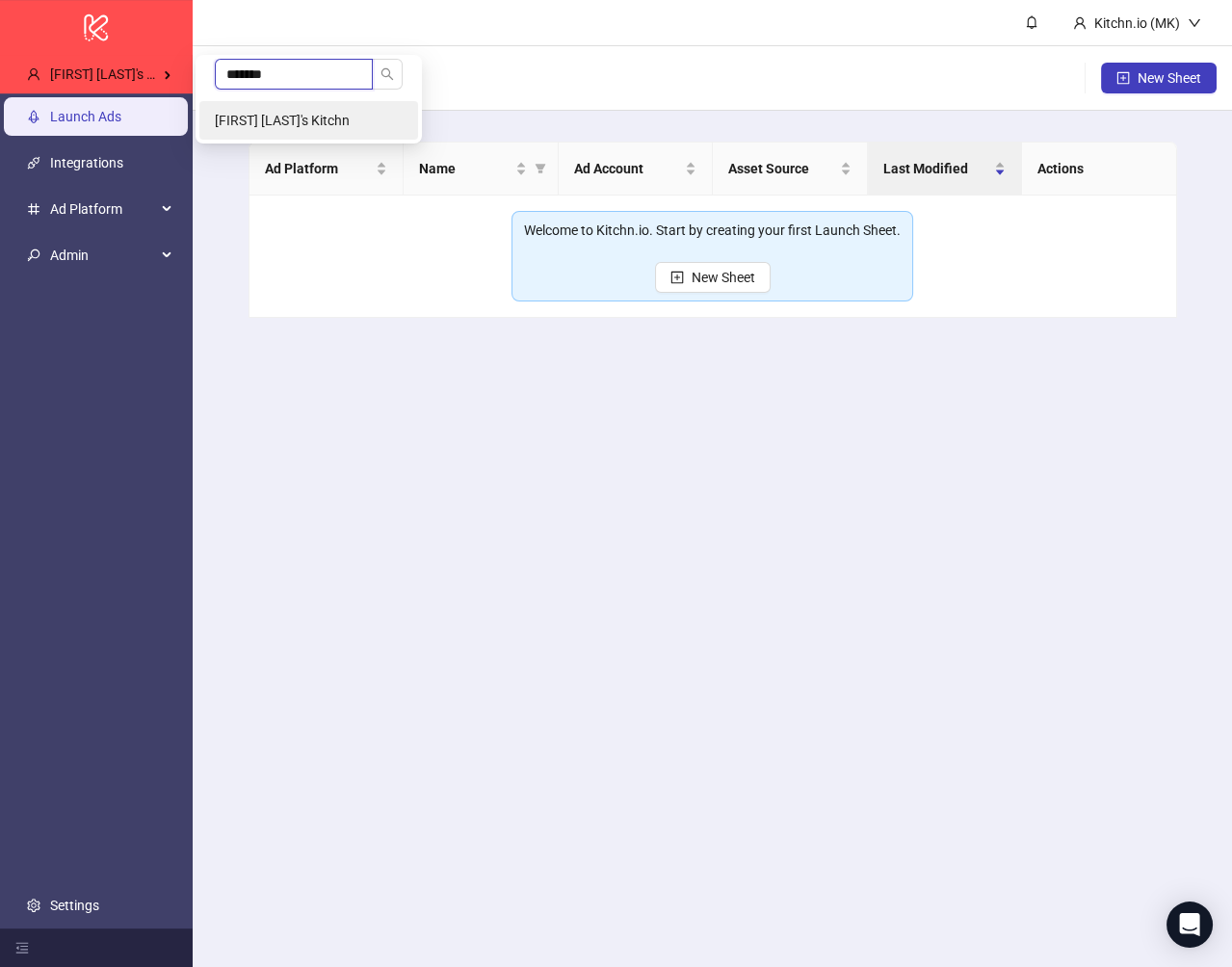 type on "*******" 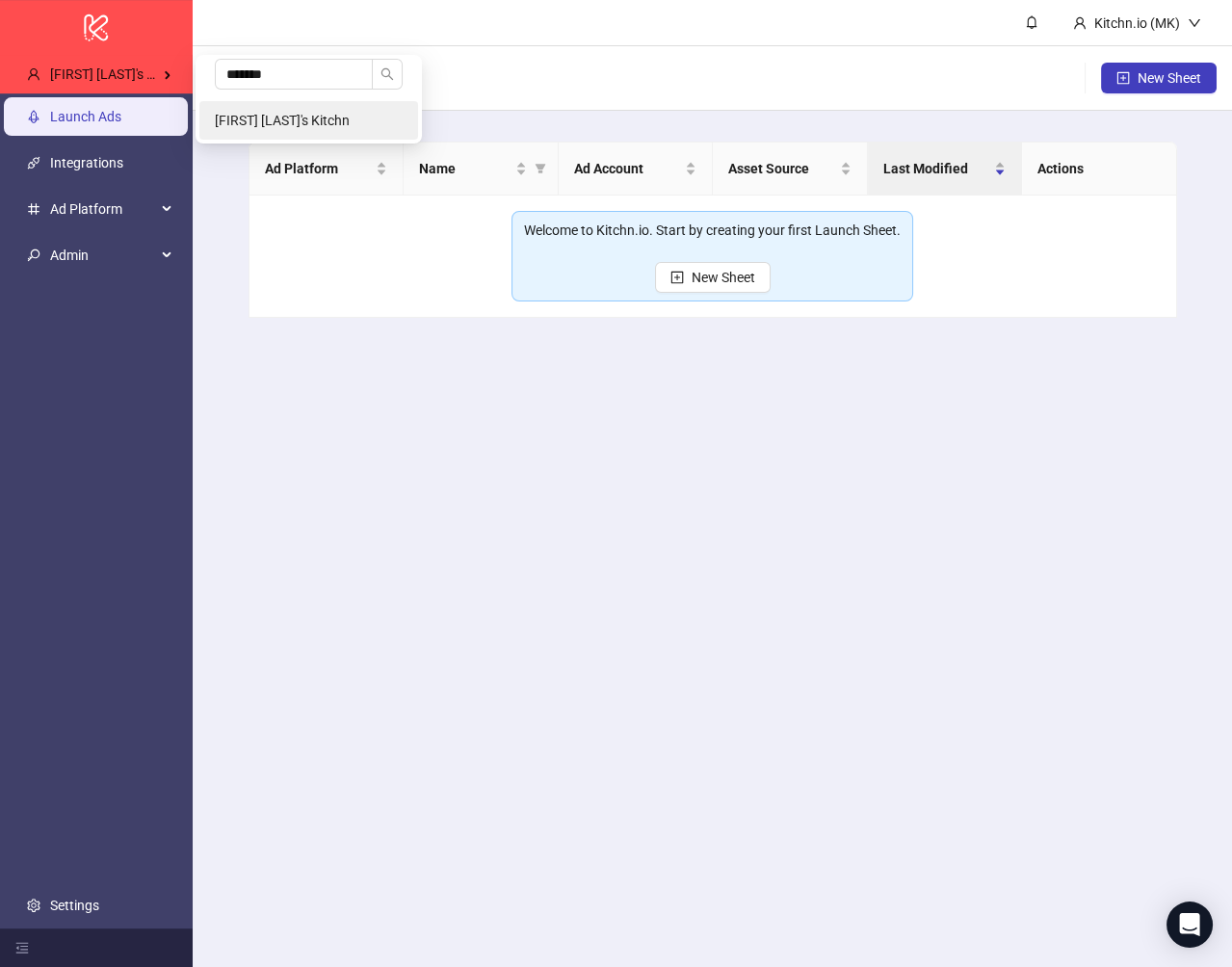 click on "[FIRST] [LAST]'s Kitchn" at bounding box center (282, 120) 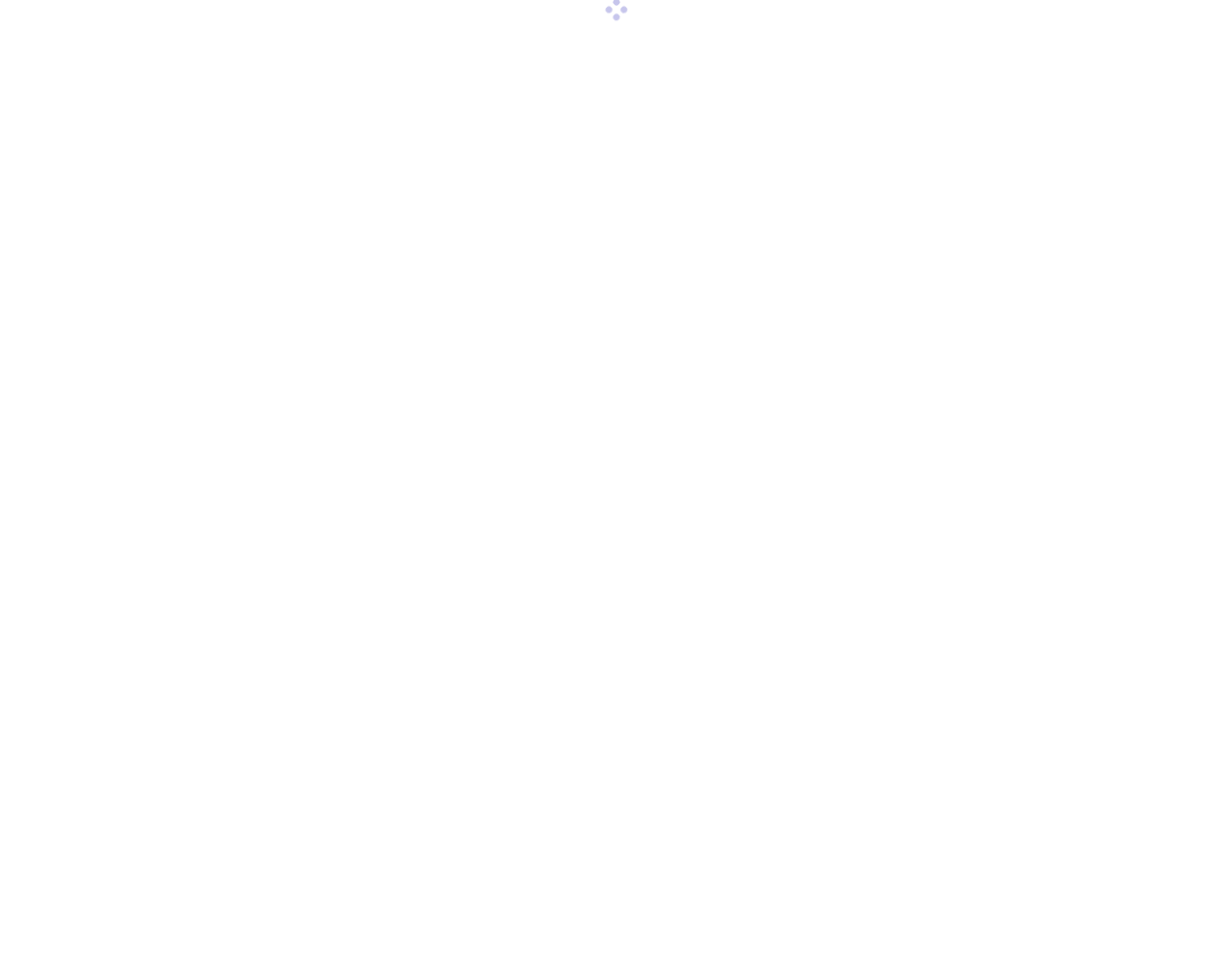 scroll, scrollTop: 0, scrollLeft: 0, axis: both 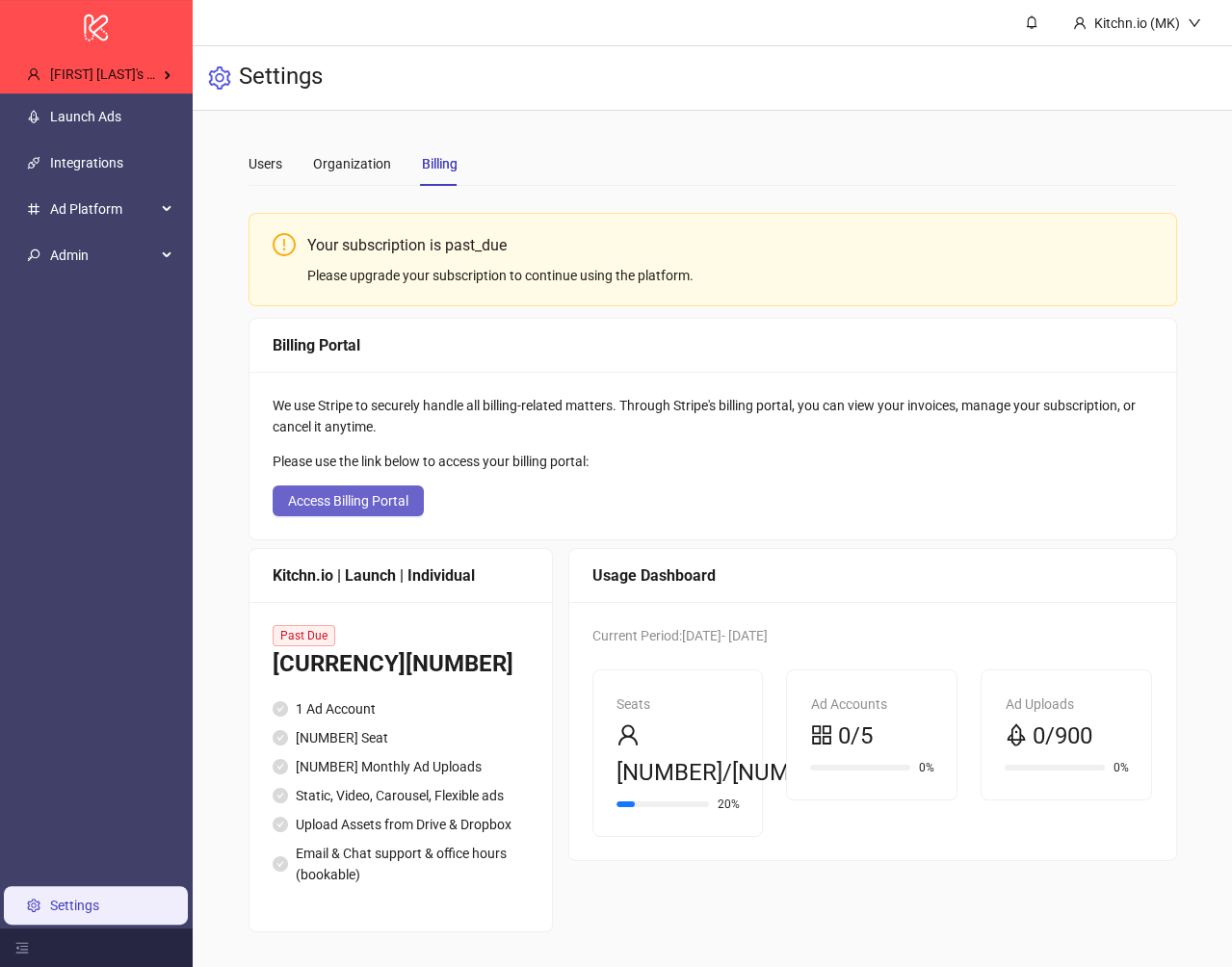 click on "Access Billing Portal" at bounding box center (348, 501) 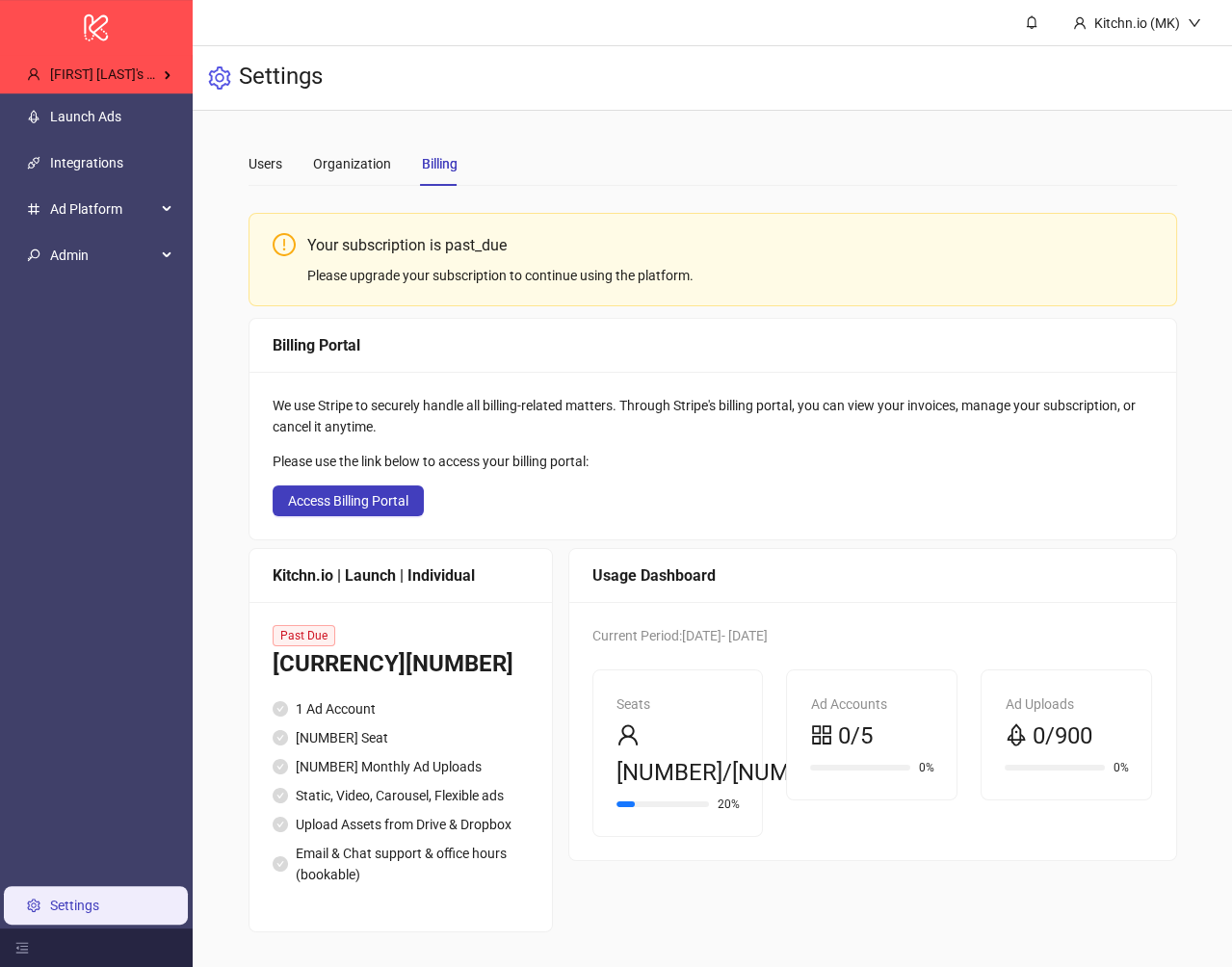 type 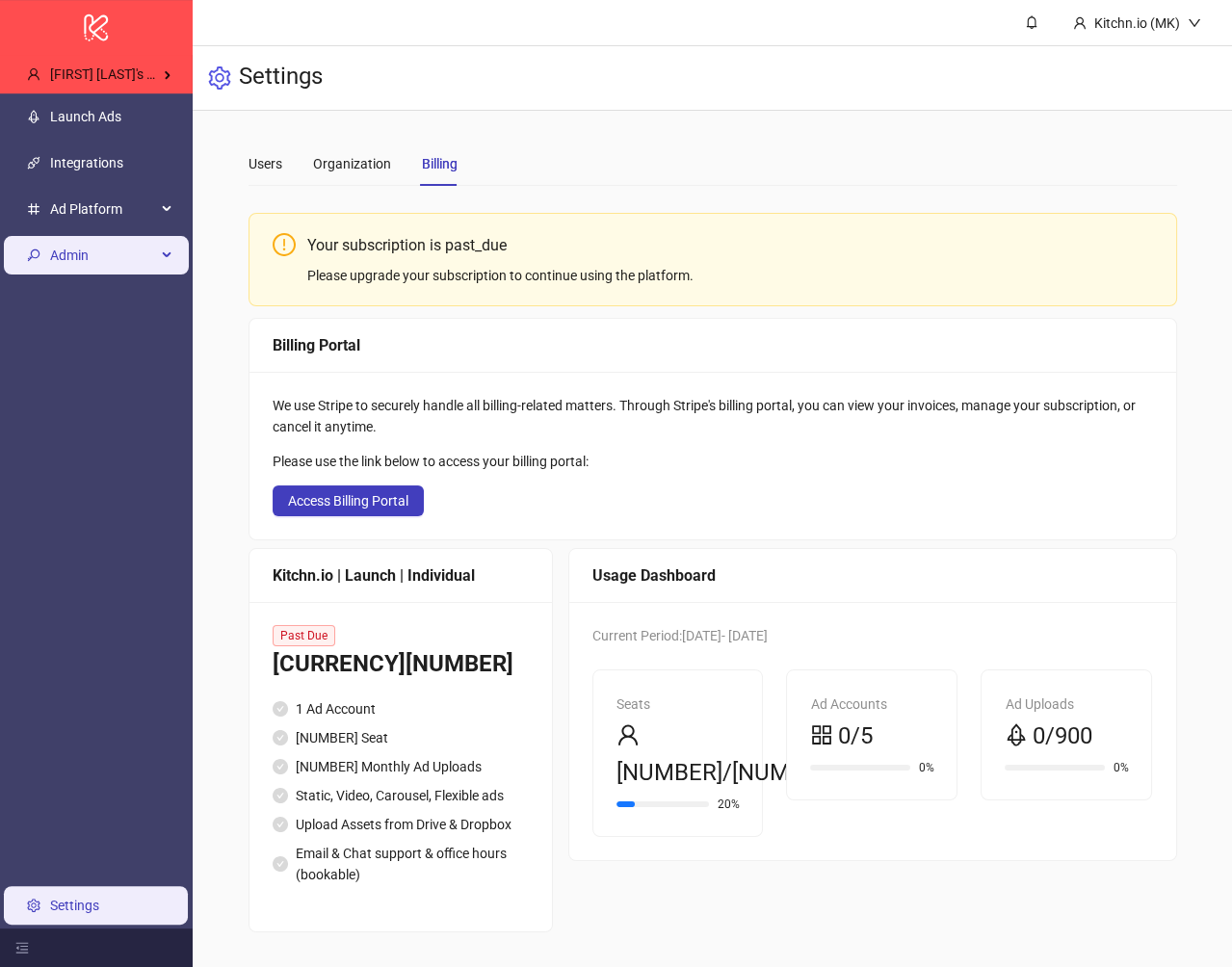 click on "Admin" at bounding box center (103, 255) 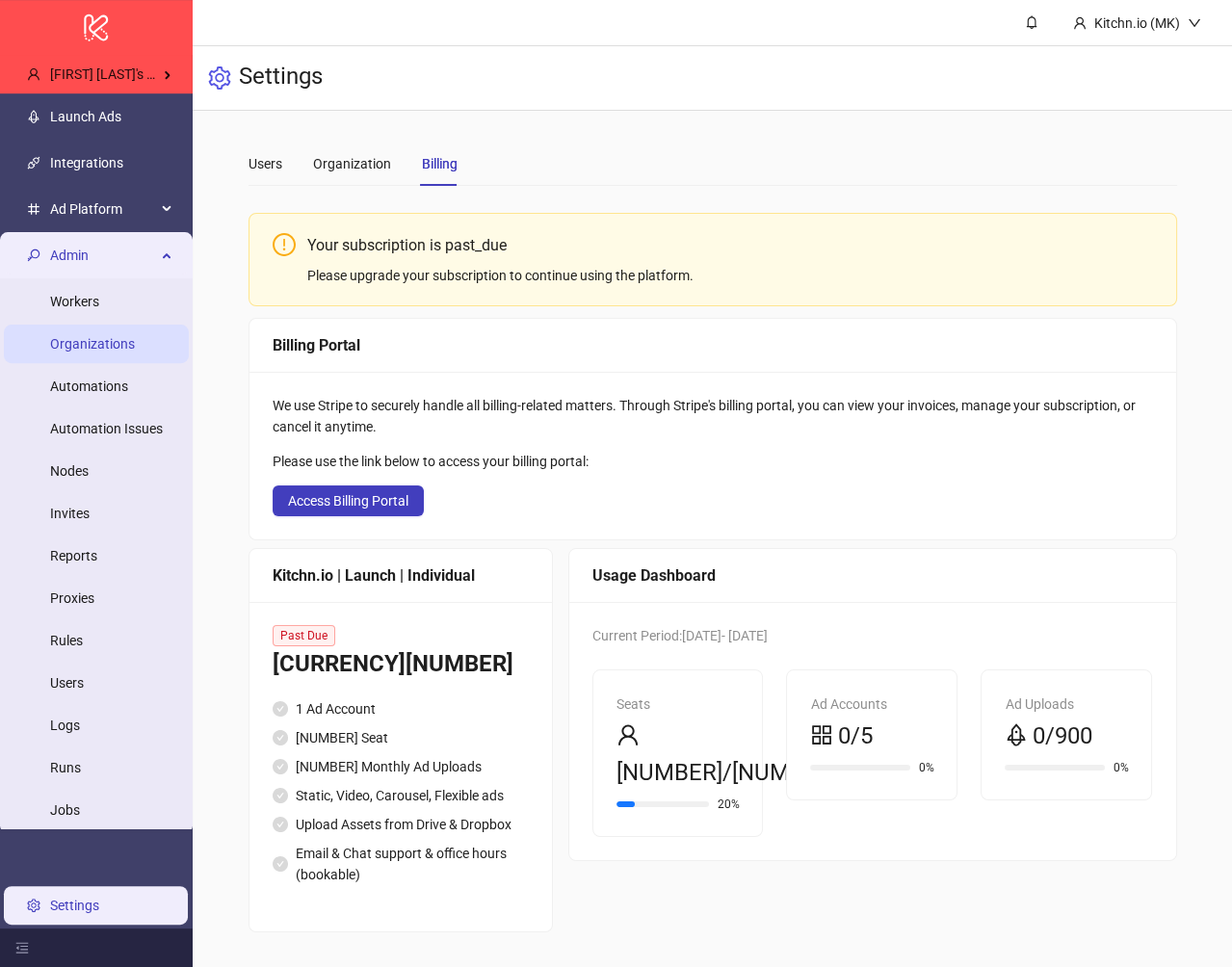 click on "Organizations" at bounding box center [92, 344] 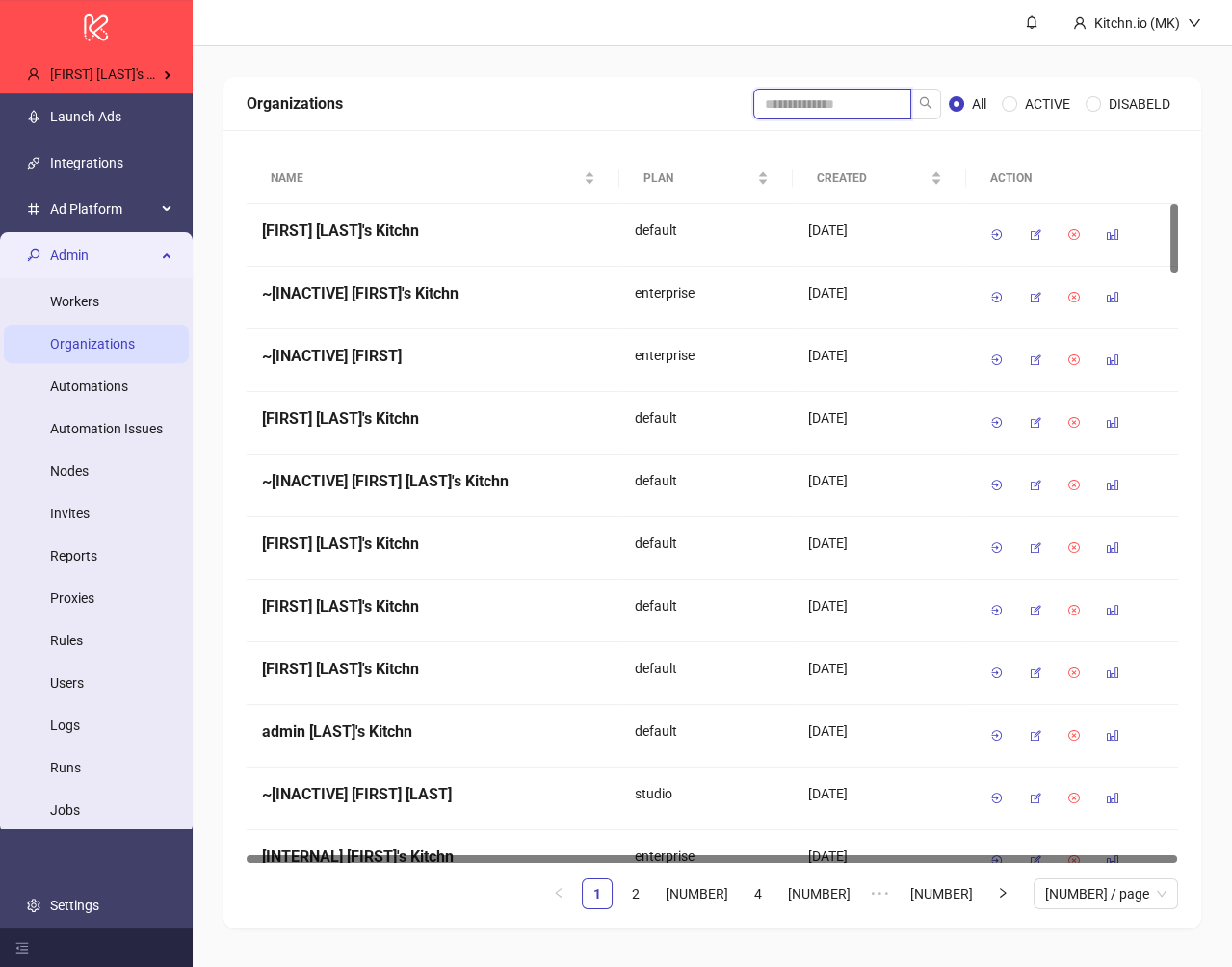 click at bounding box center [832, 104] 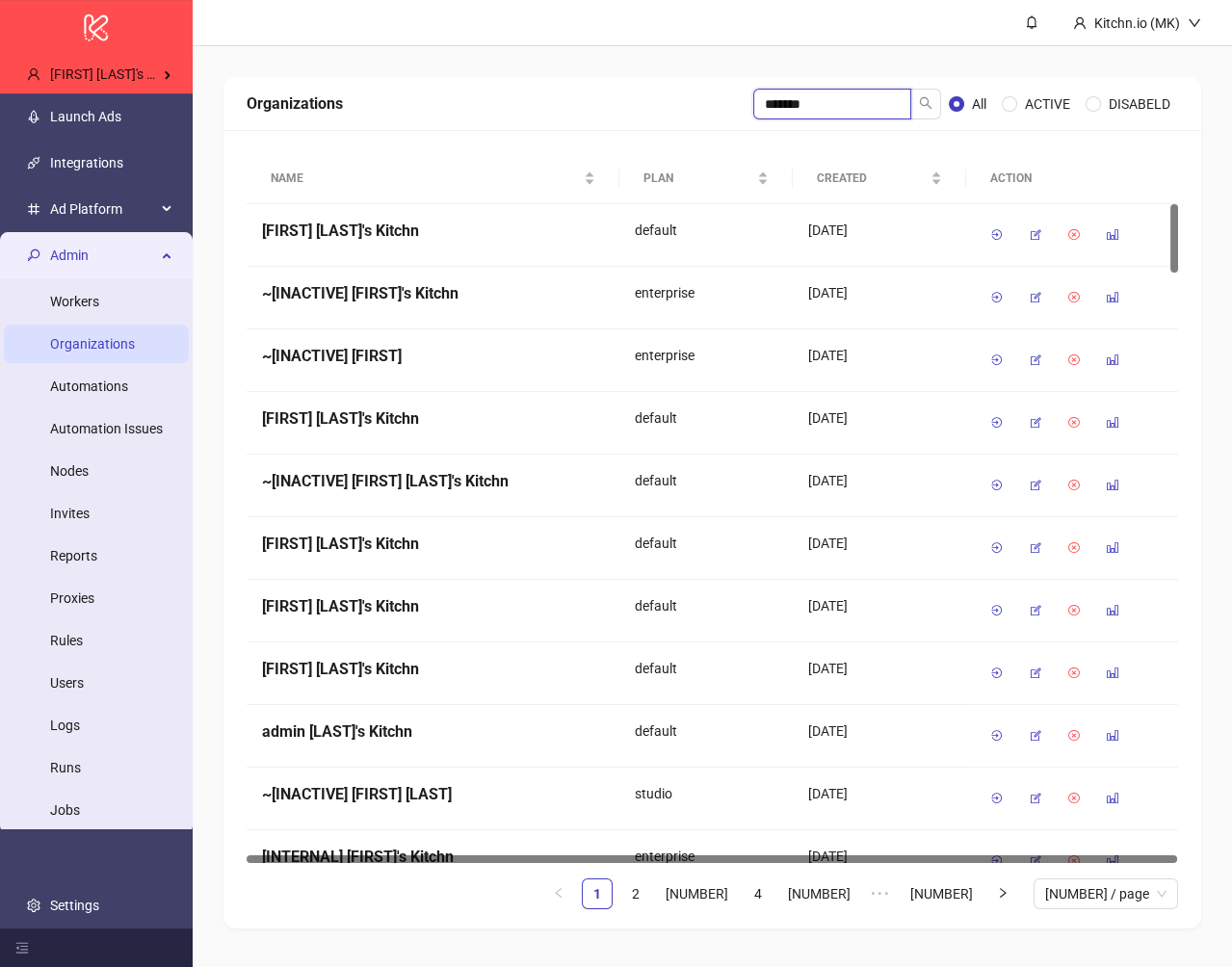 type on "*******" 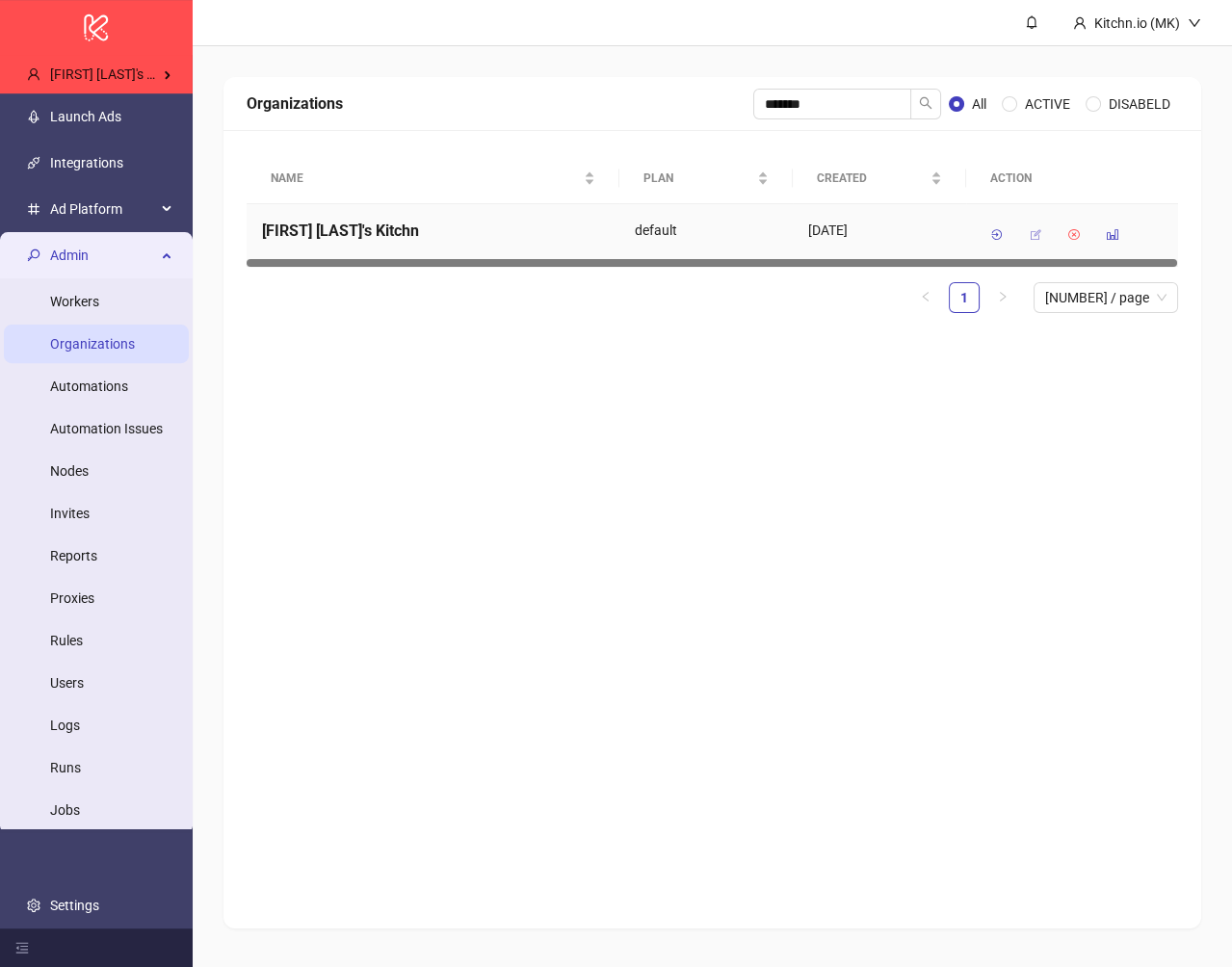click at bounding box center [1035, 235] 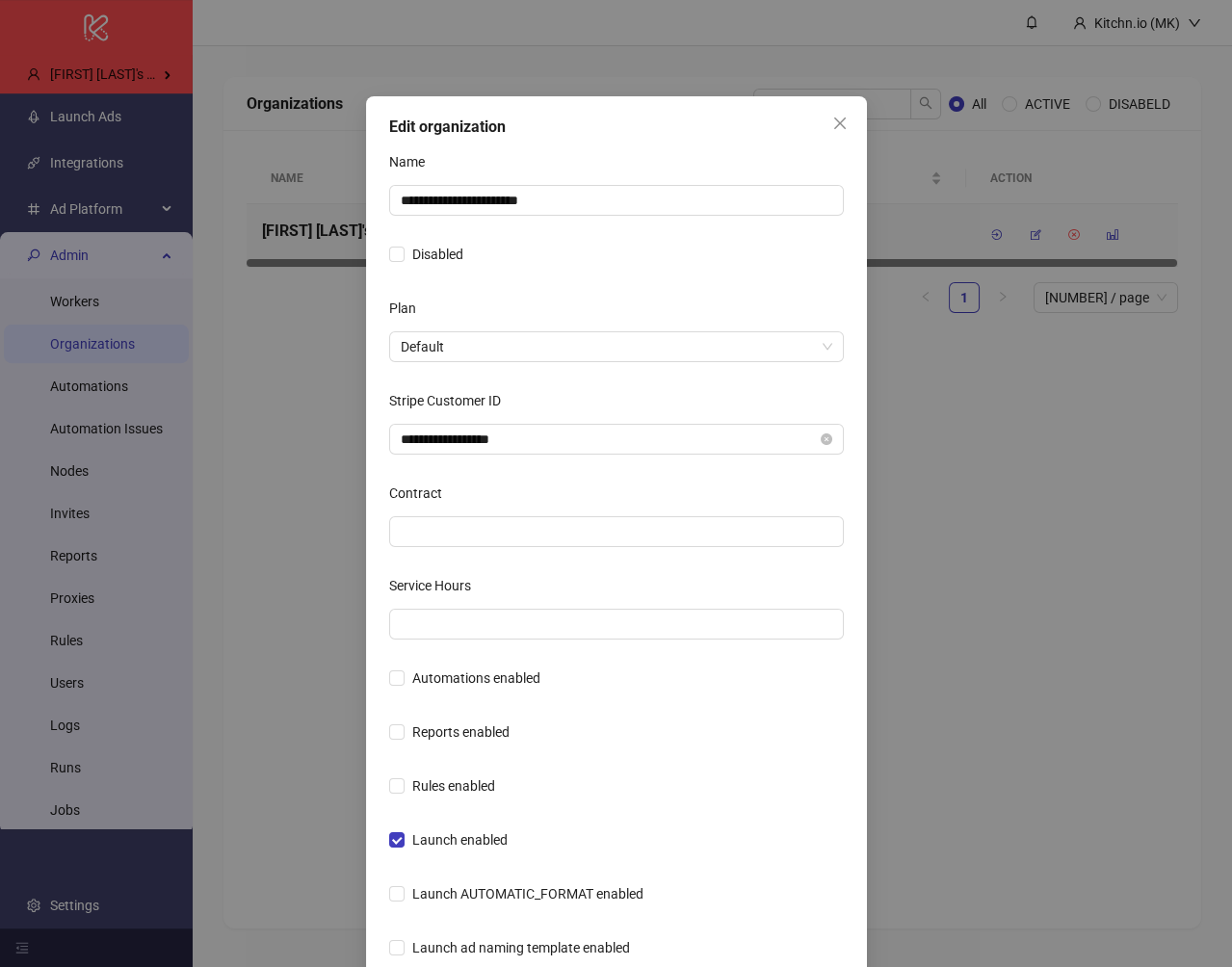 scroll, scrollTop: 389, scrollLeft: 0, axis: vertical 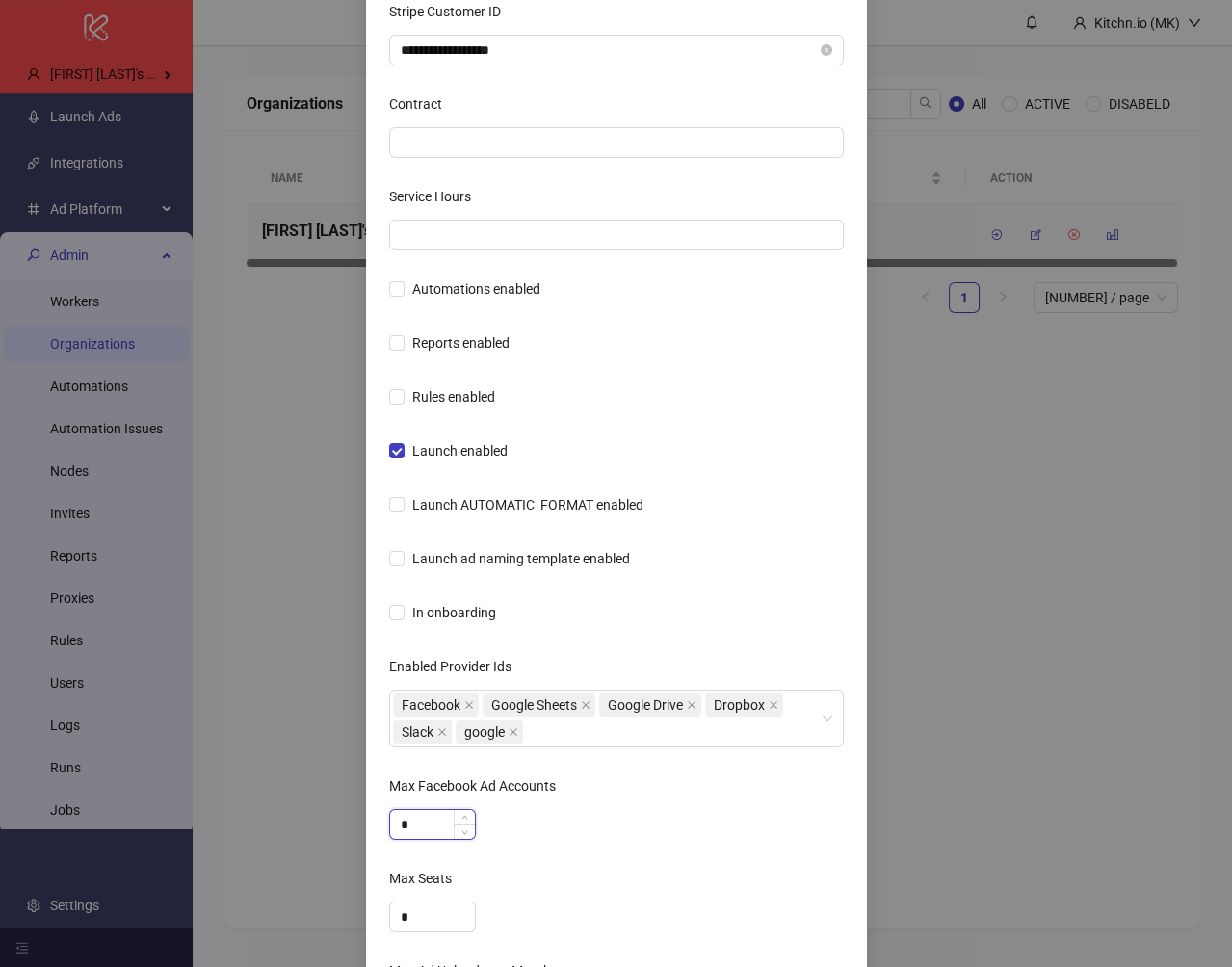 click on "*" at bounding box center (433, 824) 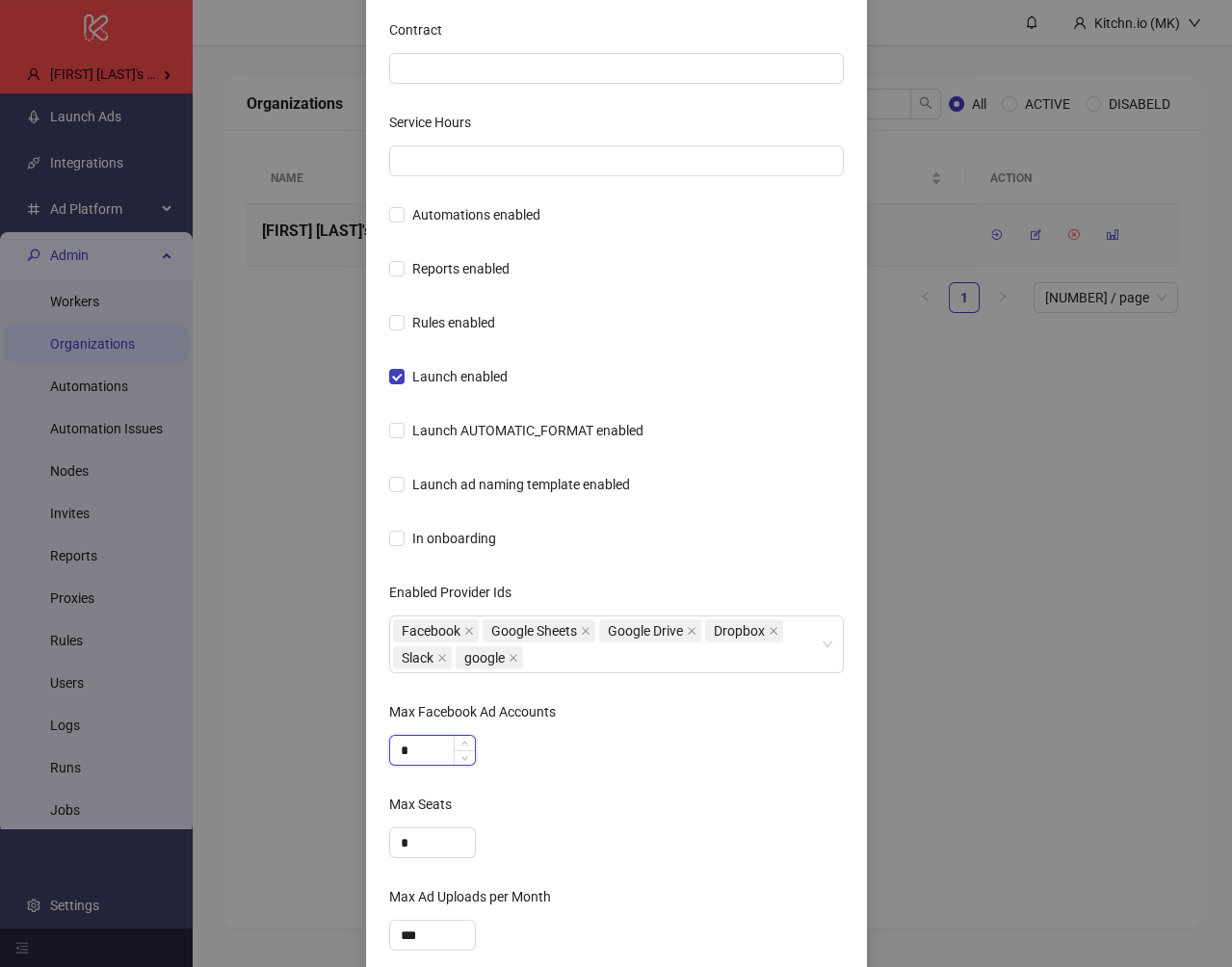 scroll, scrollTop: 489, scrollLeft: 0, axis: vertical 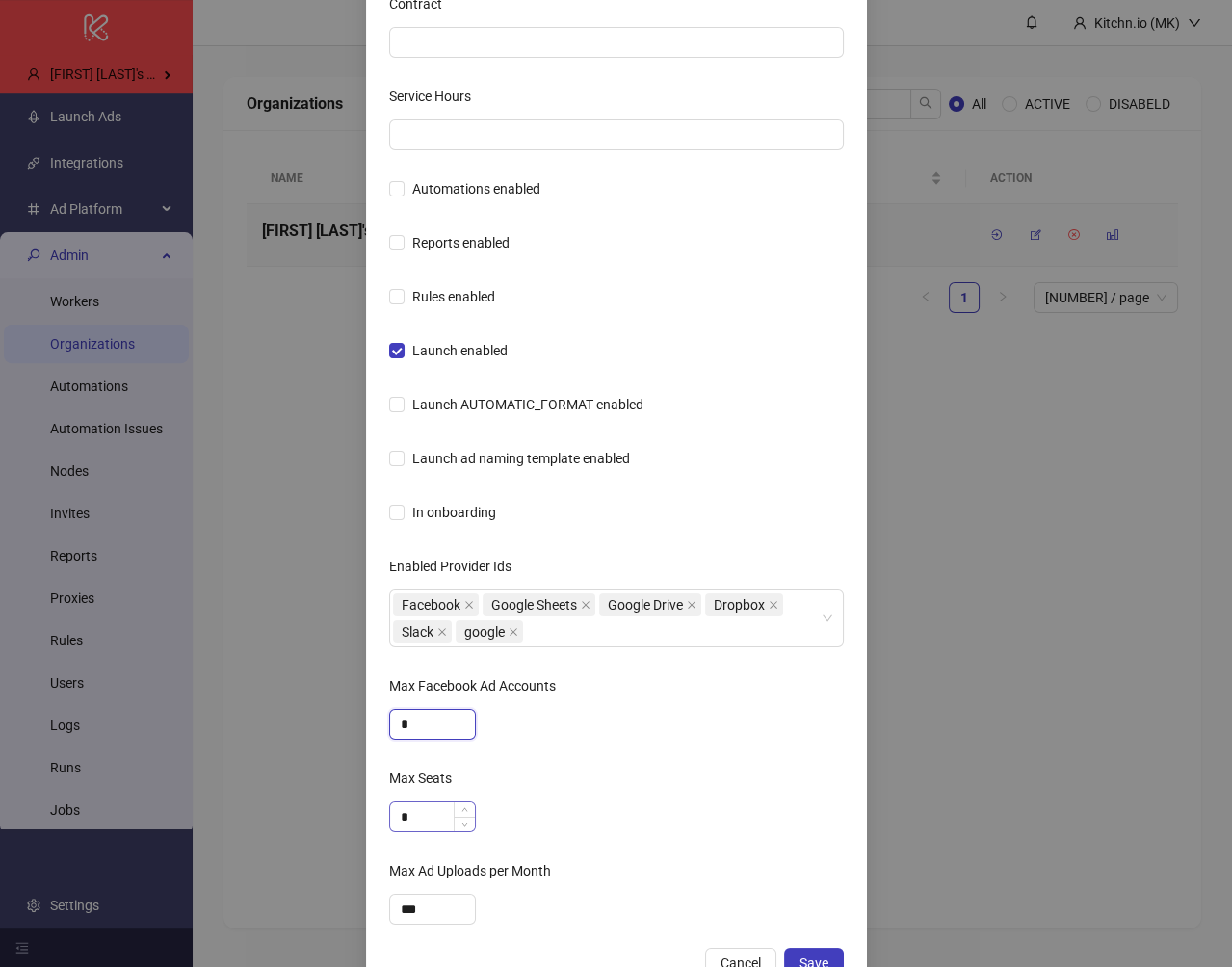 type on "*" 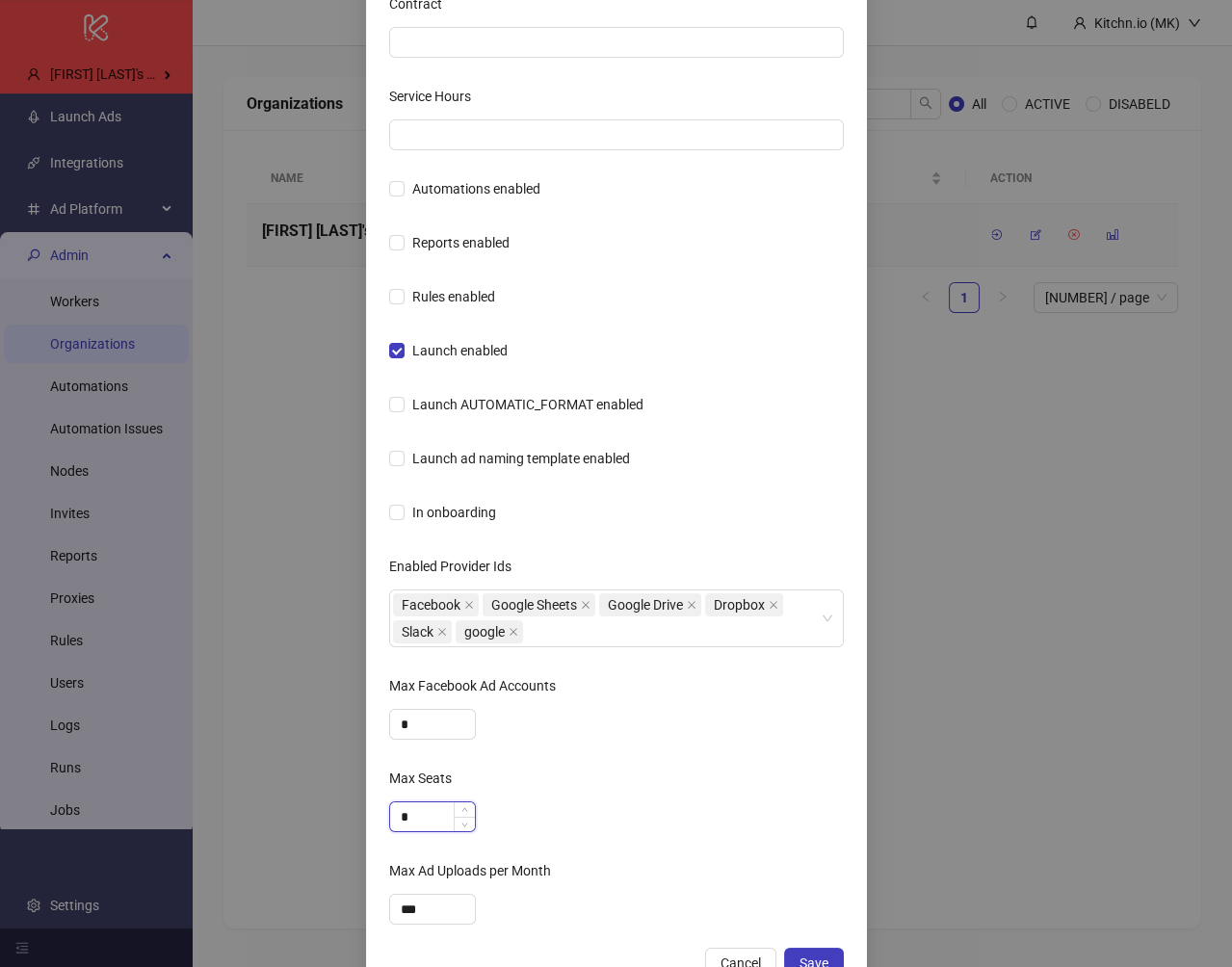 click on "*" at bounding box center (433, 817) 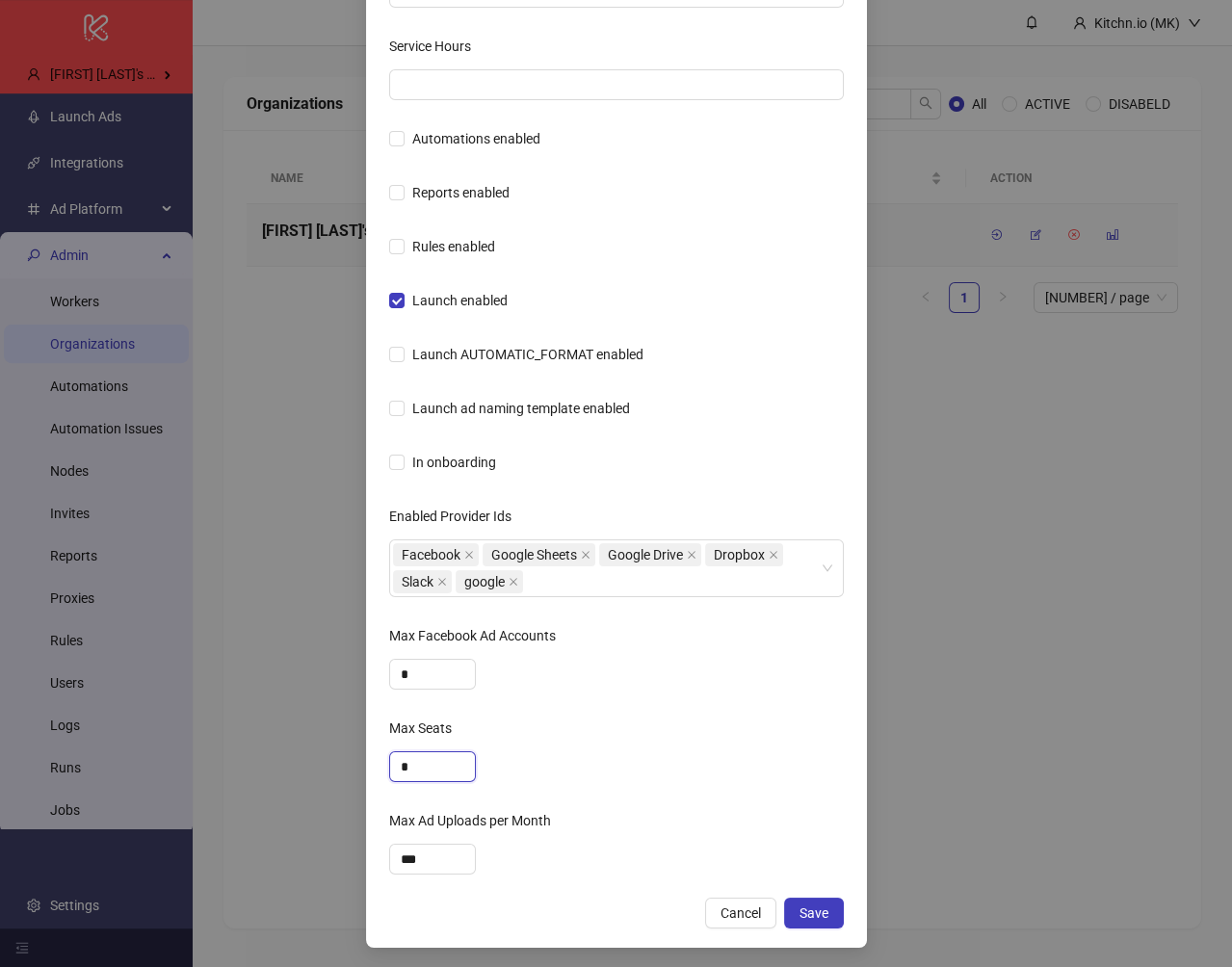 scroll, scrollTop: 541, scrollLeft: 0, axis: vertical 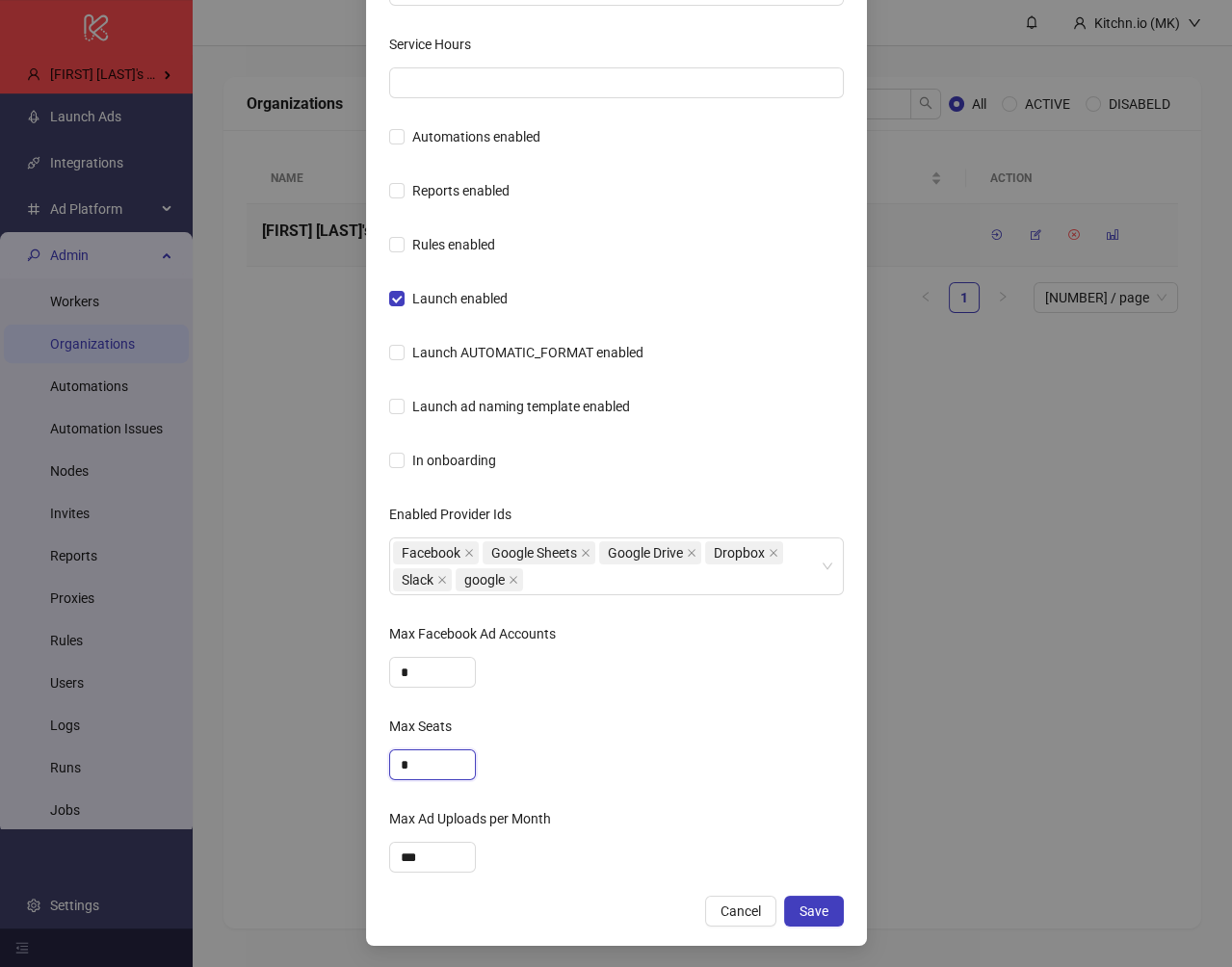 type on "*" 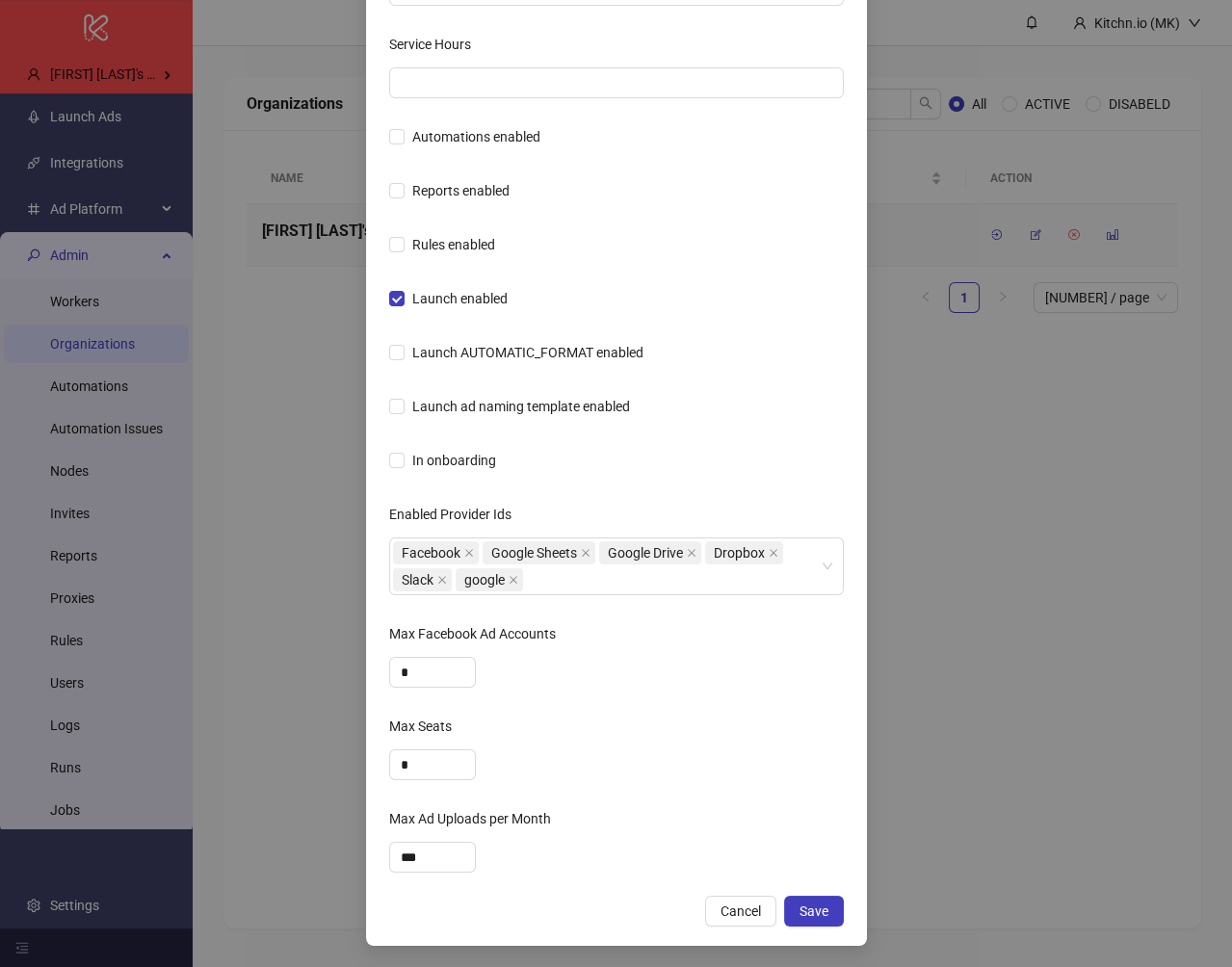 click on "**********" at bounding box center [616, 250] 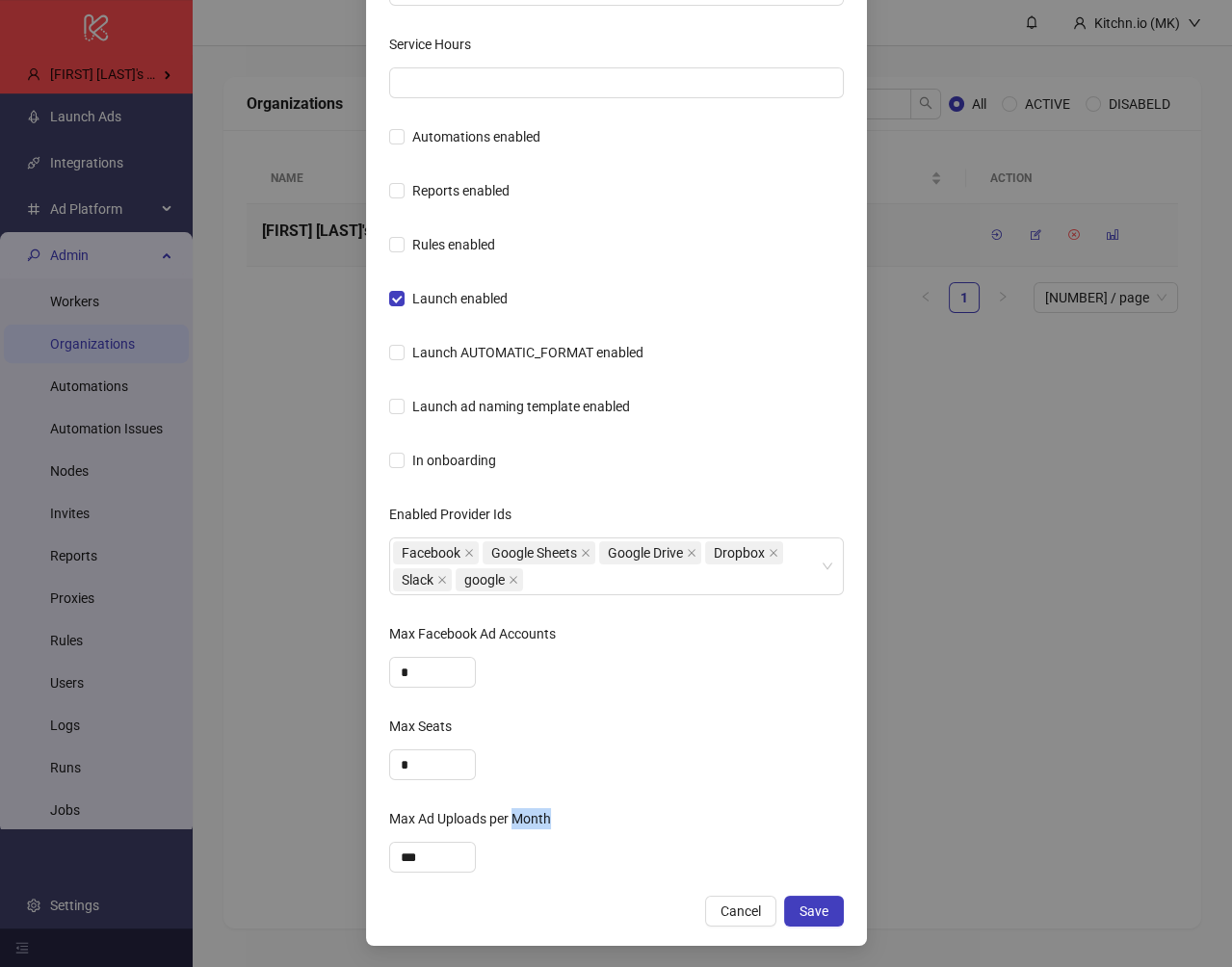 click on "**********" at bounding box center [616, 250] 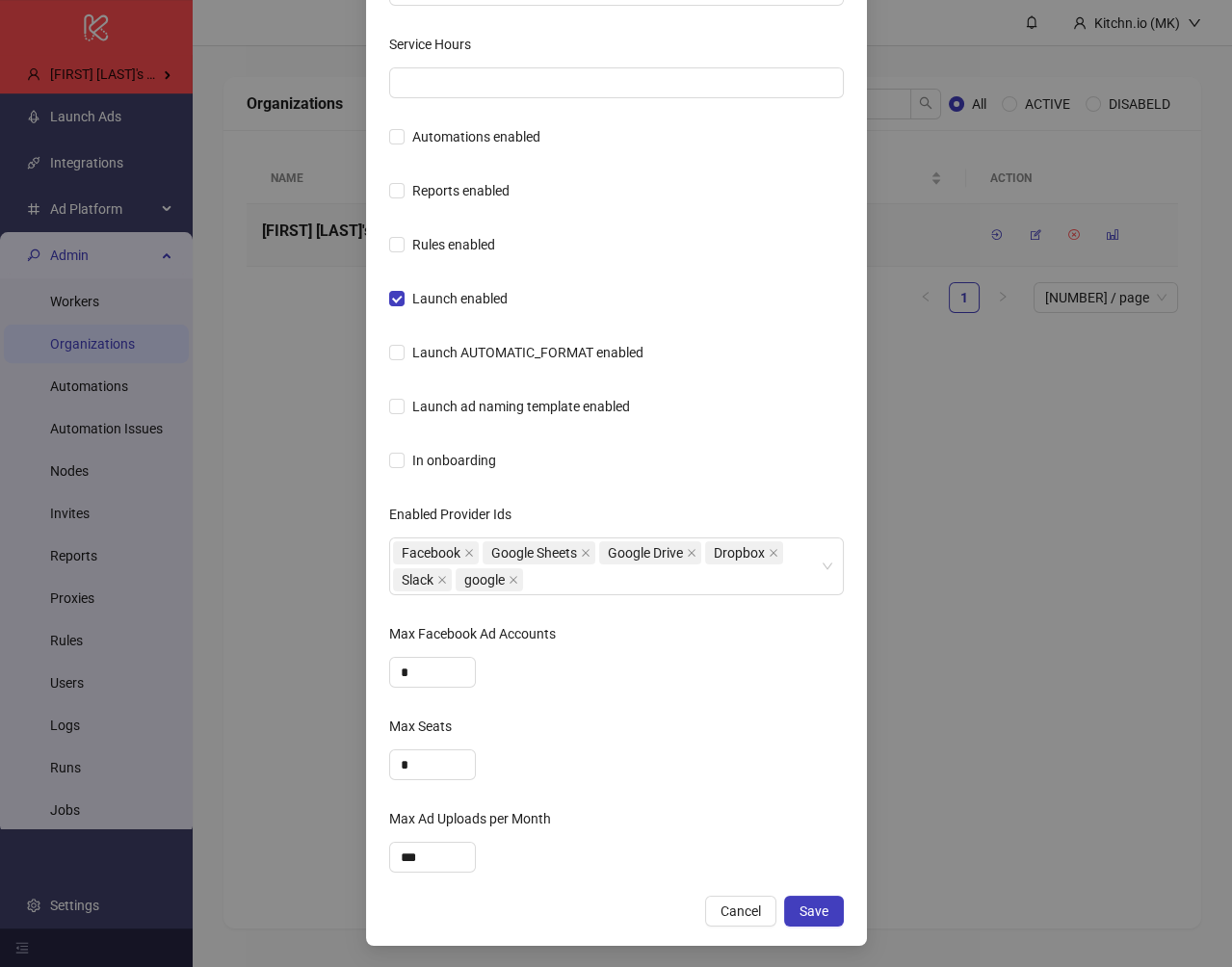 click on "**********" at bounding box center (616, 250) 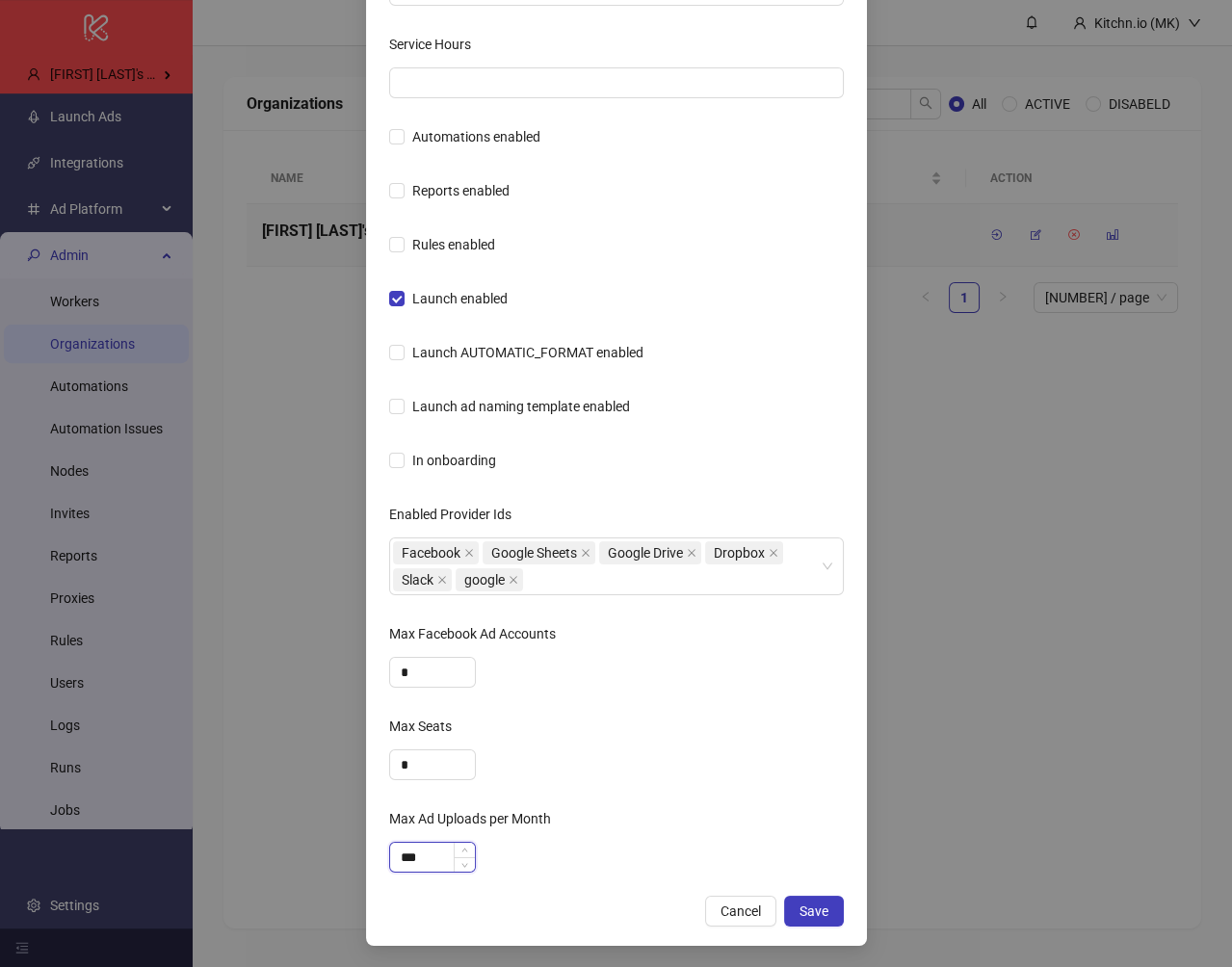 click on "***" at bounding box center [433, 857] 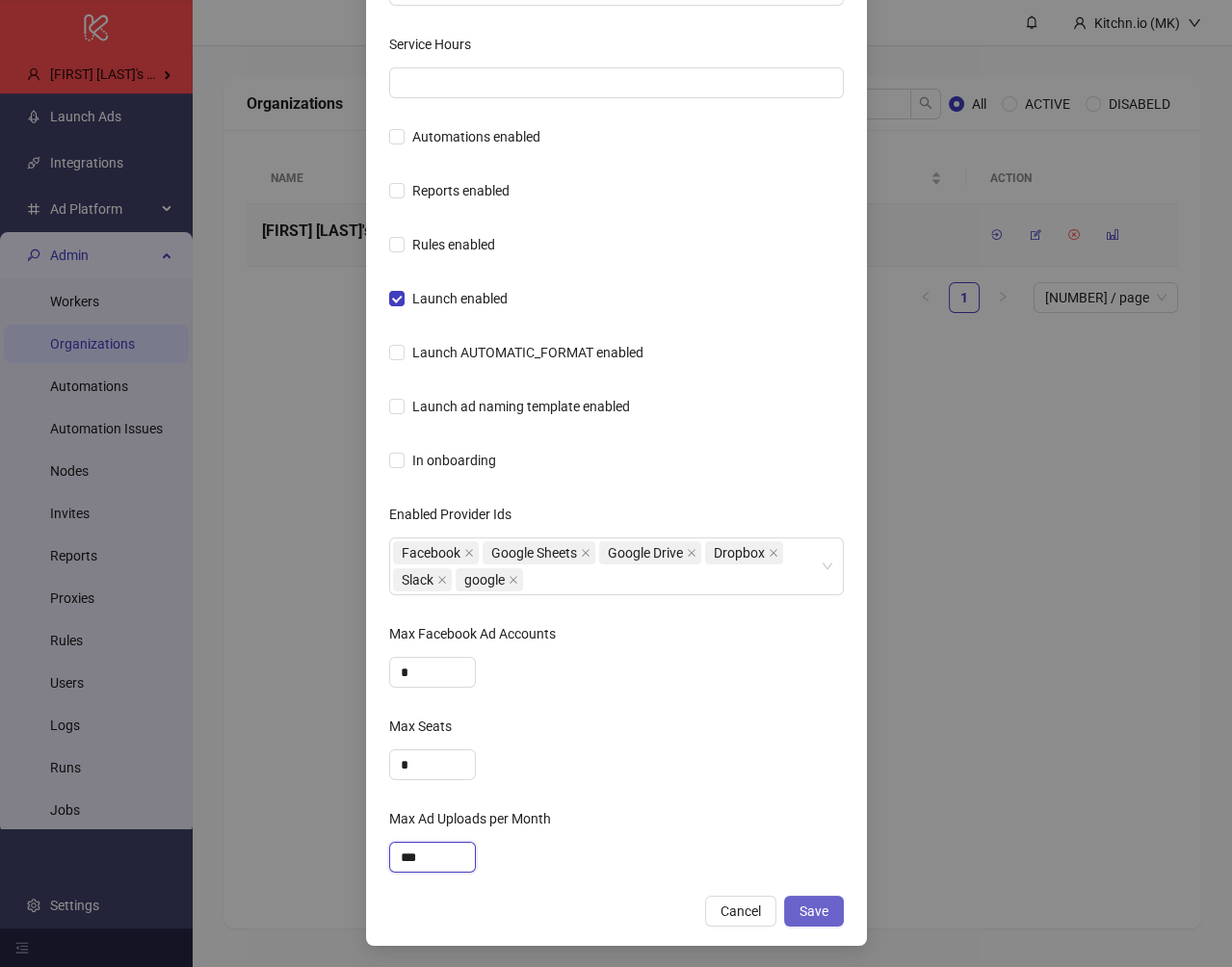 type on "***" 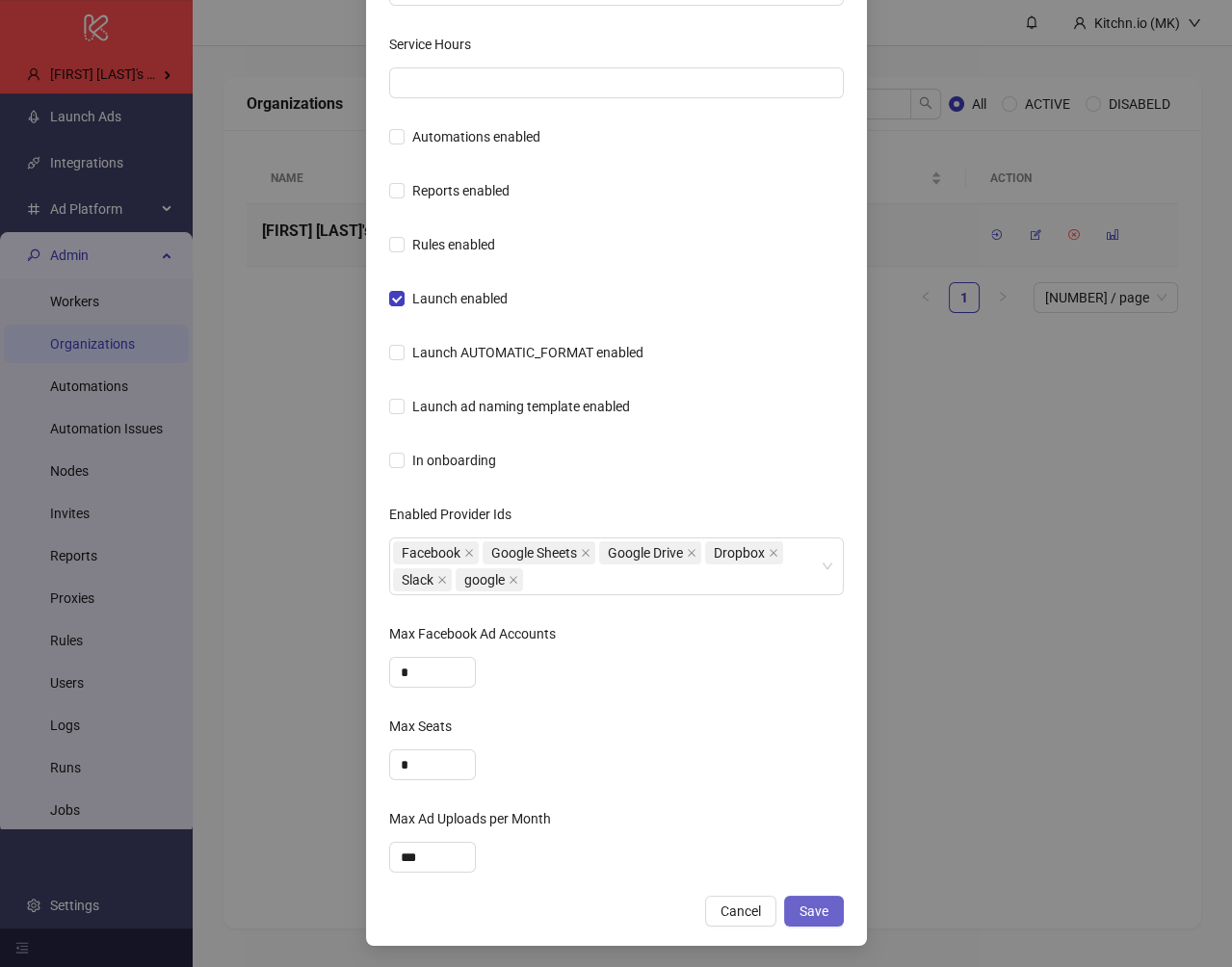 click on "Save" at bounding box center [814, 911] 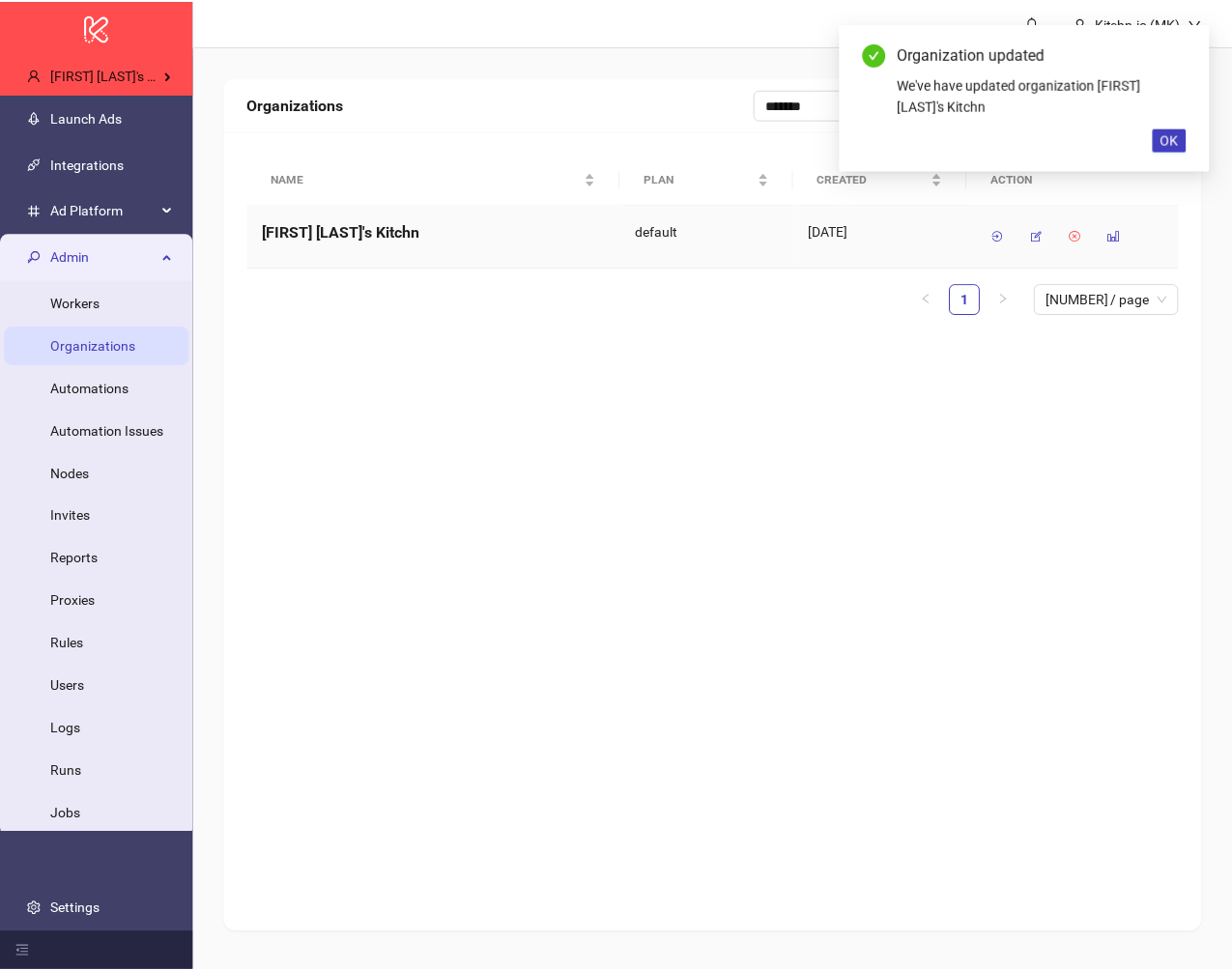 scroll, scrollTop: 446, scrollLeft: 0, axis: vertical 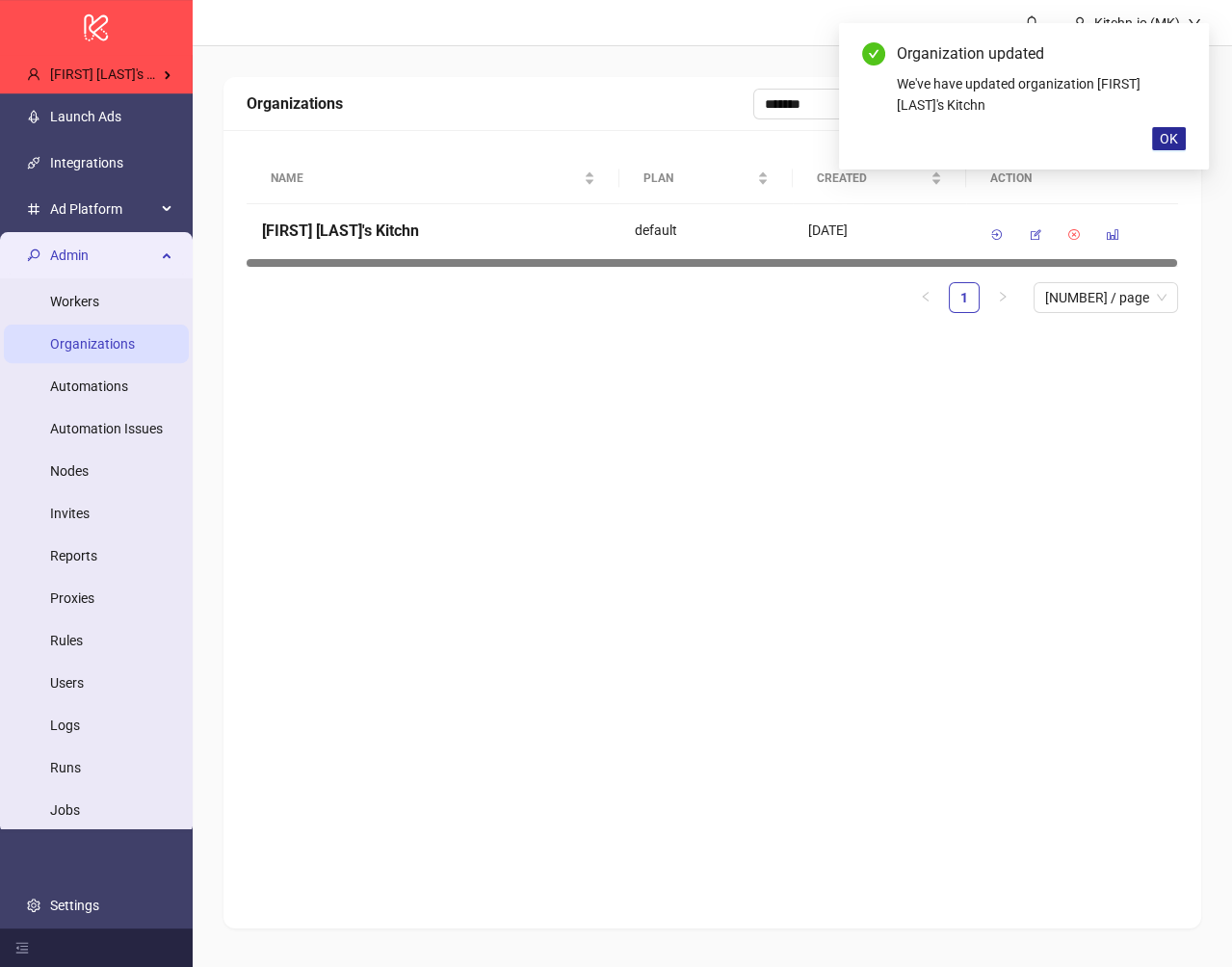 click on "OK" at bounding box center [1168, 139] 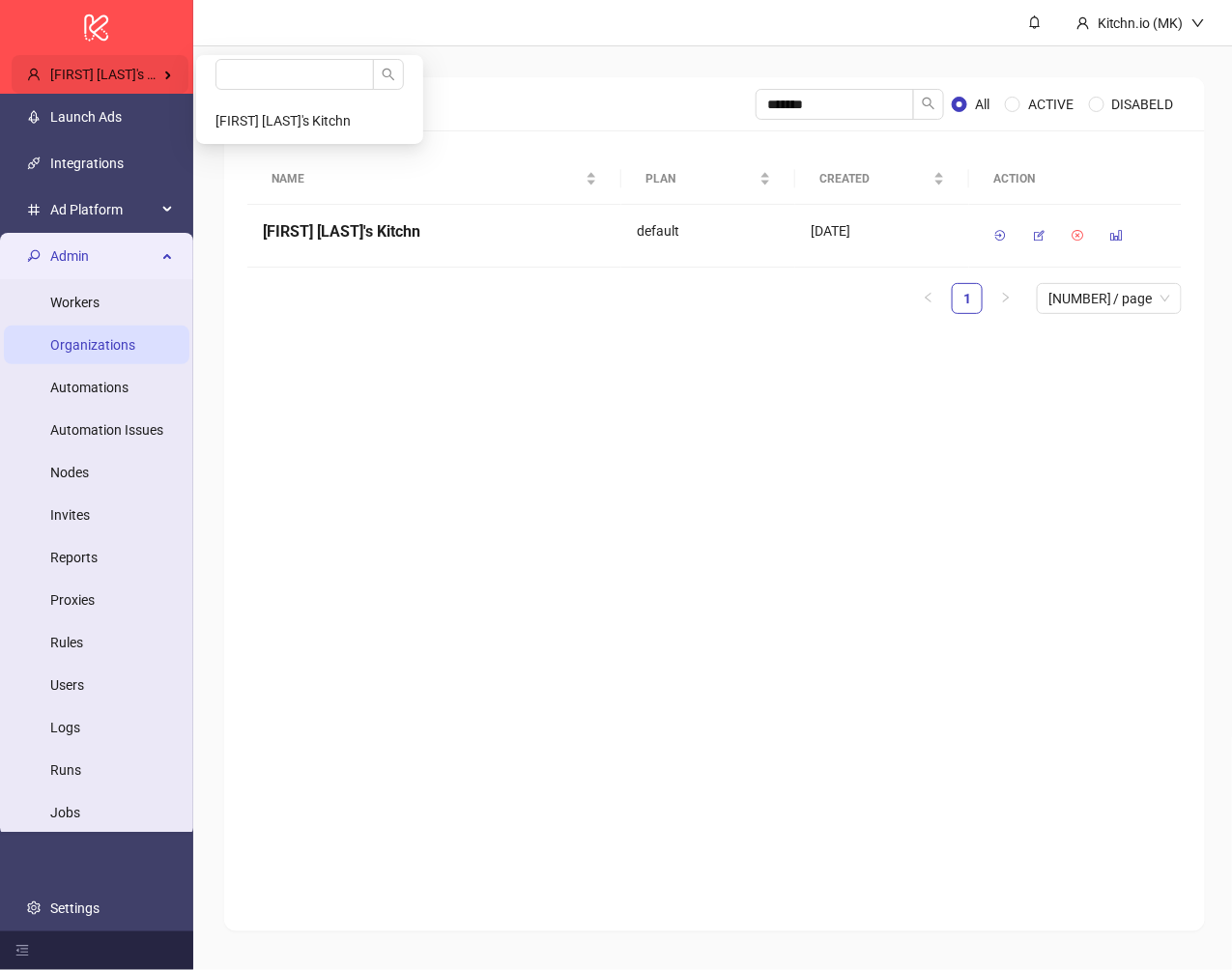 click on "[FIRST] [LAST]'s Kitchn" at bounding box center (118, 74) 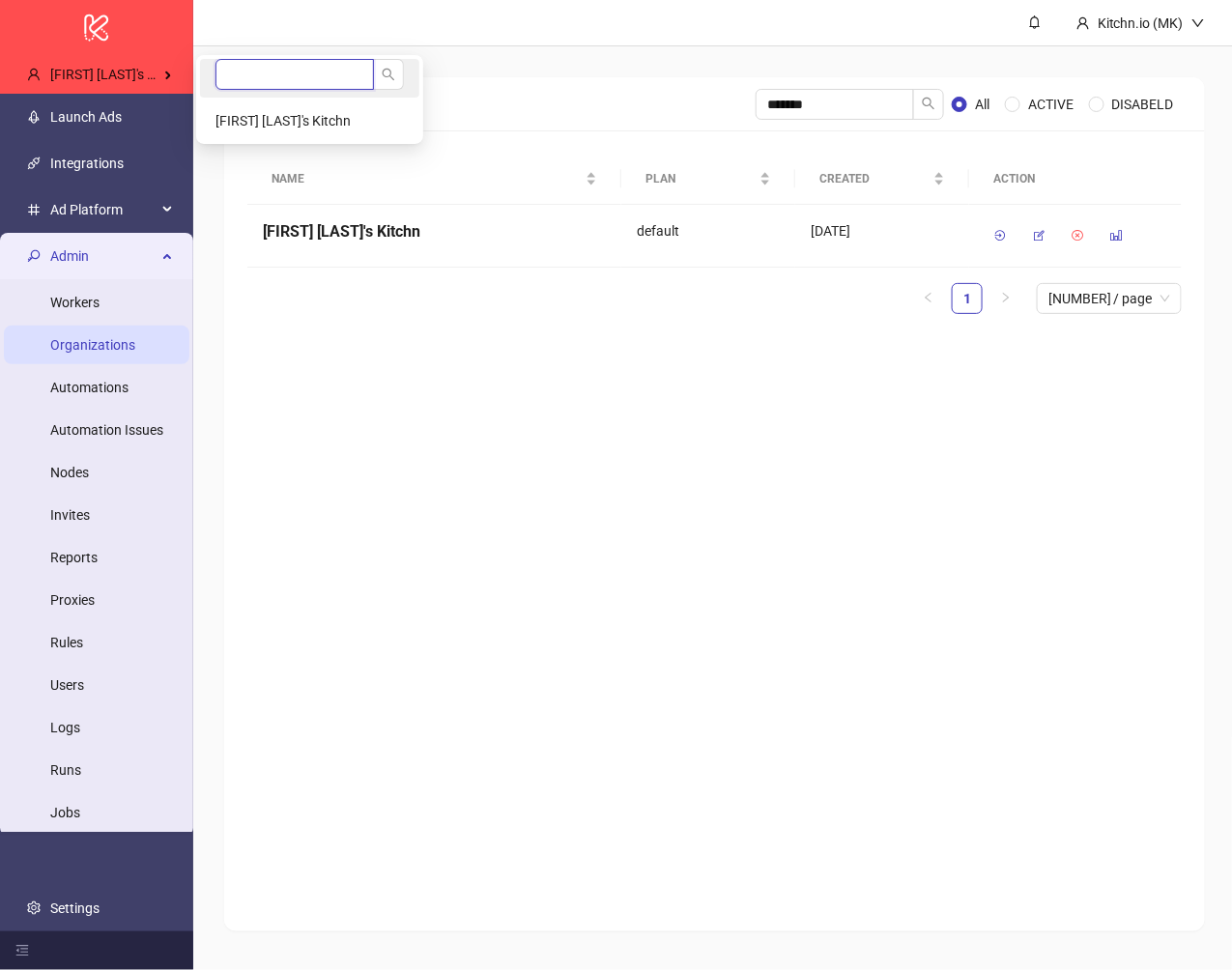 click at bounding box center (295, 74) 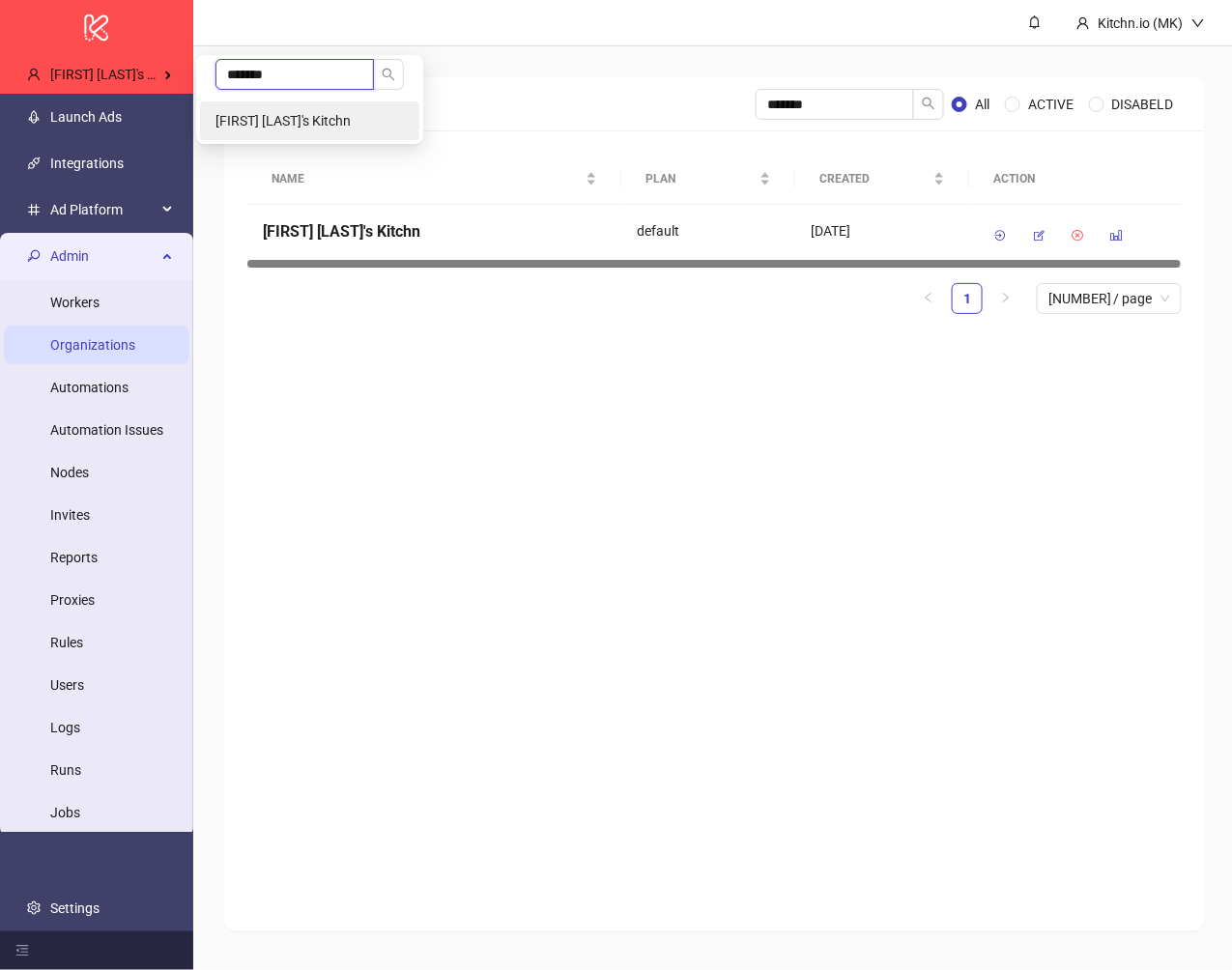 type on "*******" 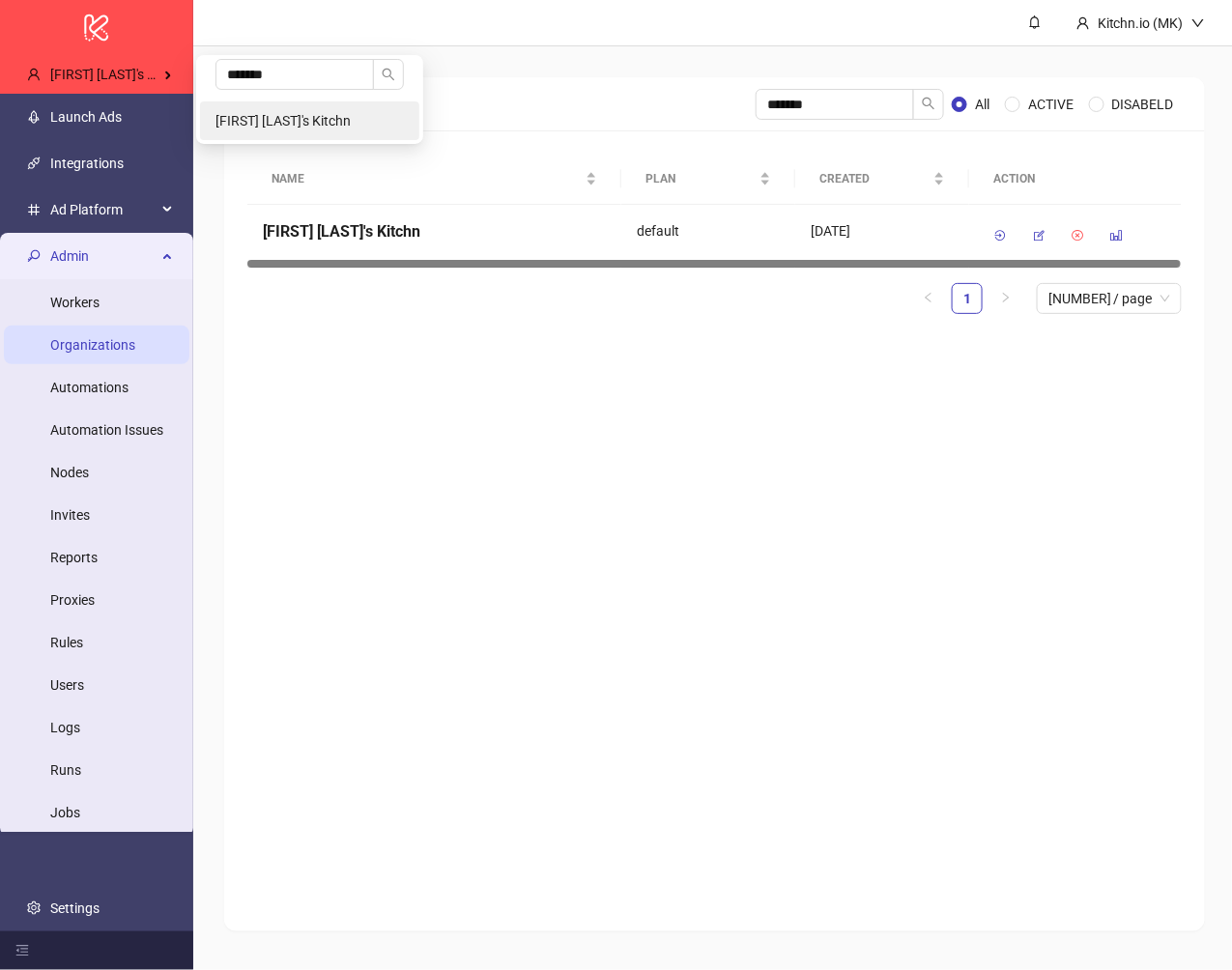 click on "[FIRST] [LAST]'s Kitchn" at bounding box center (283, 121) 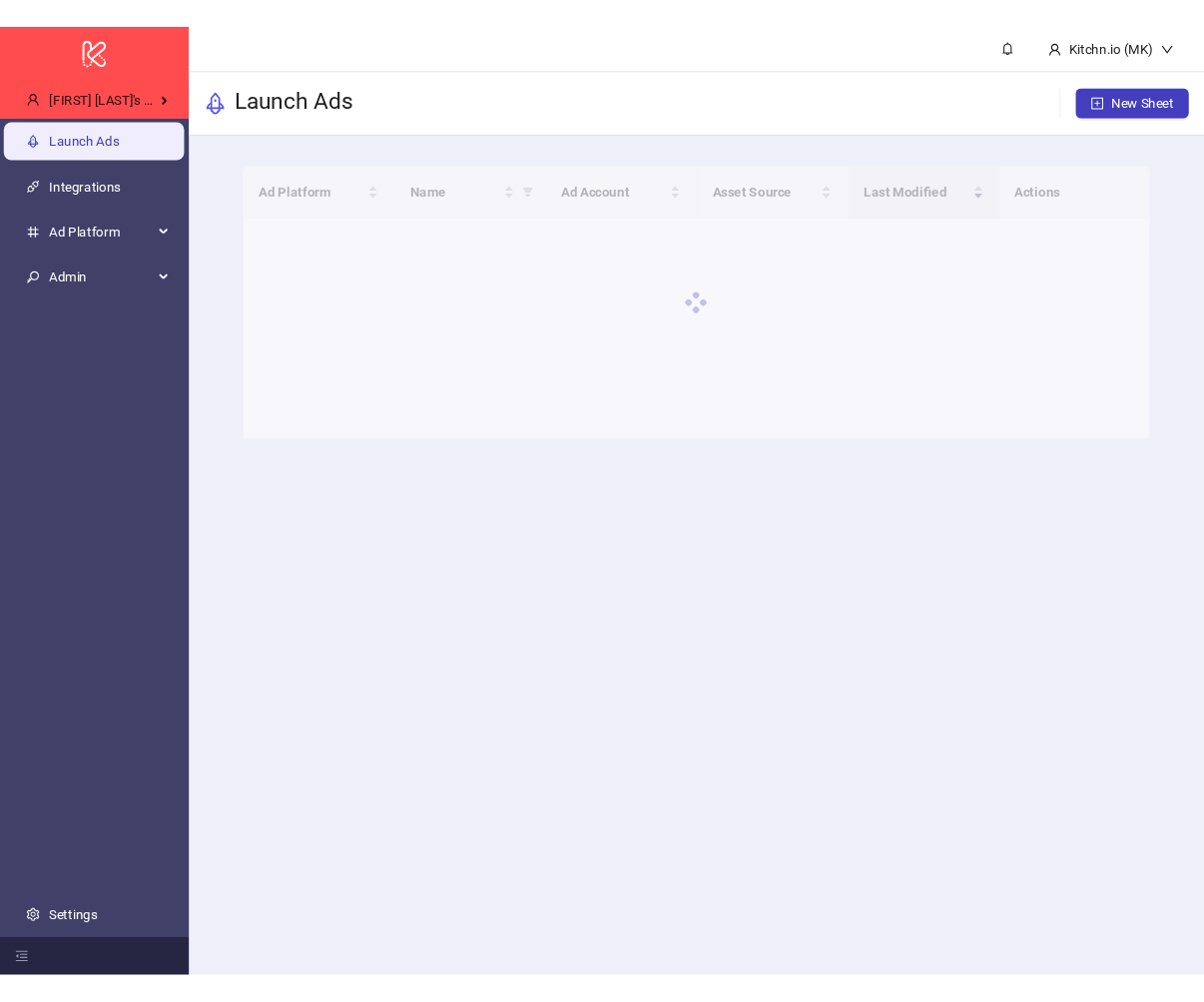 scroll, scrollTop: 0, scrollLeft: 0, axis: both 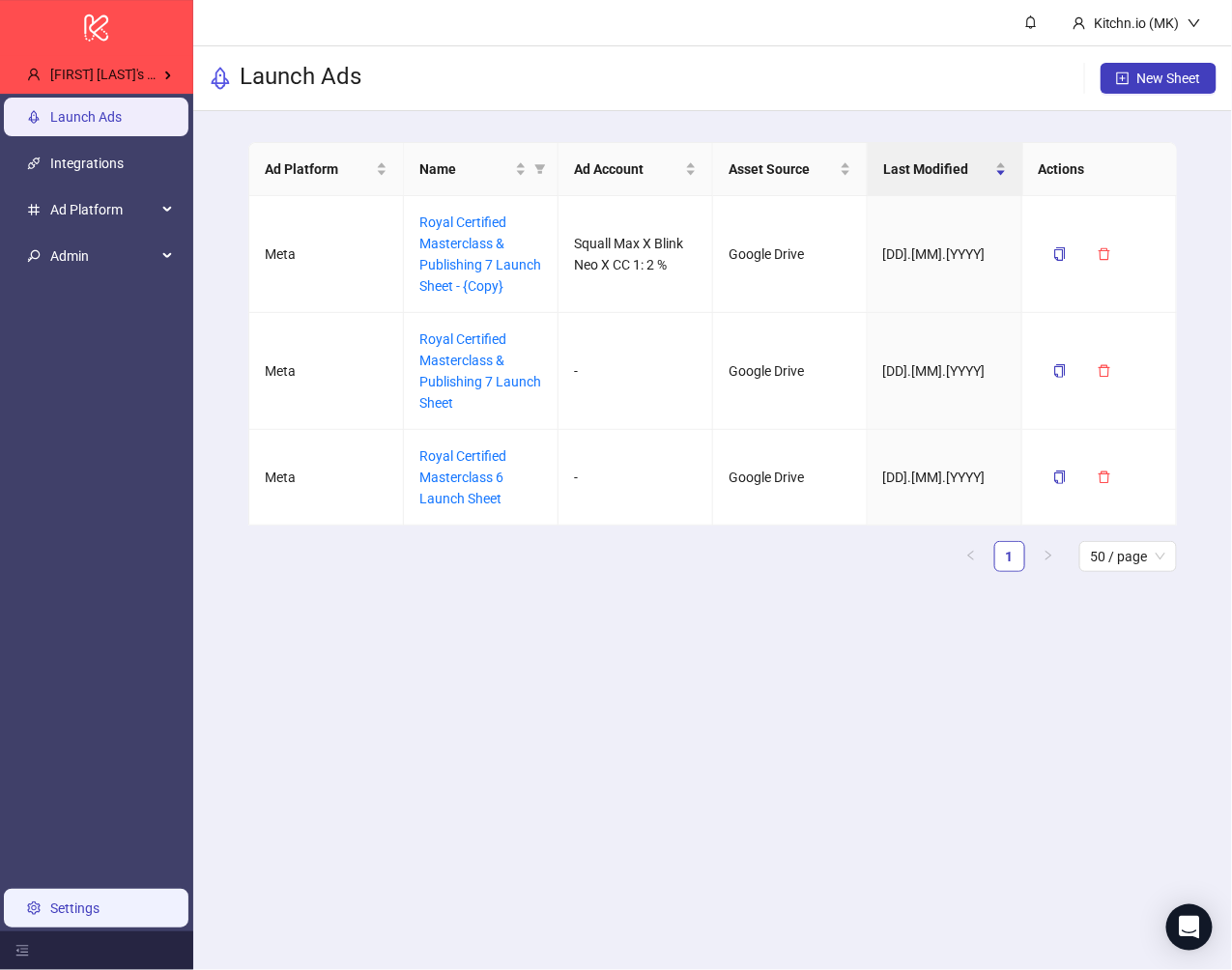 click on "Settings" at bounding box center [74, 908] 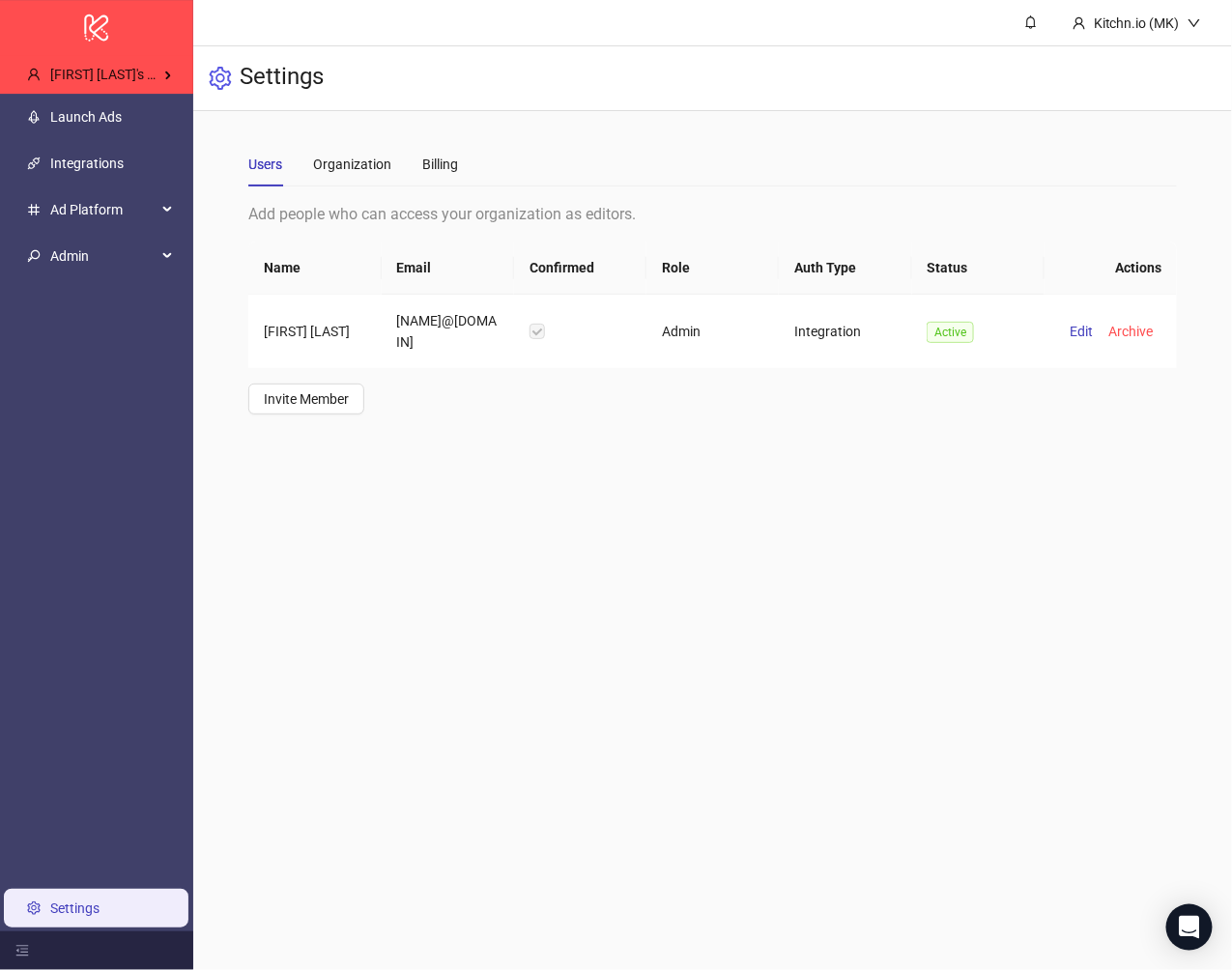 click on "Users Organization Billing" at bounding box center (712, 164) 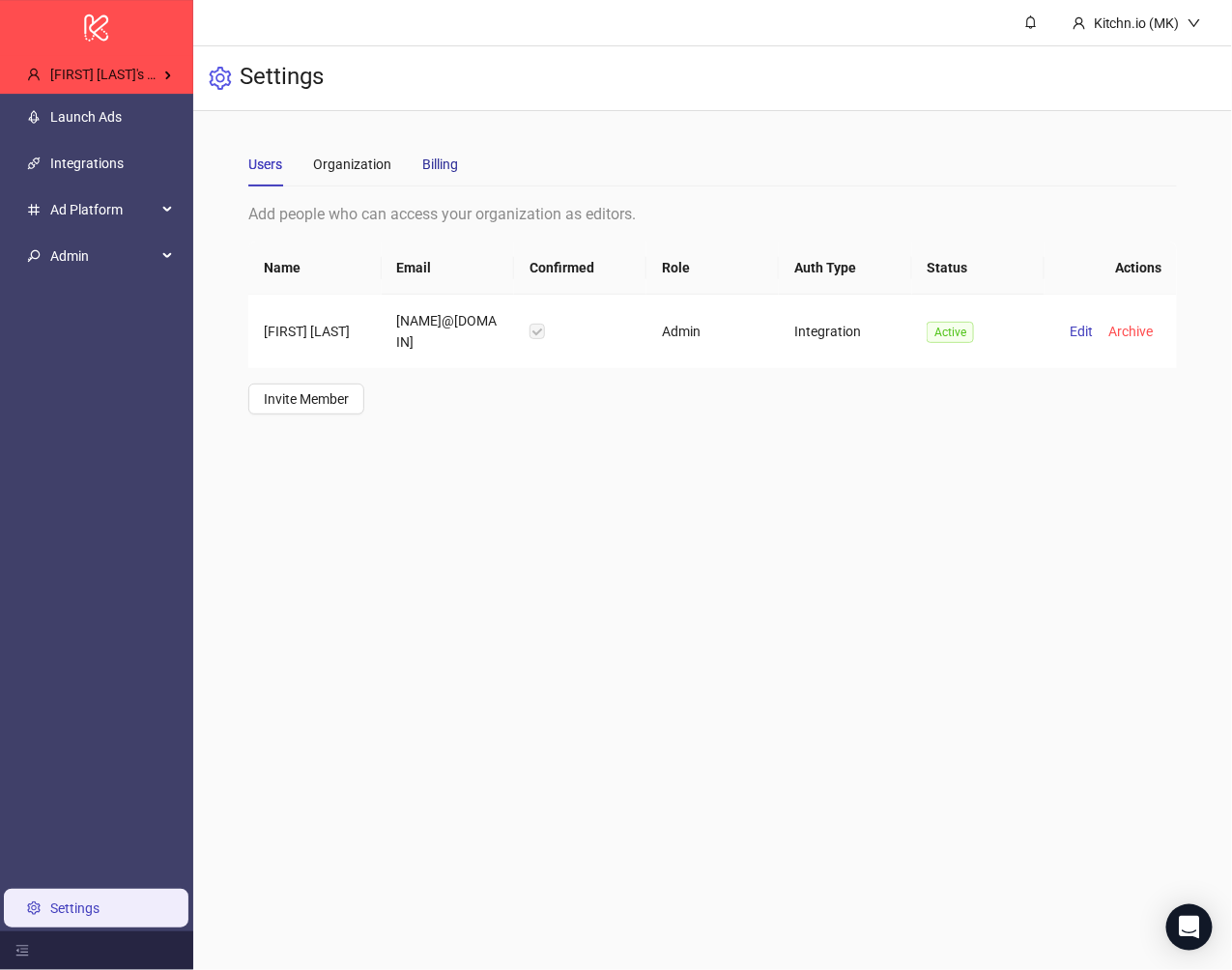click on "Billing" at bounding box center (440, 164) 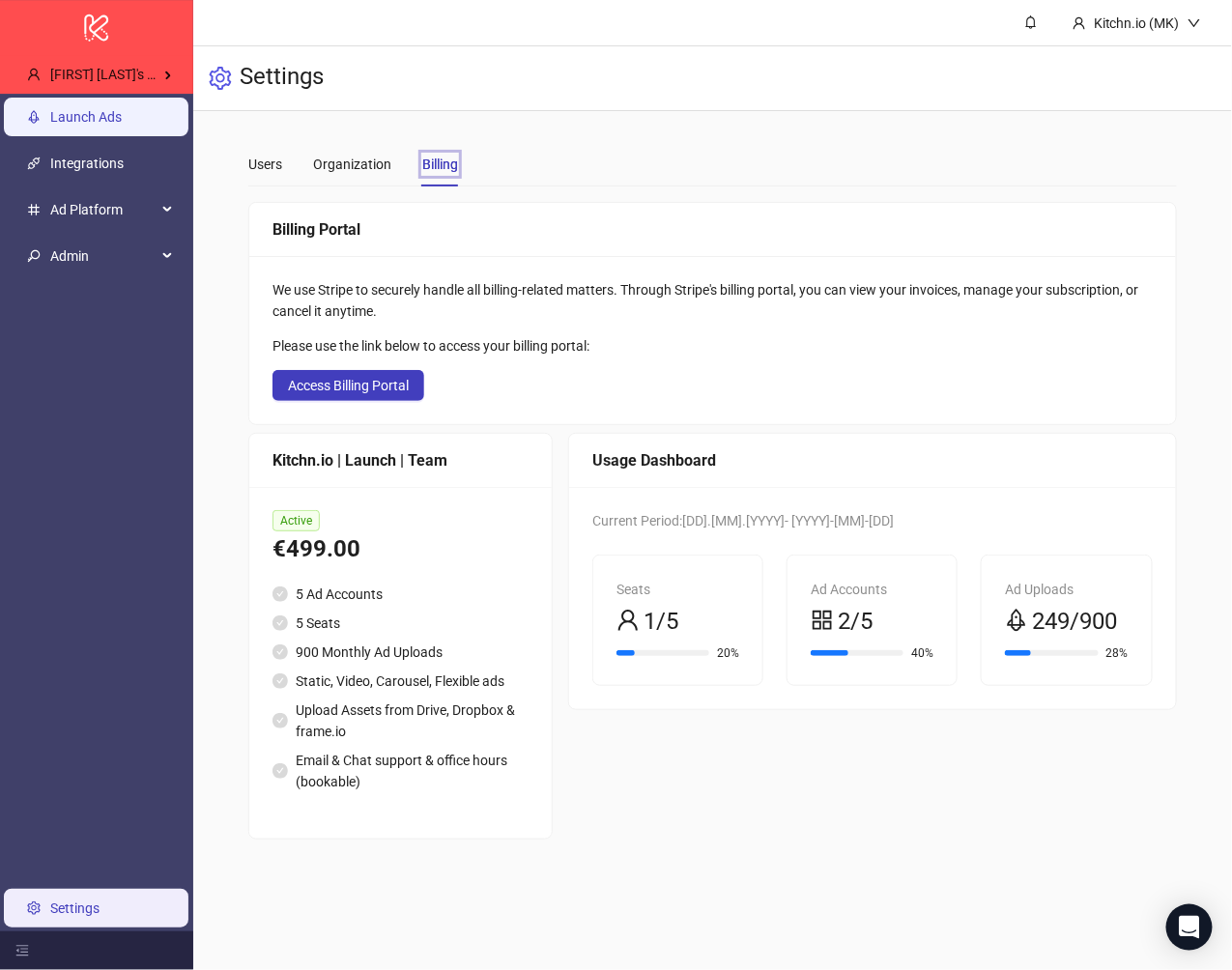 click on "Launch Ads" at bounding box center [86, 117] 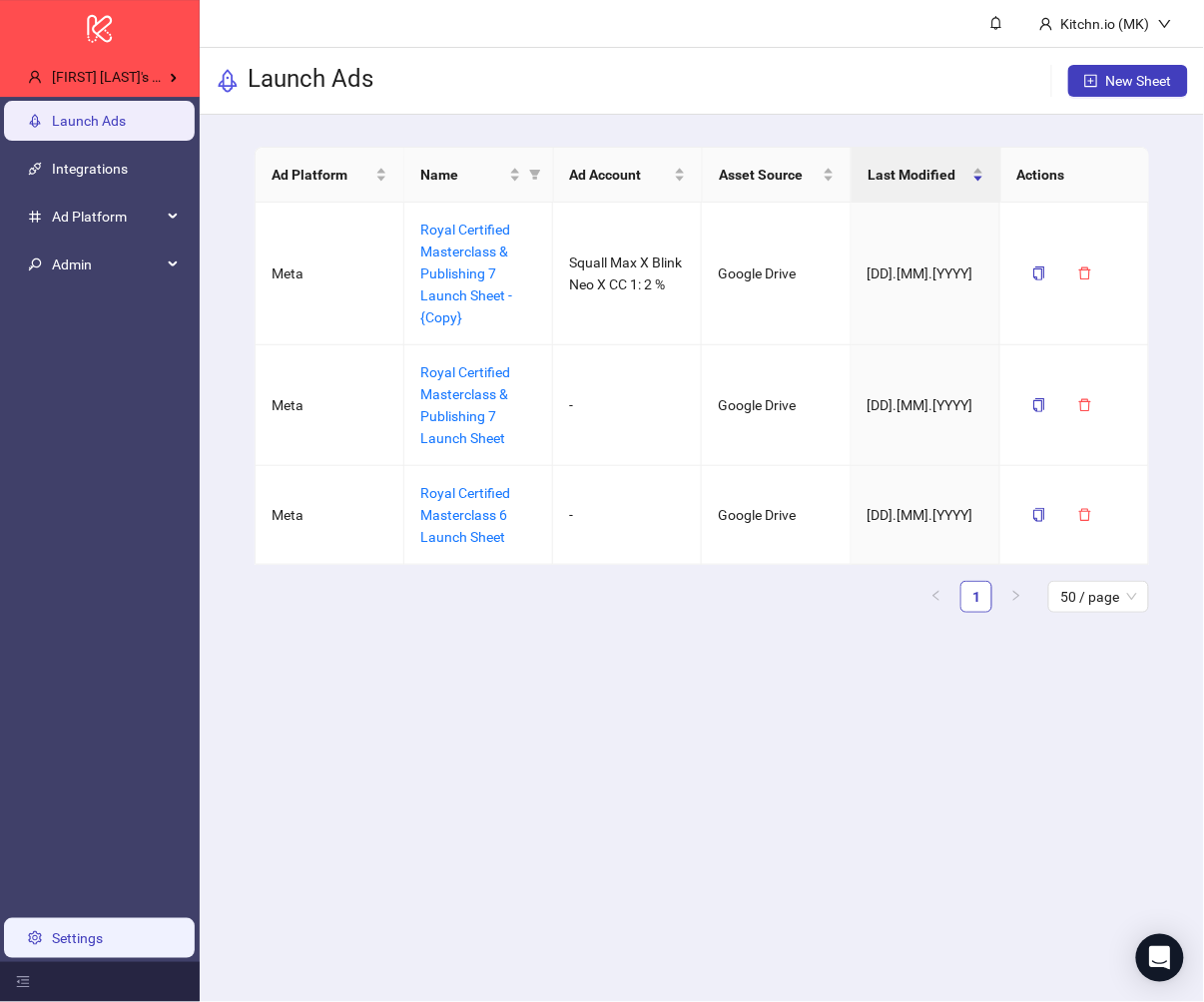 click on "Settings" at bounding box center (77, 938) 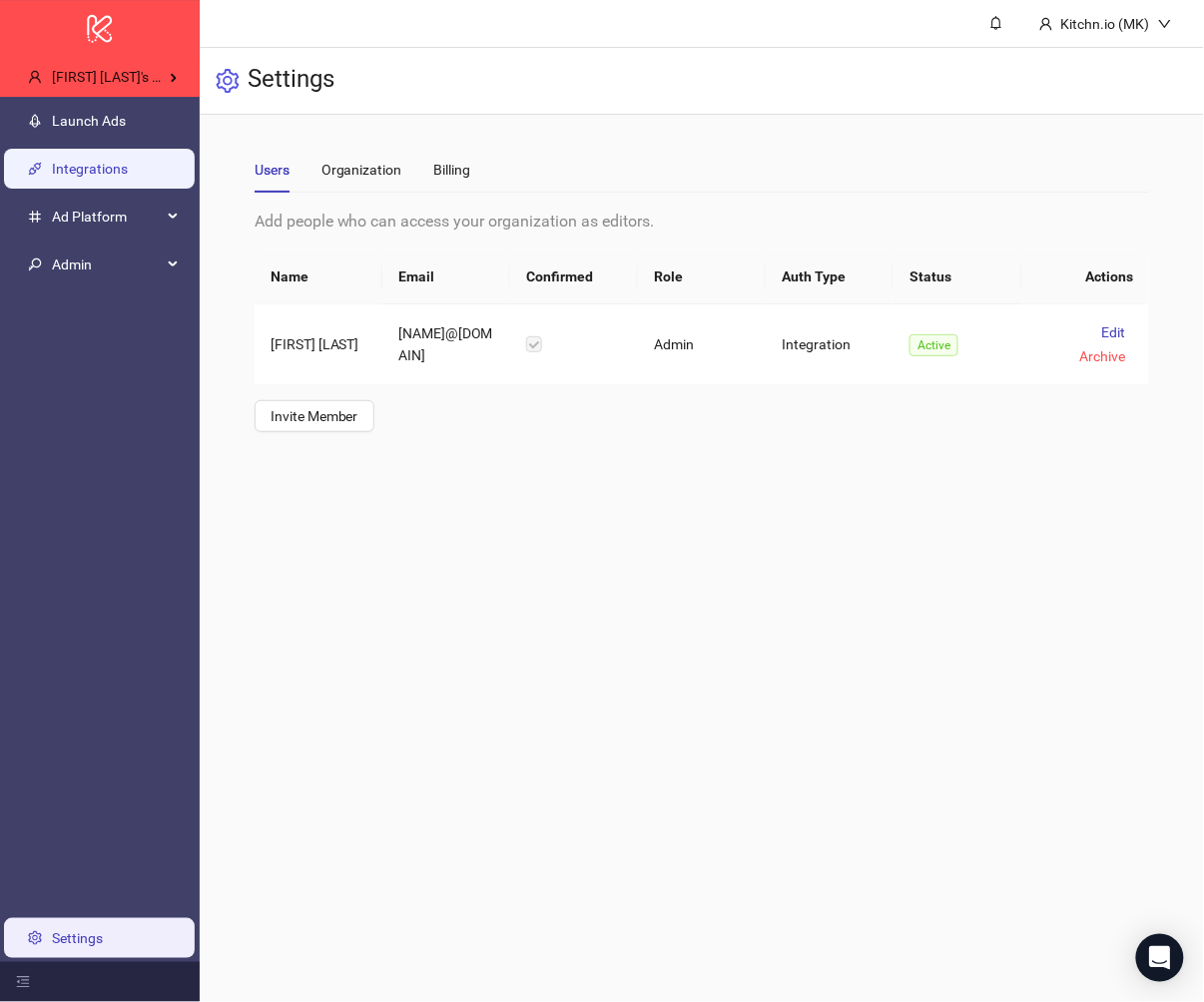 click on "Integrations" at bounding box center (90, 169) 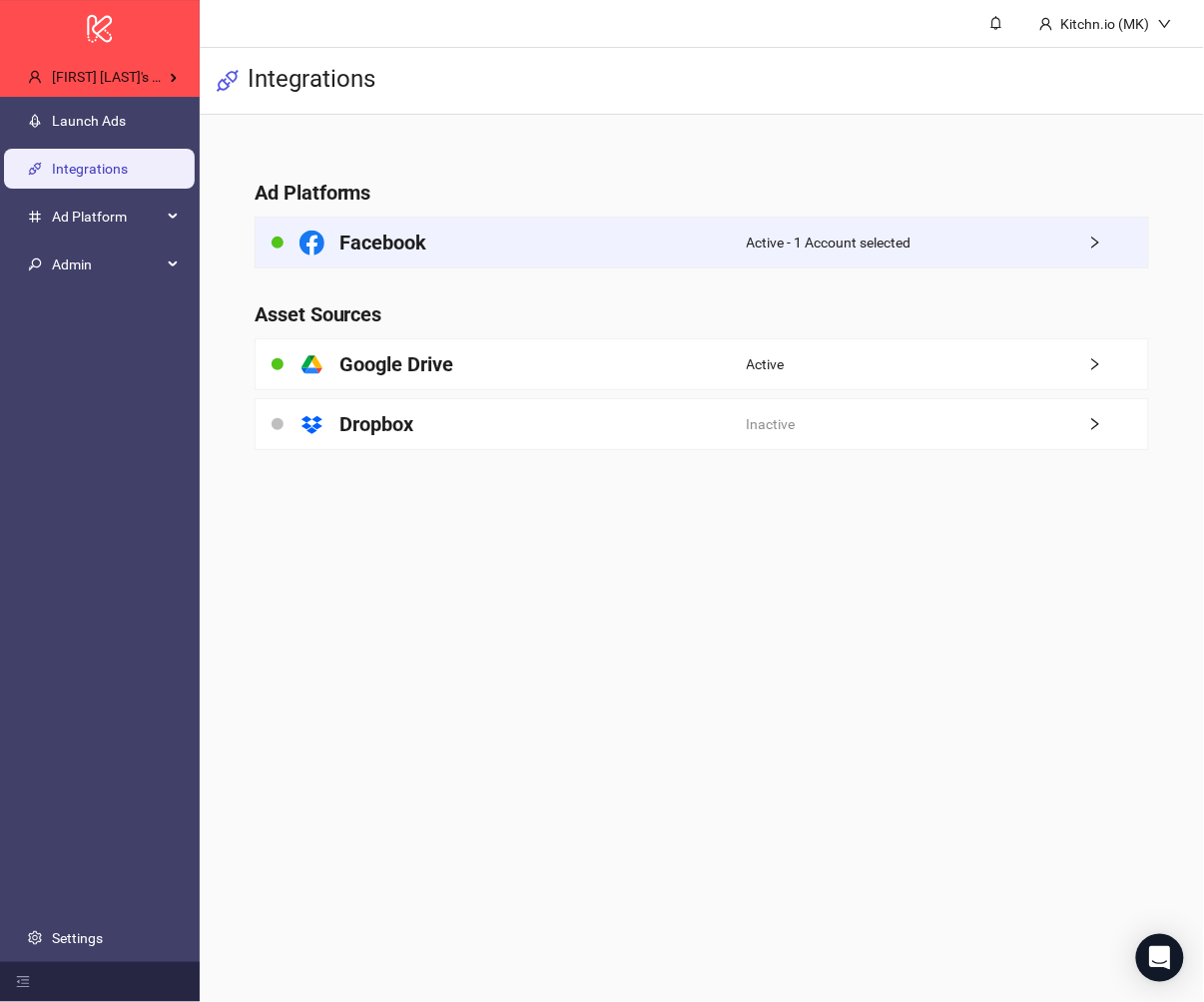 click on "Facebook" at bounding box center [501, 243] 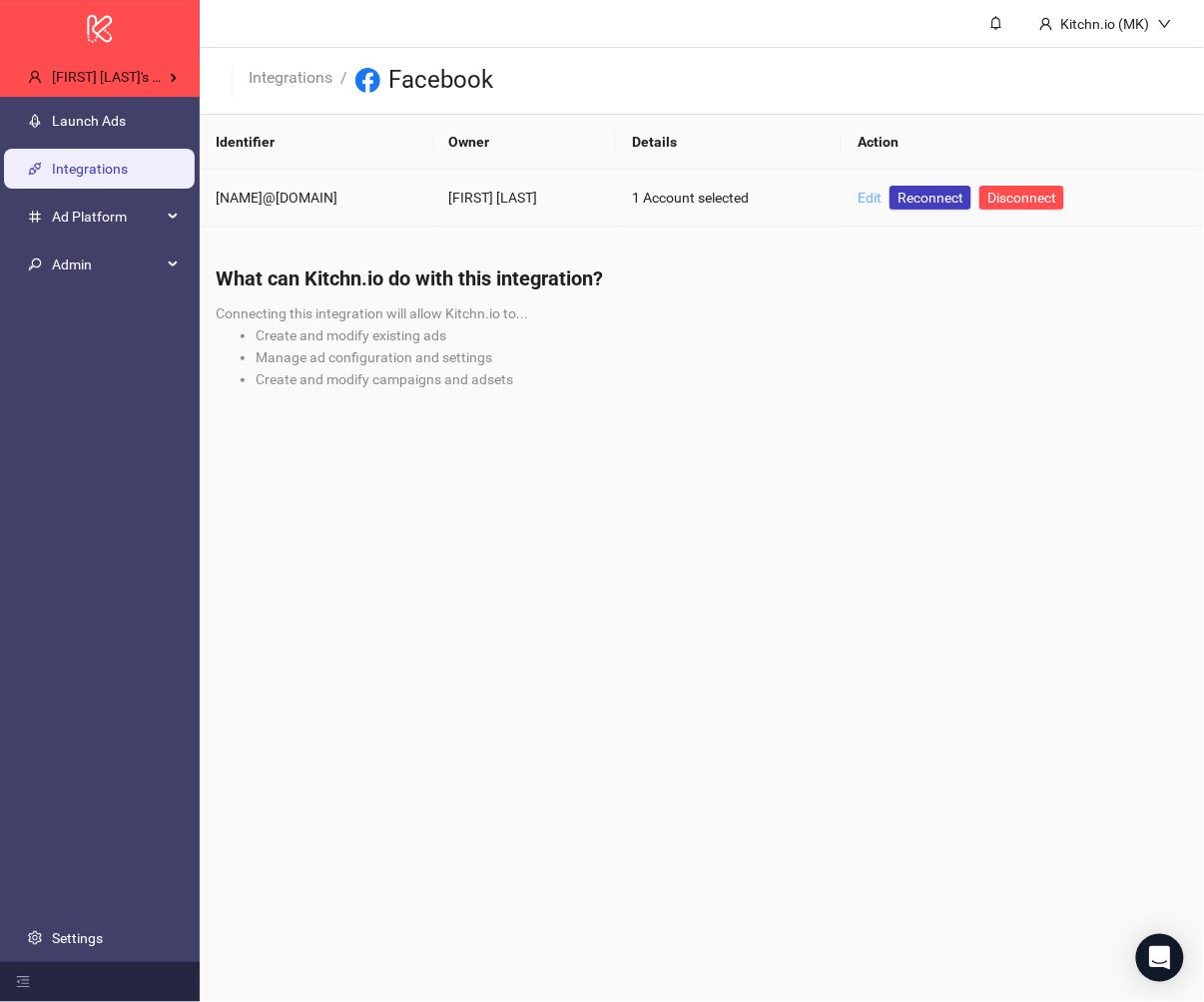 click on "Edit" at bounding box center [870, 198] 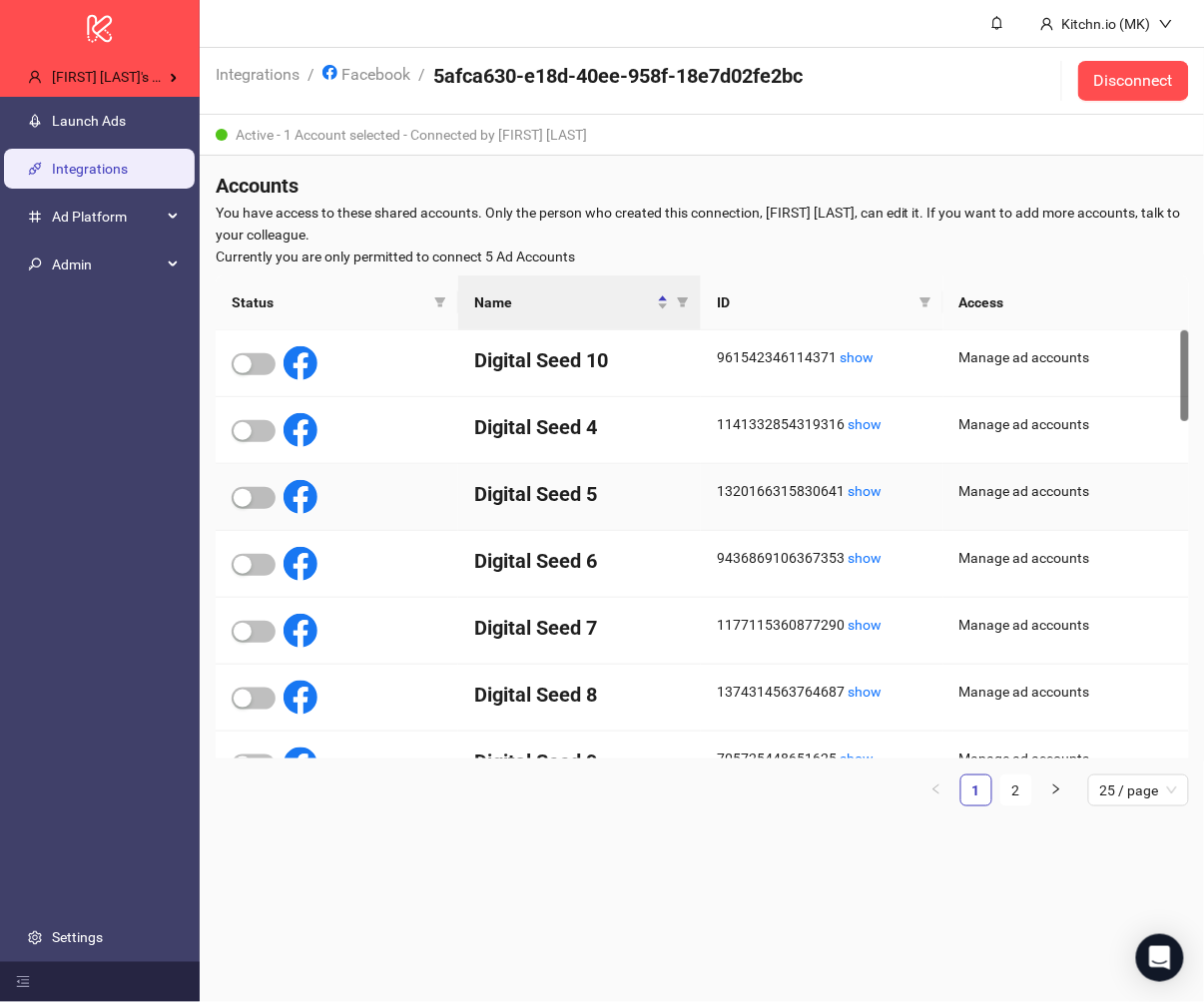 scroll, scrollTop: 0, scrollLeft: 0, axis: both 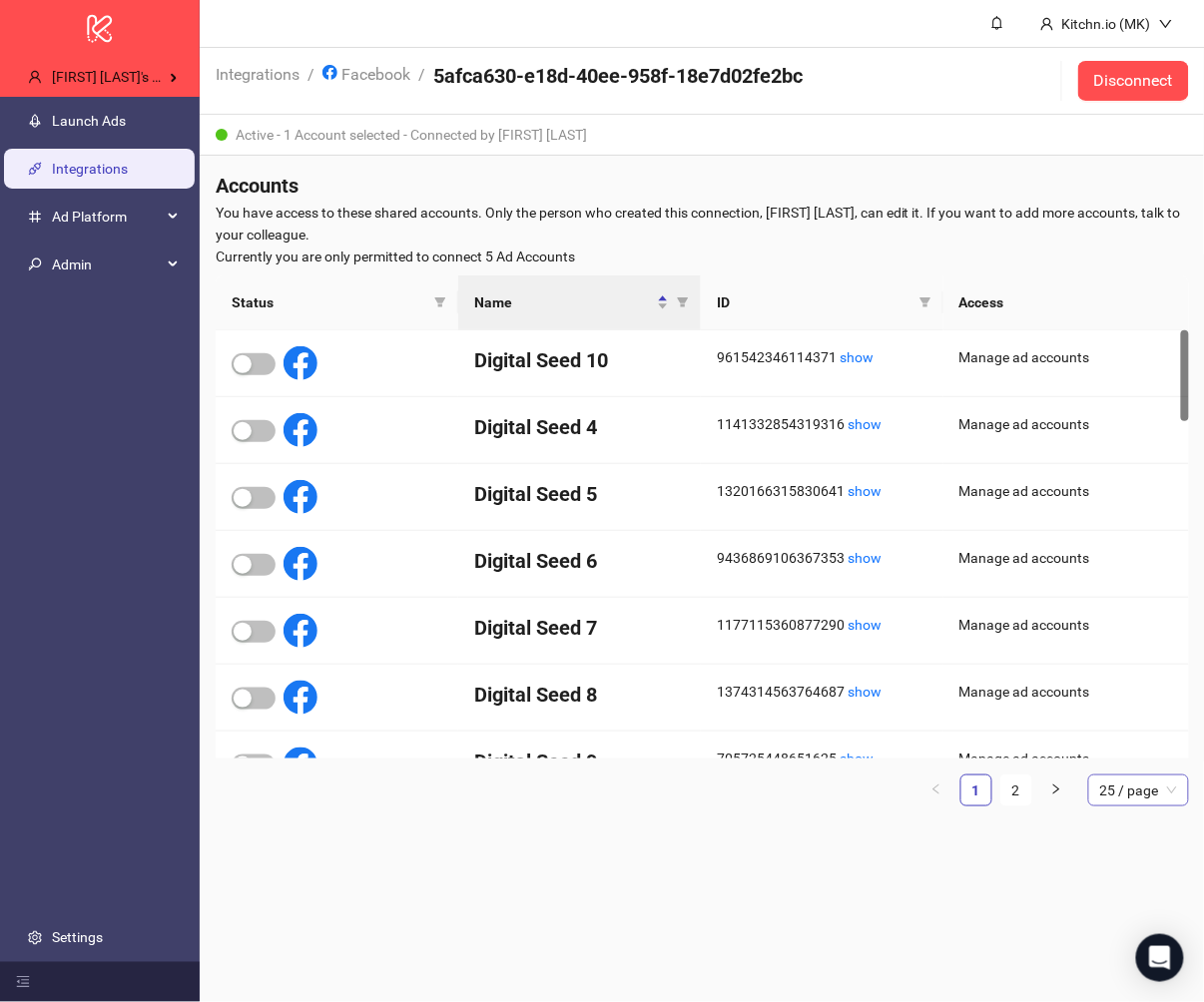 click on "25 / page" at bounding box center [1138, 790] 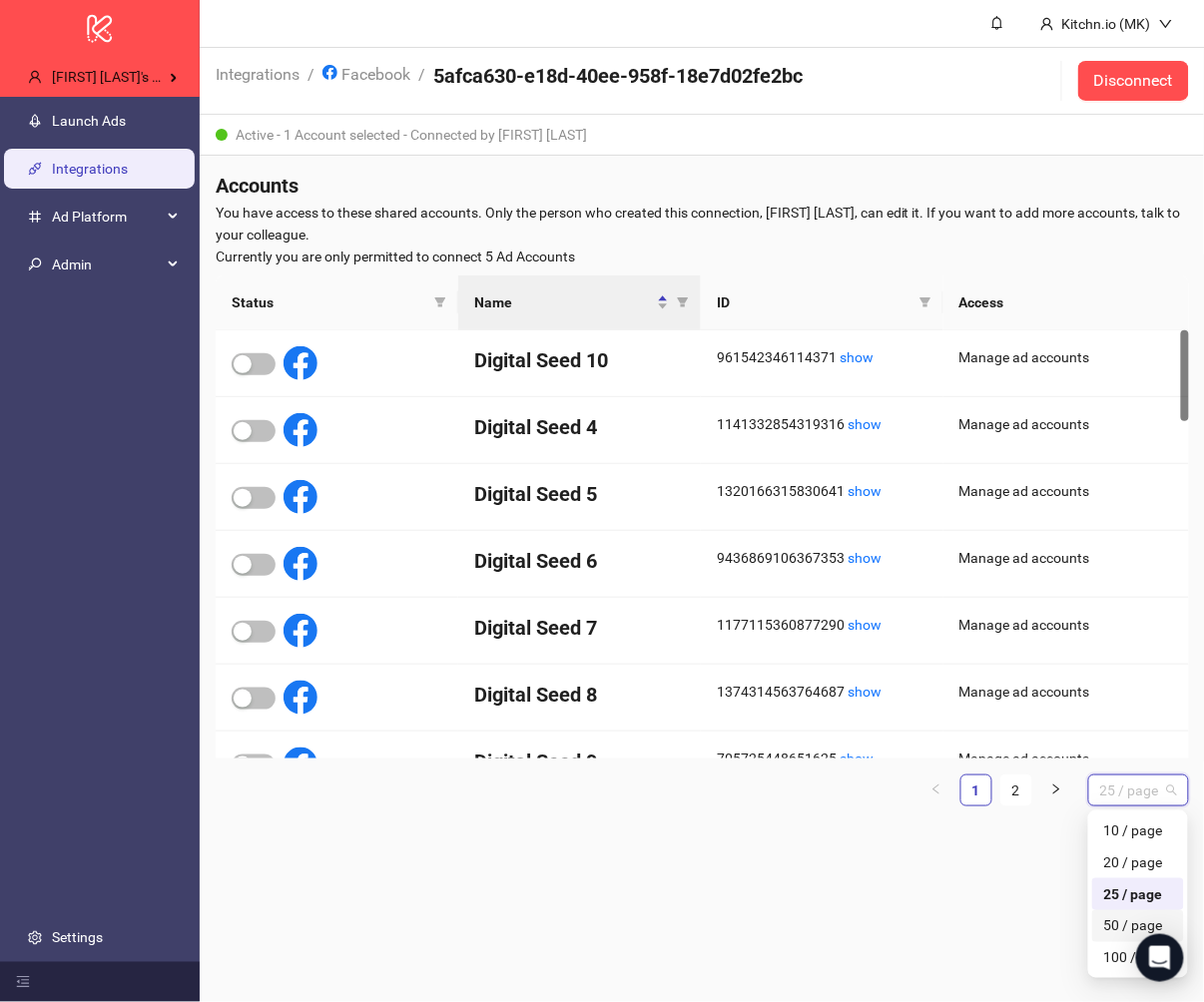 click on "50 / page" at bounding box center [1138, 926] 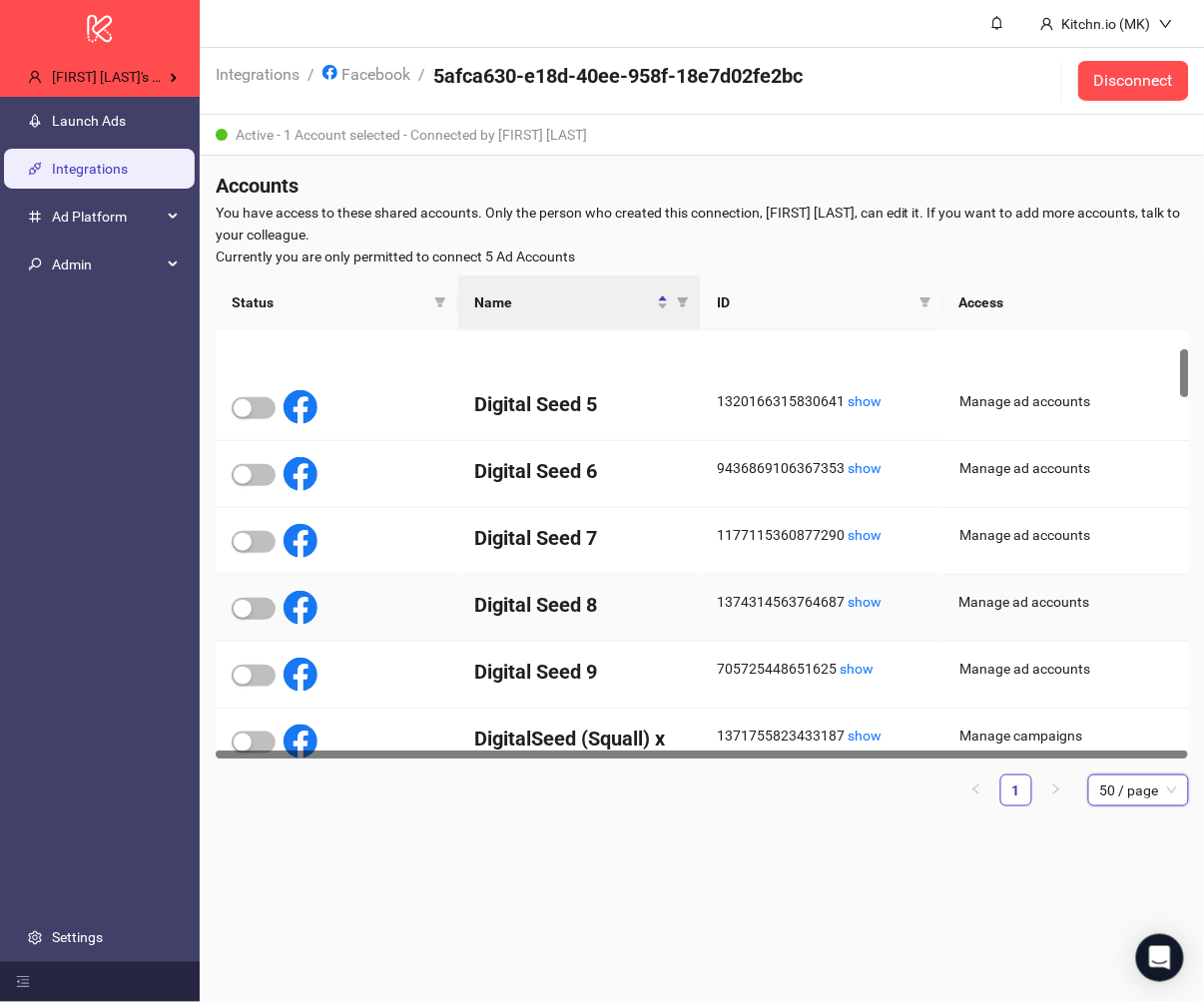 scroll, scrollTop: 0, scrollLeft: 0, axis: both 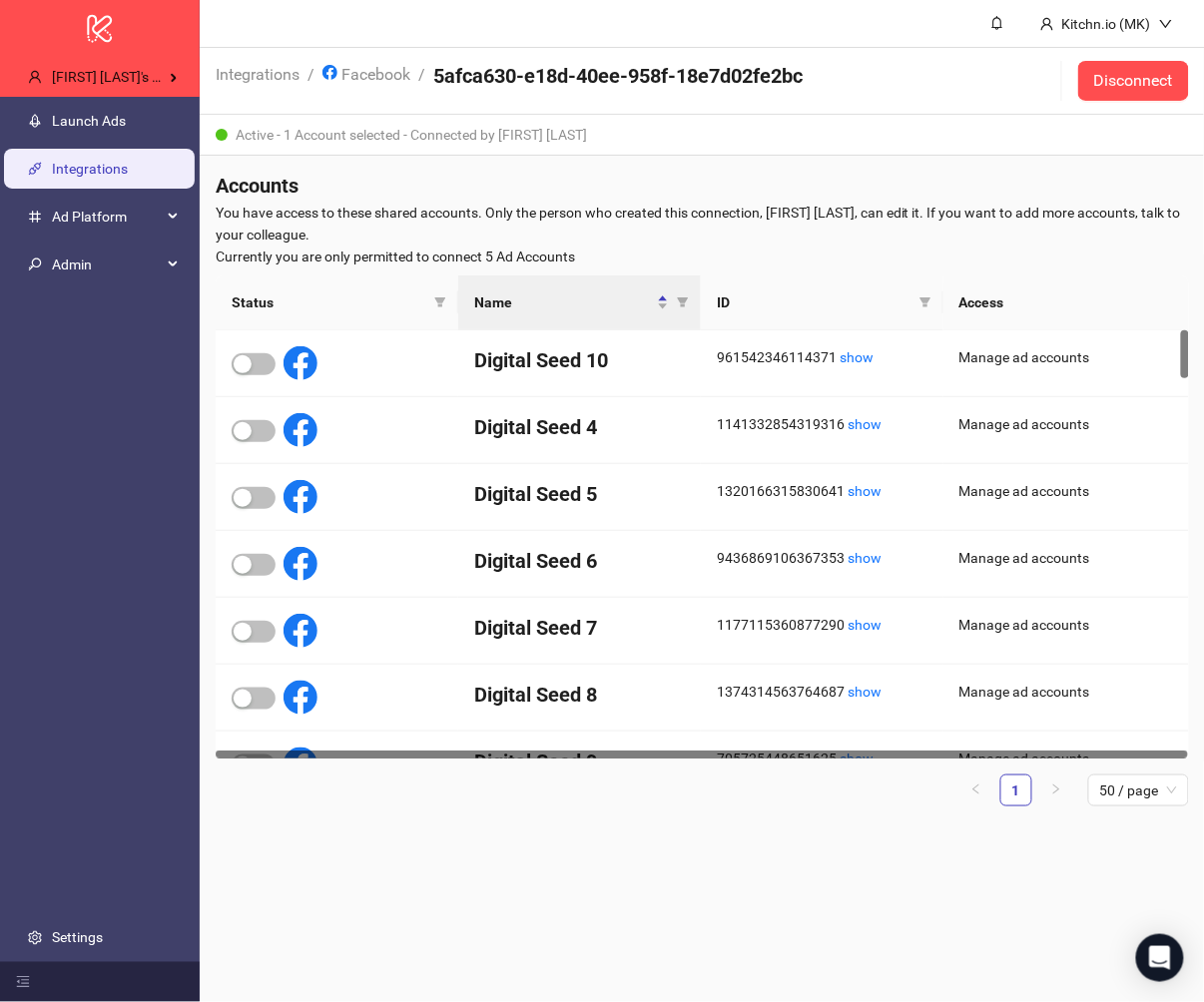 click on "Accounts" at bounding box center (702, 186) 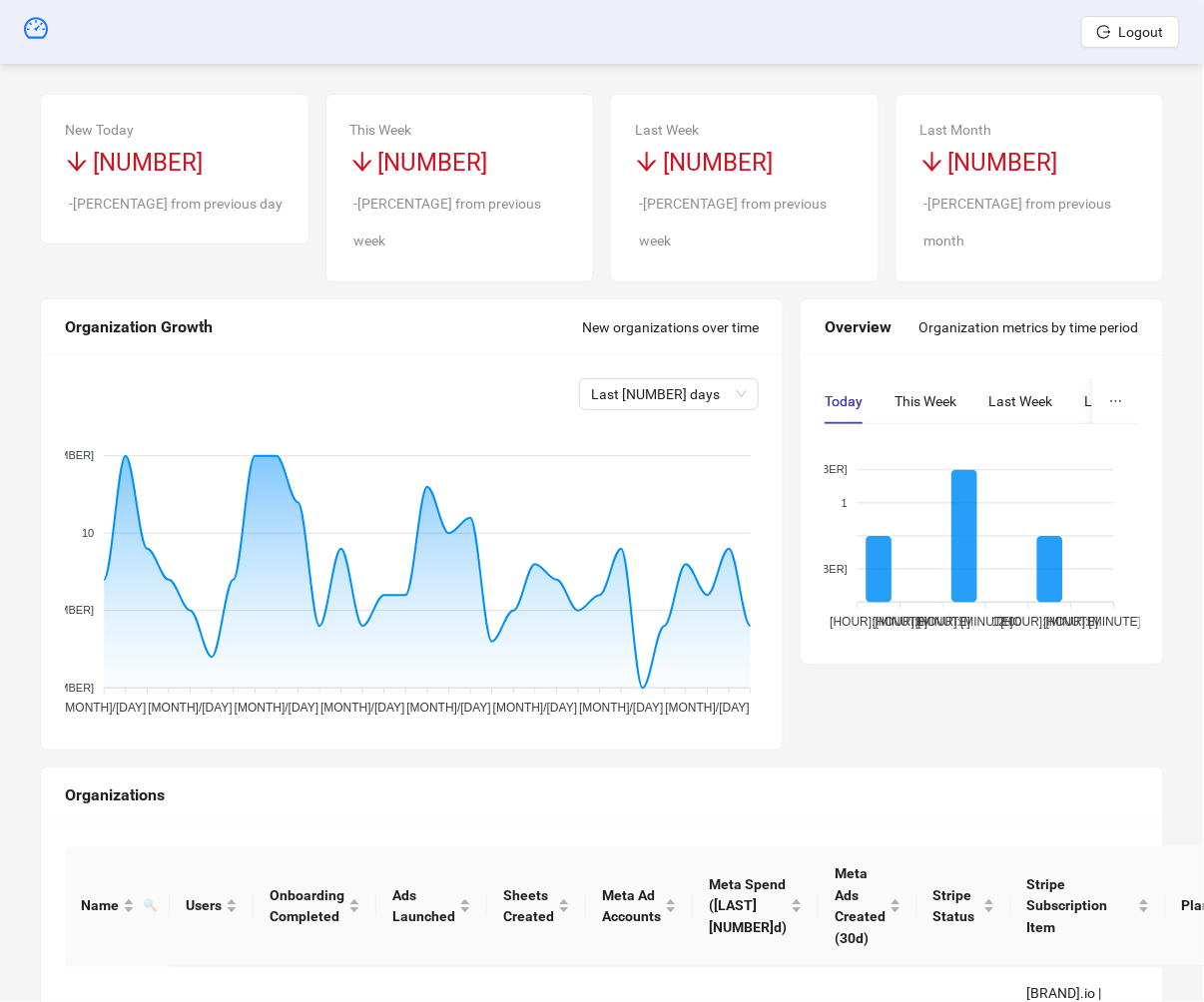 scroll, scrollTop: 530, scrollLeft: 0, axis: vertical 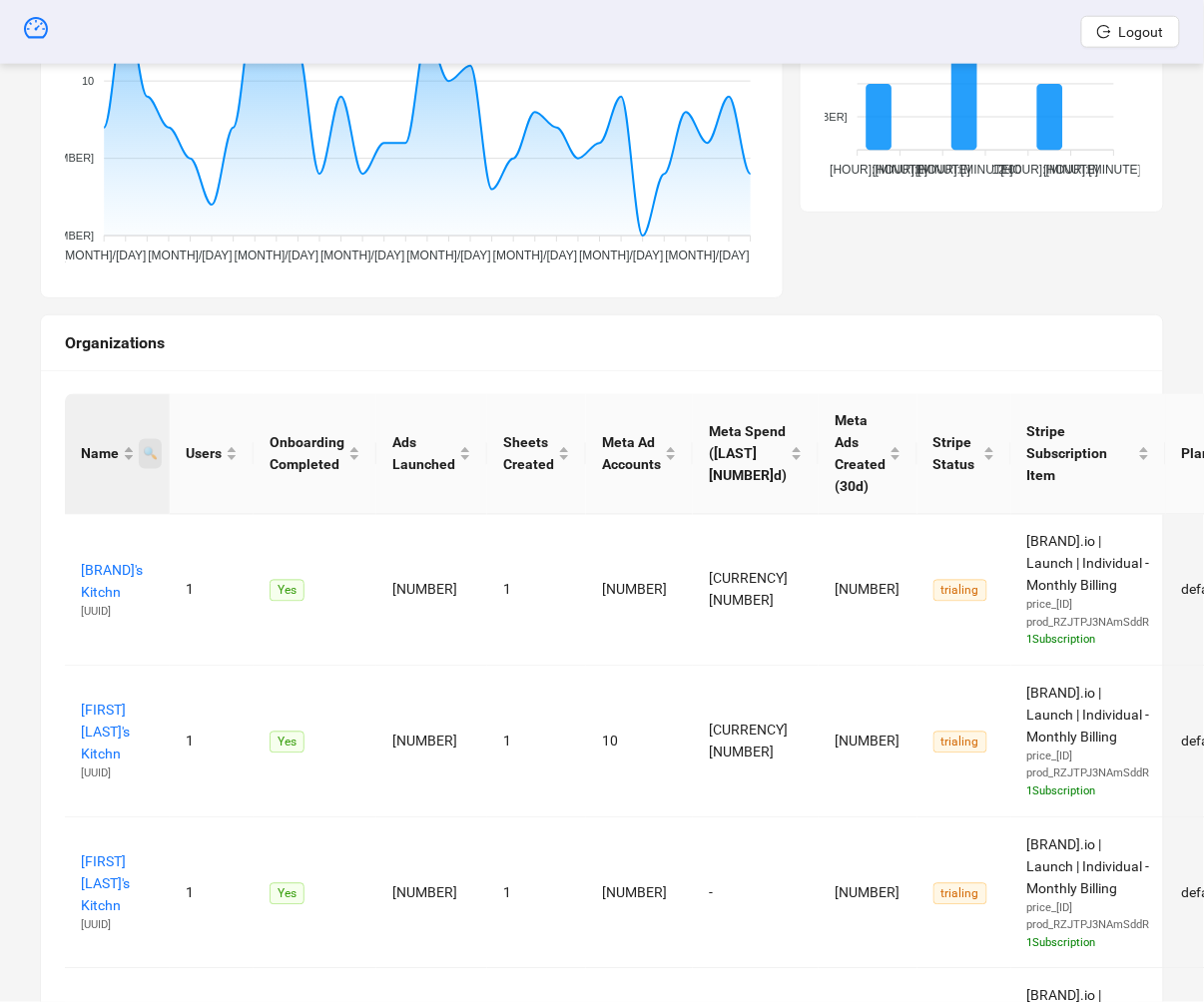 click on "🔍" at bounding box center [150, 454] 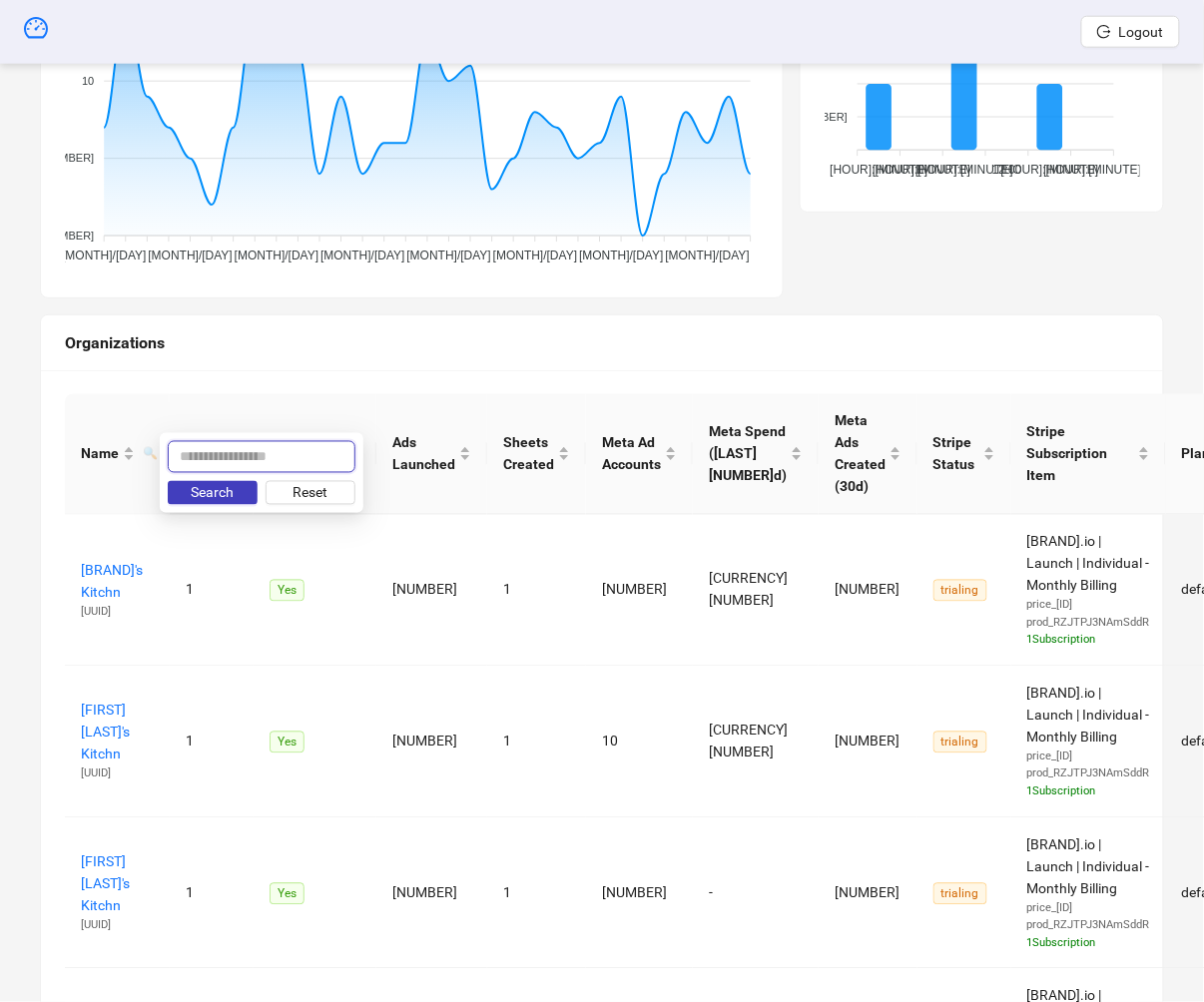 click at bounding box center (262, 457) 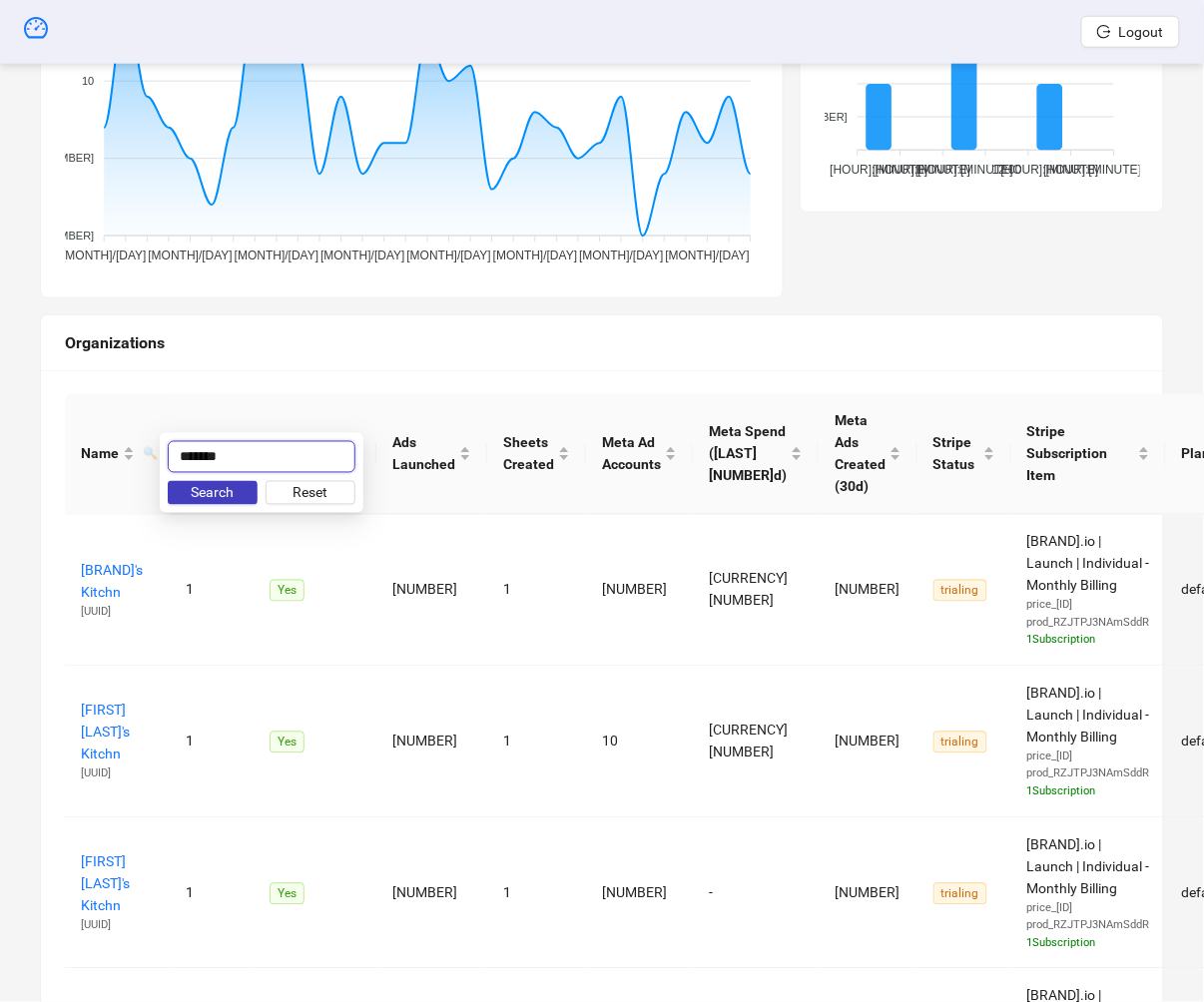 type on "*******" 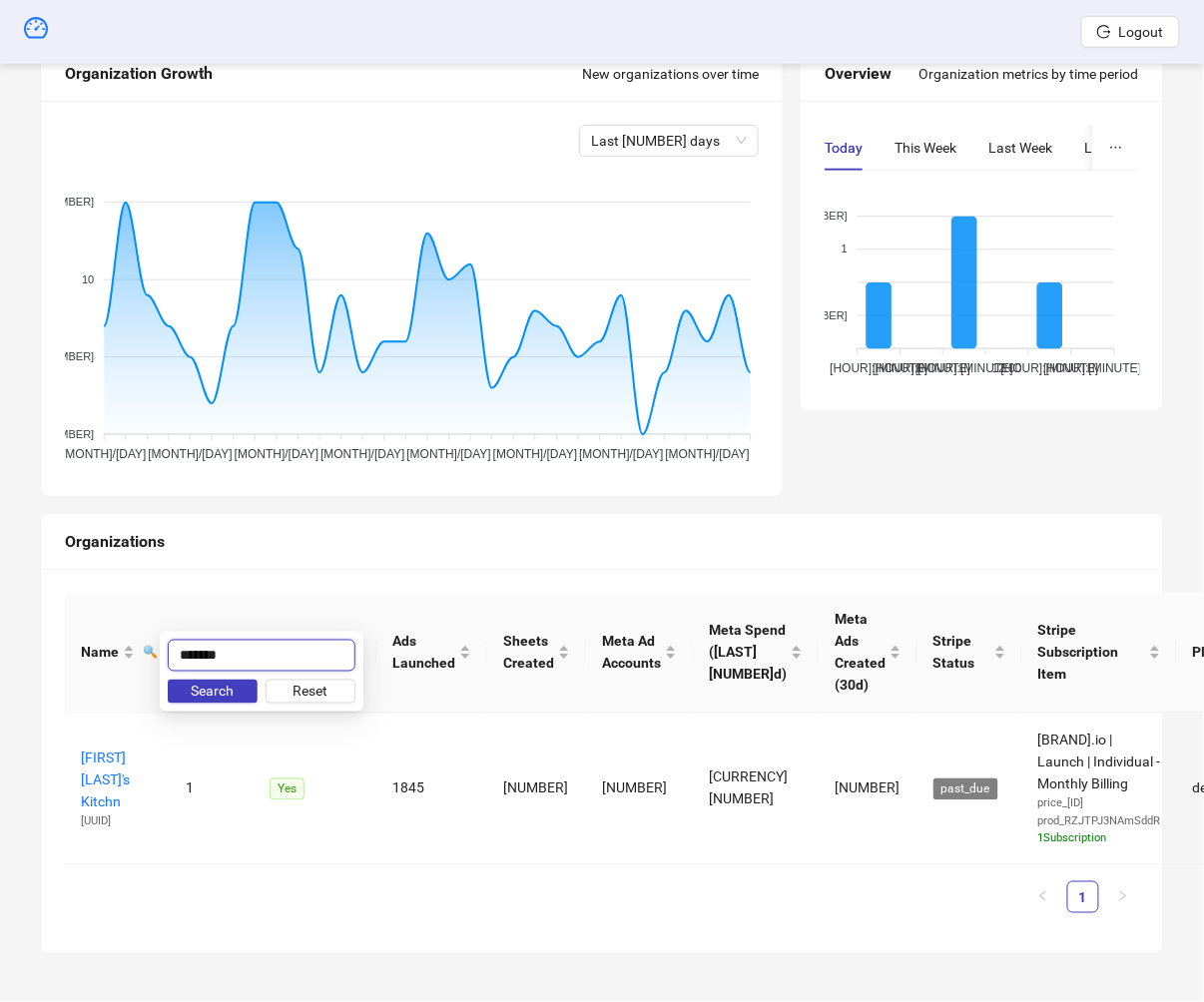 scroll, scrollTop: 306, scrollLeft: 0, axis: vertical 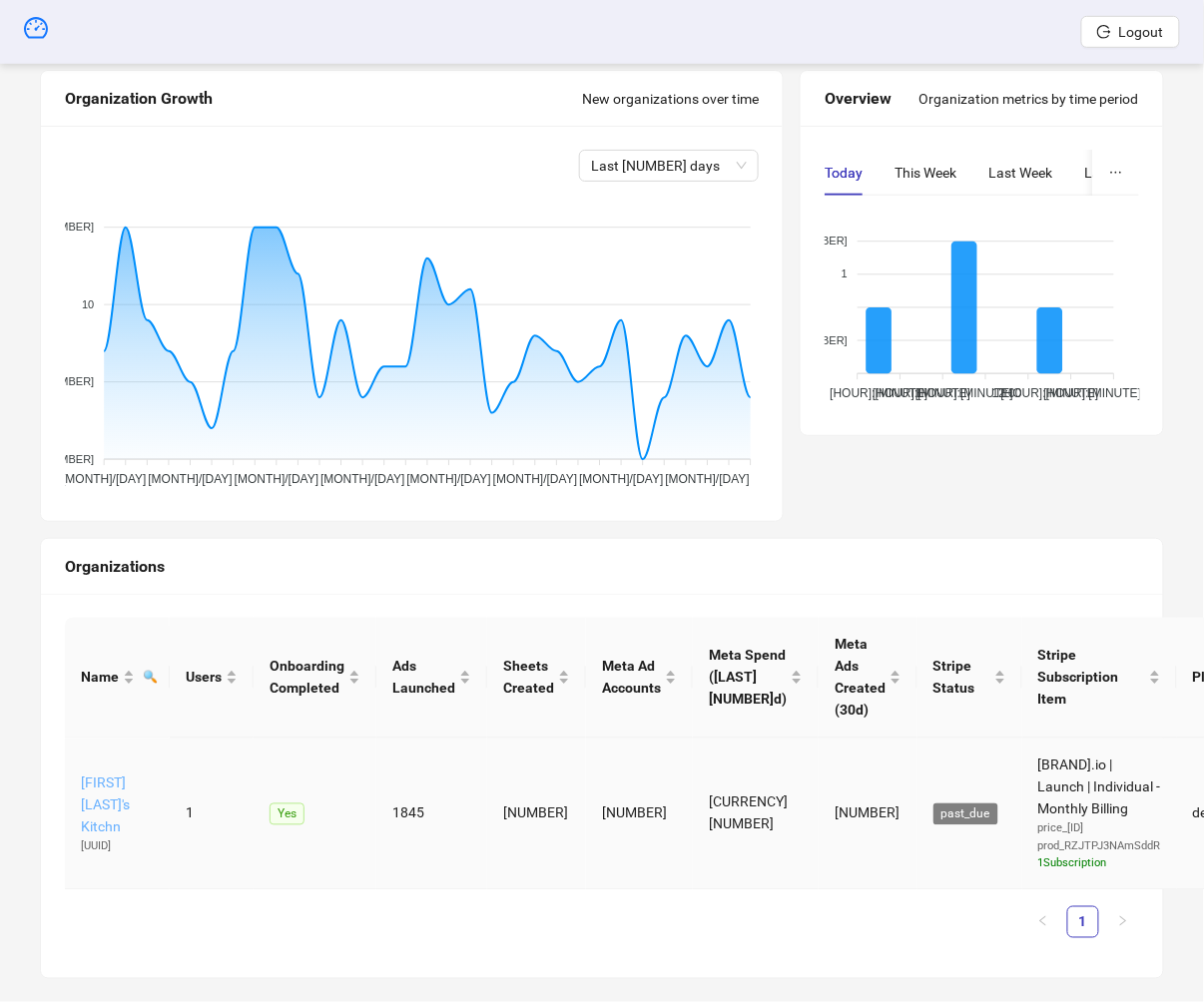click on "[FIRST] [LAST]'s Kitchn" at bounding box center [105, 805] 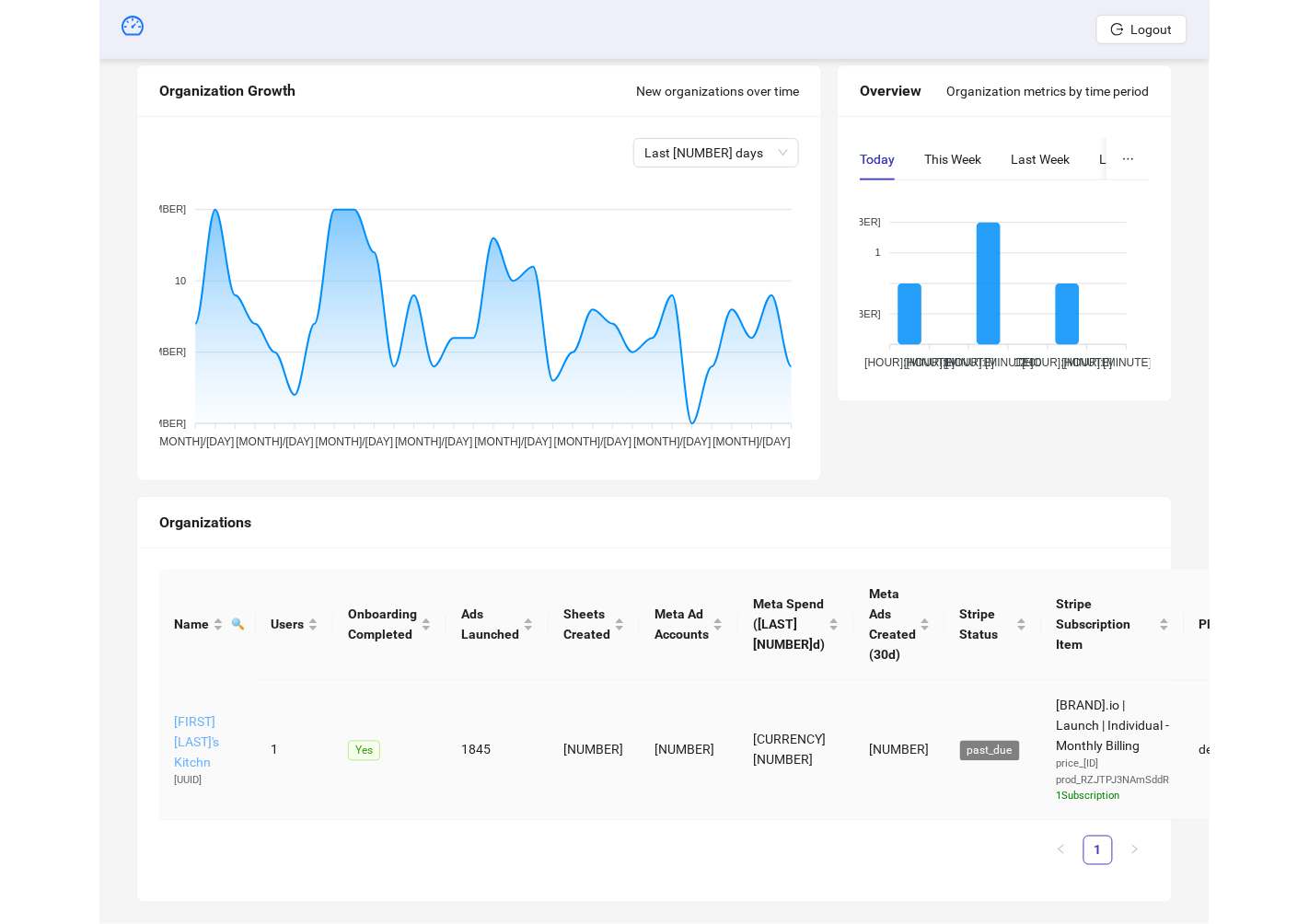 scroll, scrollTop: 0, scrollLeft: 0, axis: both 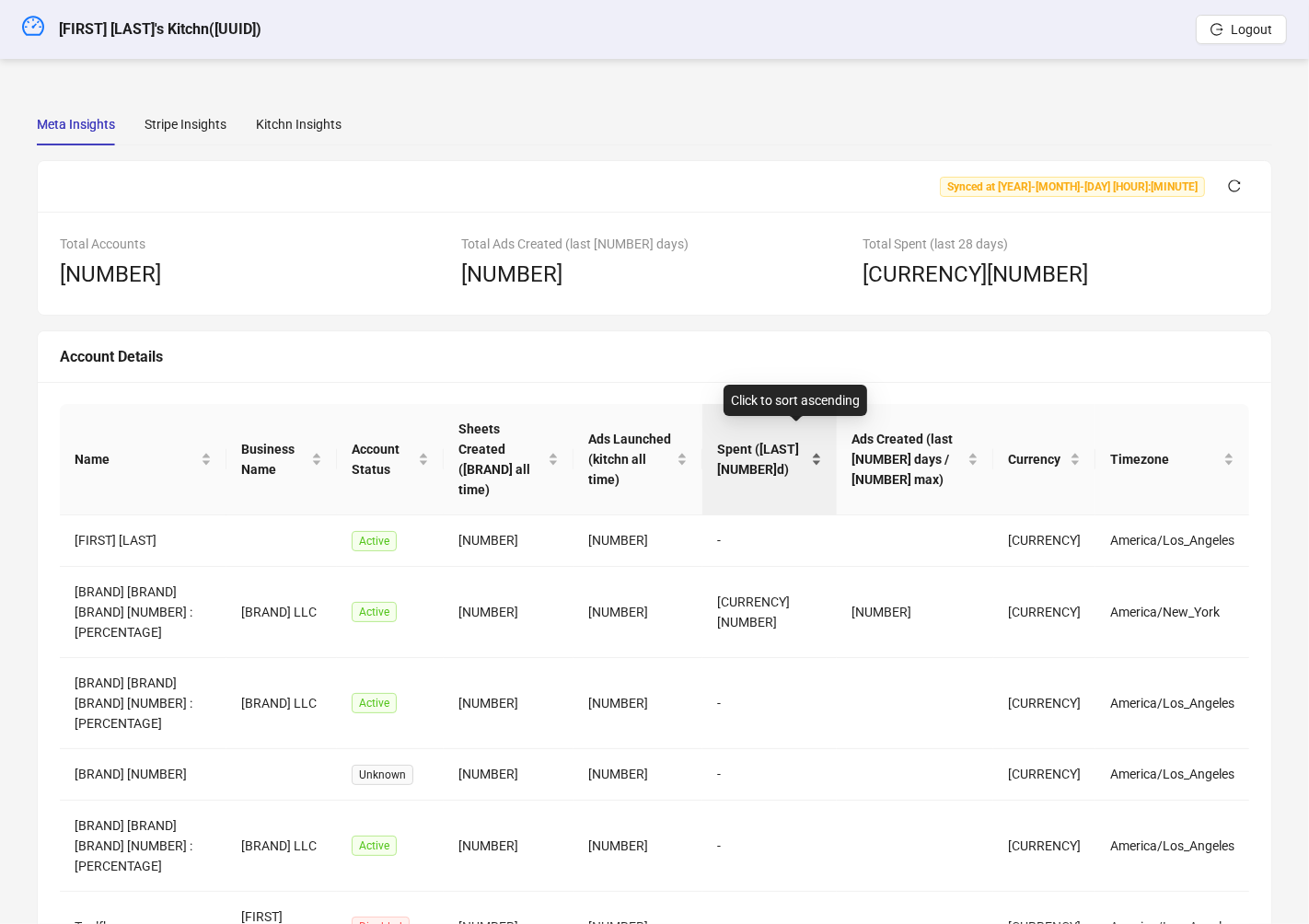 click on "Spent ([LAST] [NUMBER]d)" at bounding box center (762, 459) 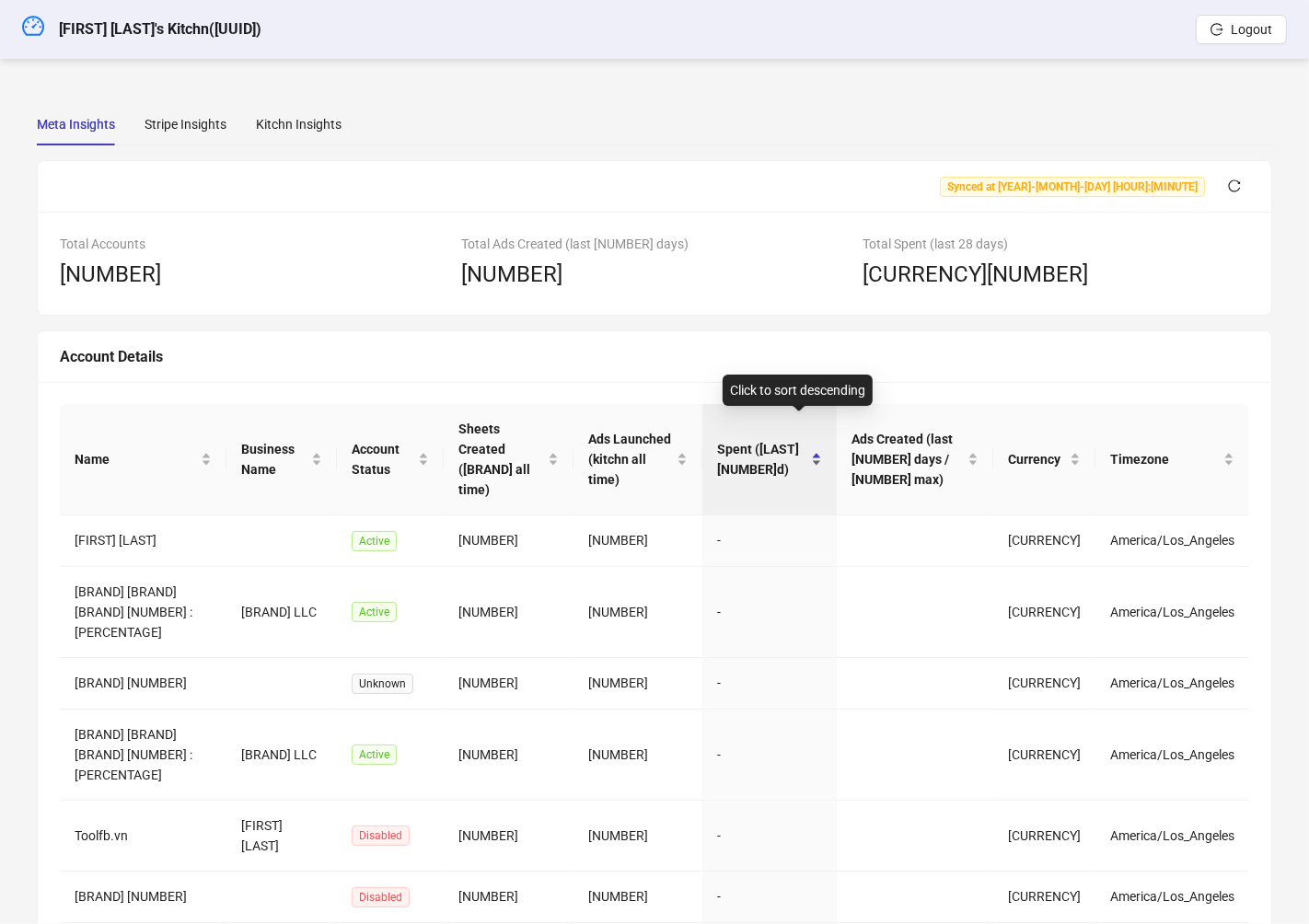click on "Spent ([LAST] [NUMBER]d)" at bounding box center (762, 459) 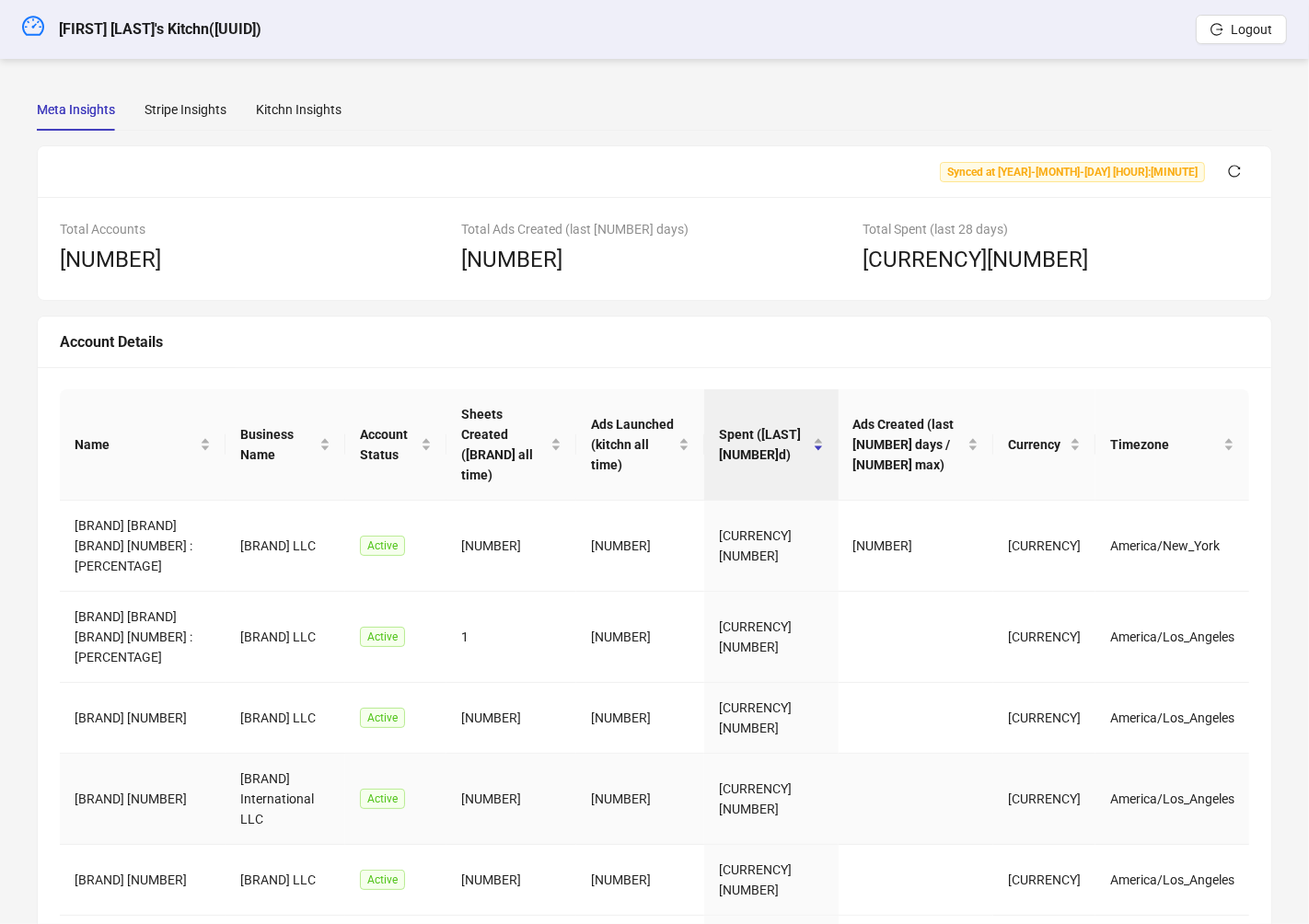scroll, scrollTop: 0, scrollLeft: 0, axis: both 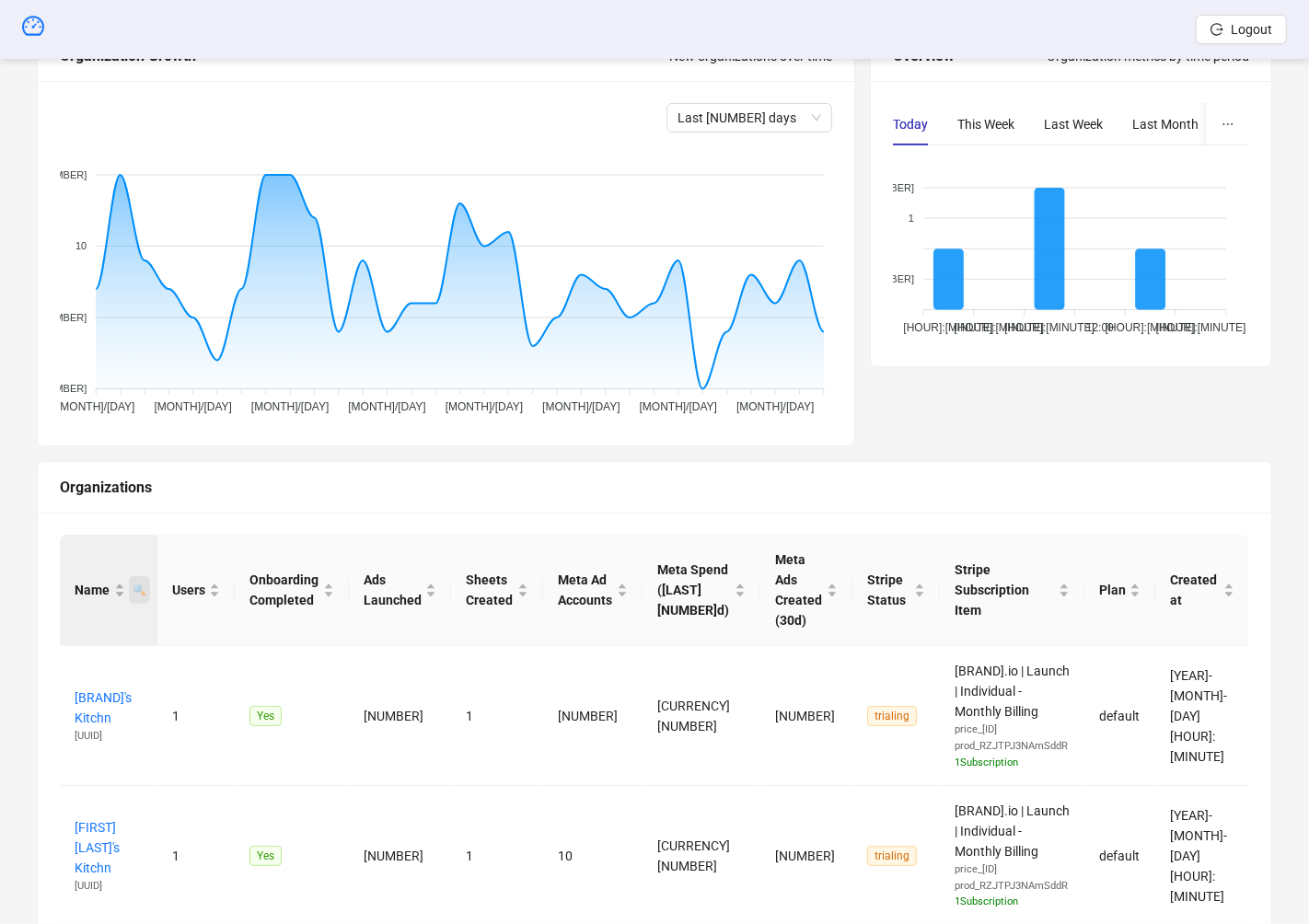 click on "🔍" at bounding box center (139, 590) 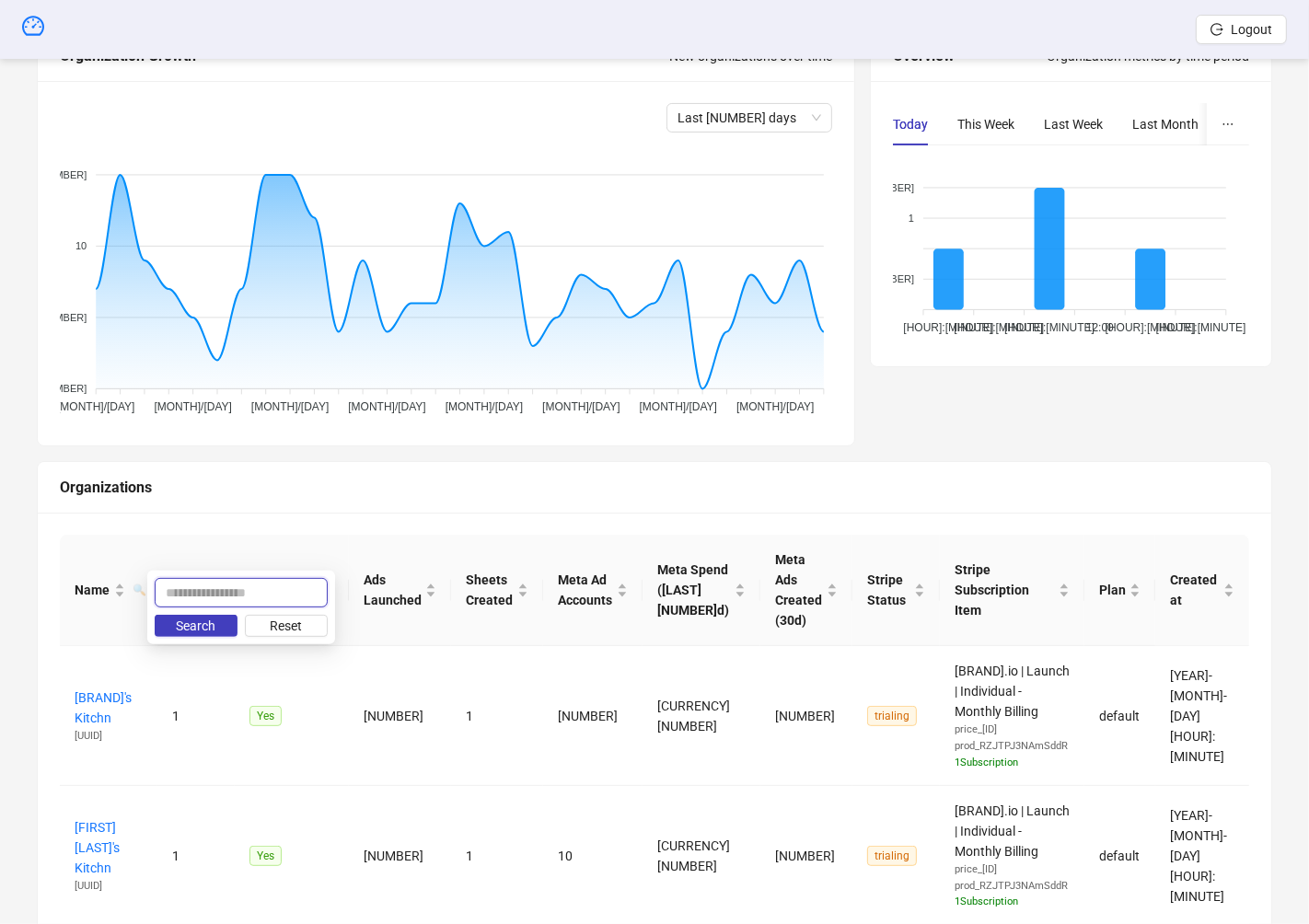 click at bounding box center (241, 593) 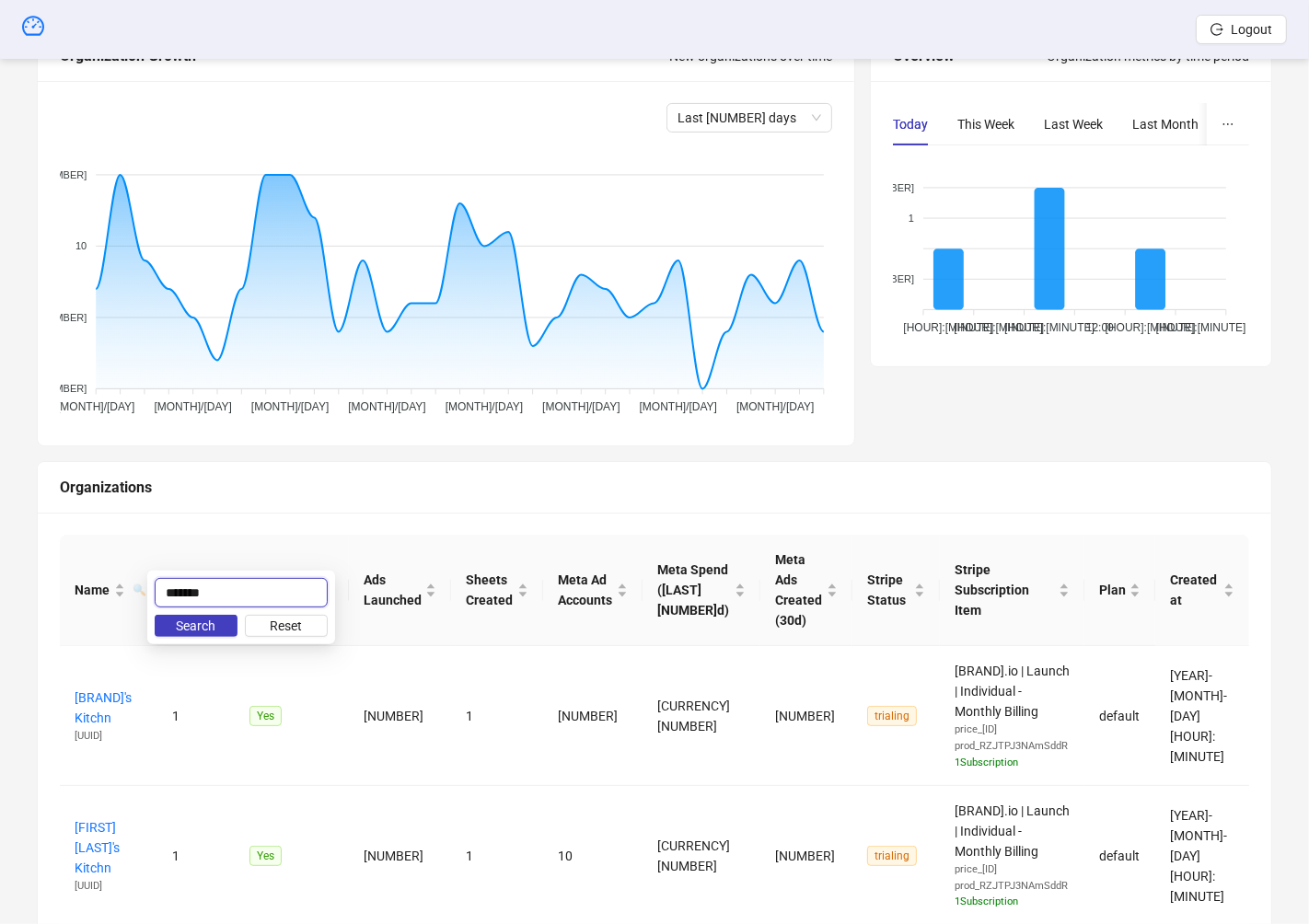 type on "*******" 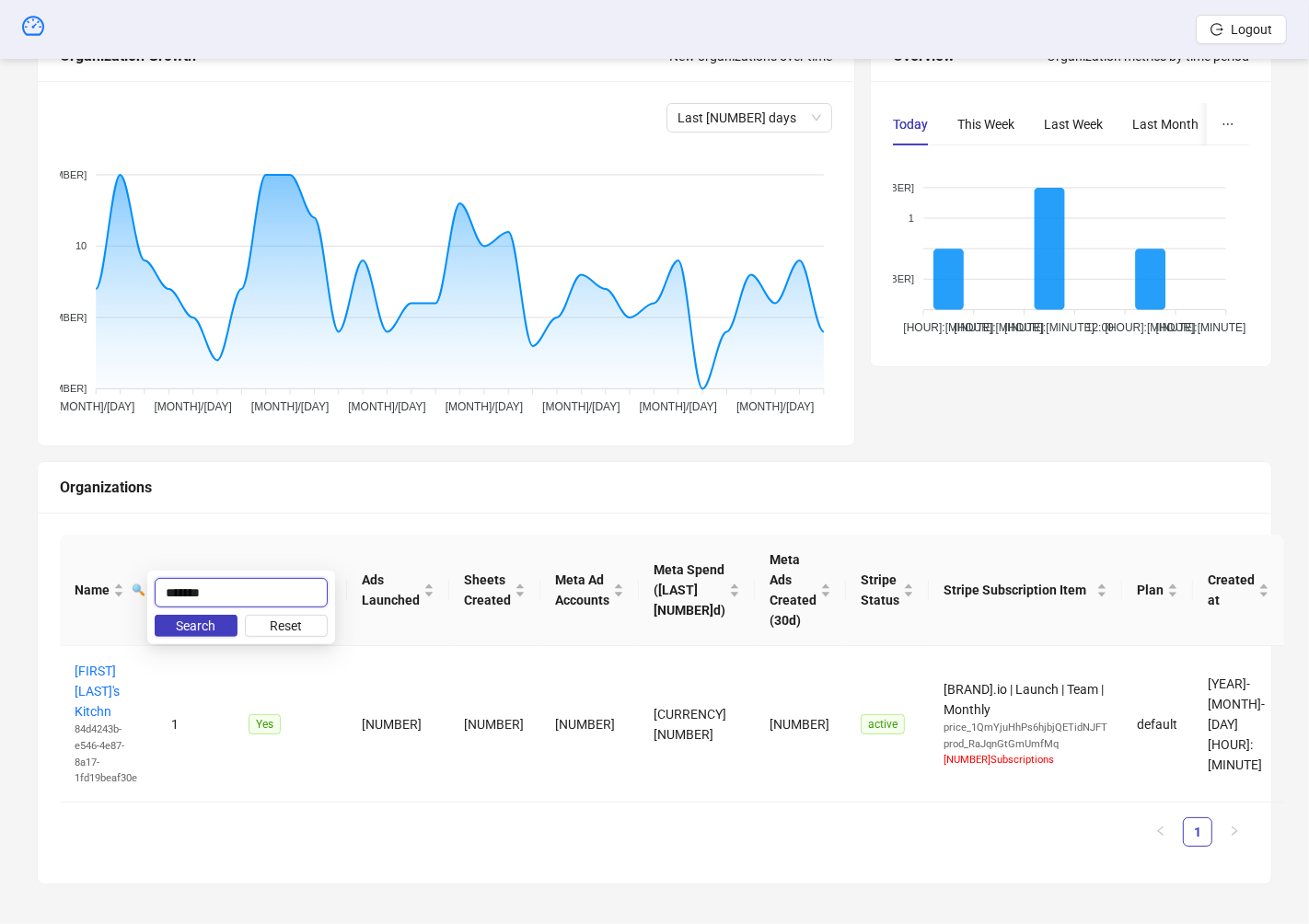 scroll, scrollTop: 248, scrollLeft: 0, axis: vertical 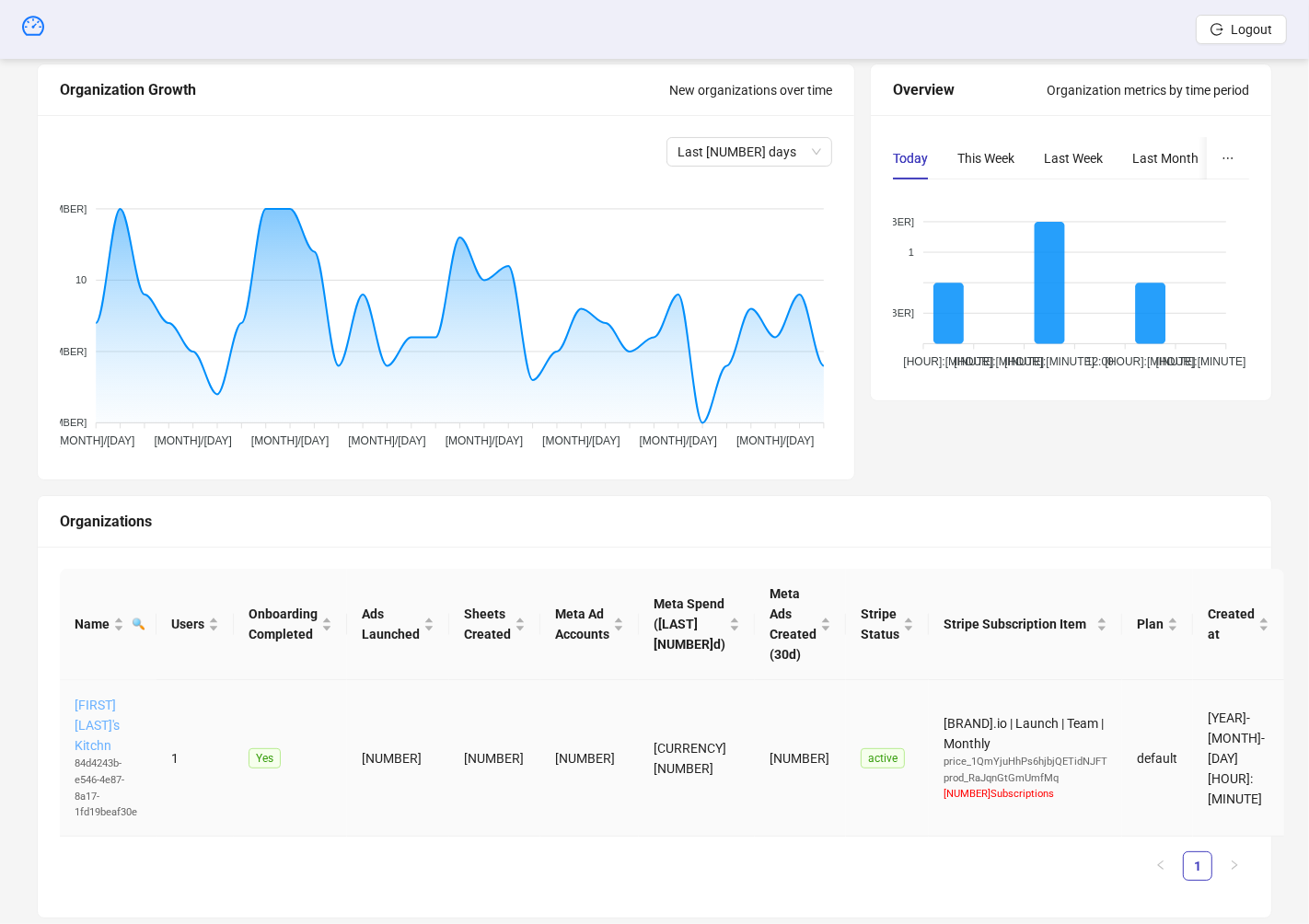 click on "[FIRST] [LAST]'s Kitchn" at bounding box center (97, 725) 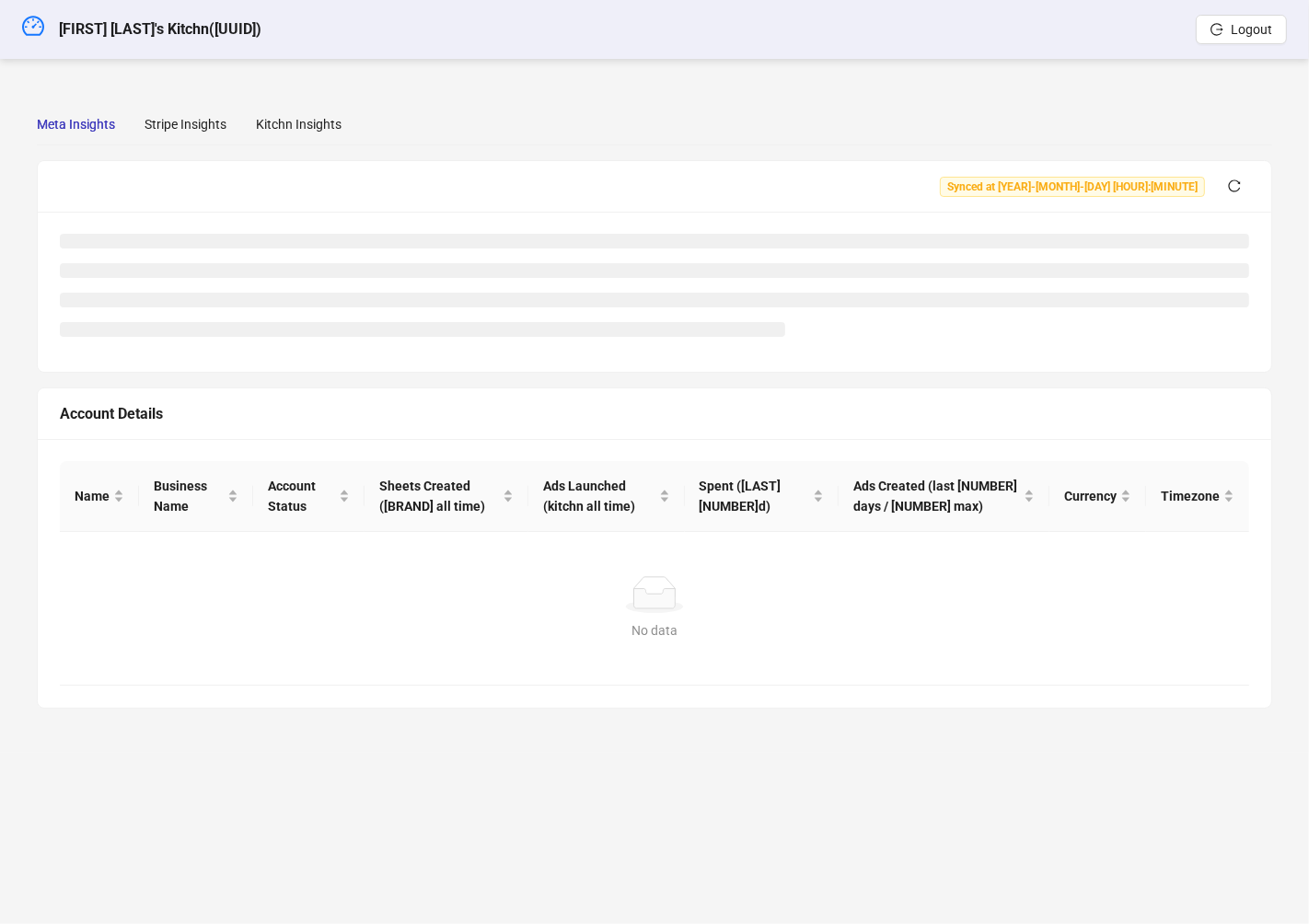 scroll, scrollTop: 0, scrollLeft: 0, axis: both 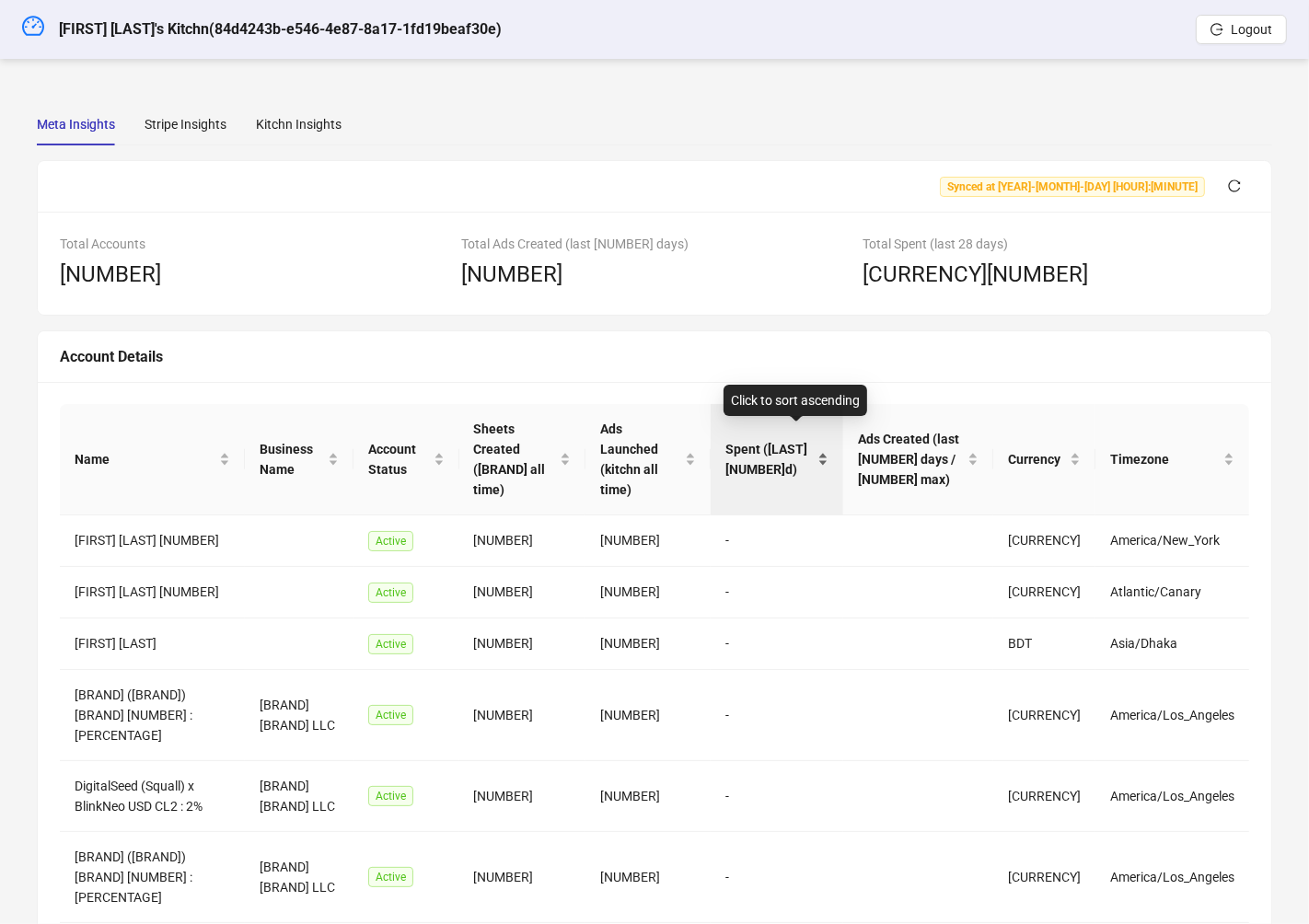 click on "Spent ([LAST] [NUMBER]d)" at bounding box center [777, 459] 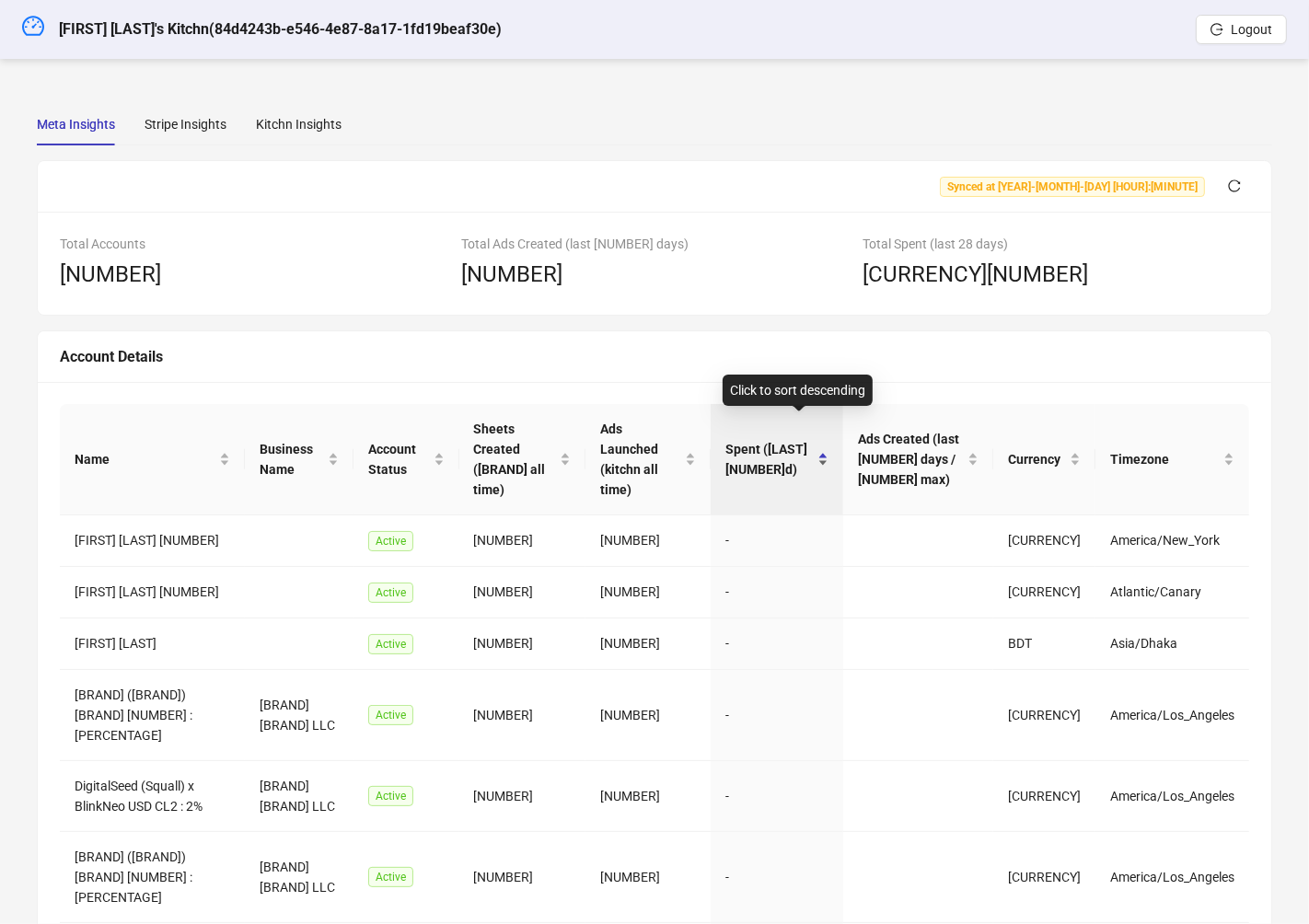 click on "Spent ([LAST] [NUMBER]d)" at bounding box center [770, 459] 